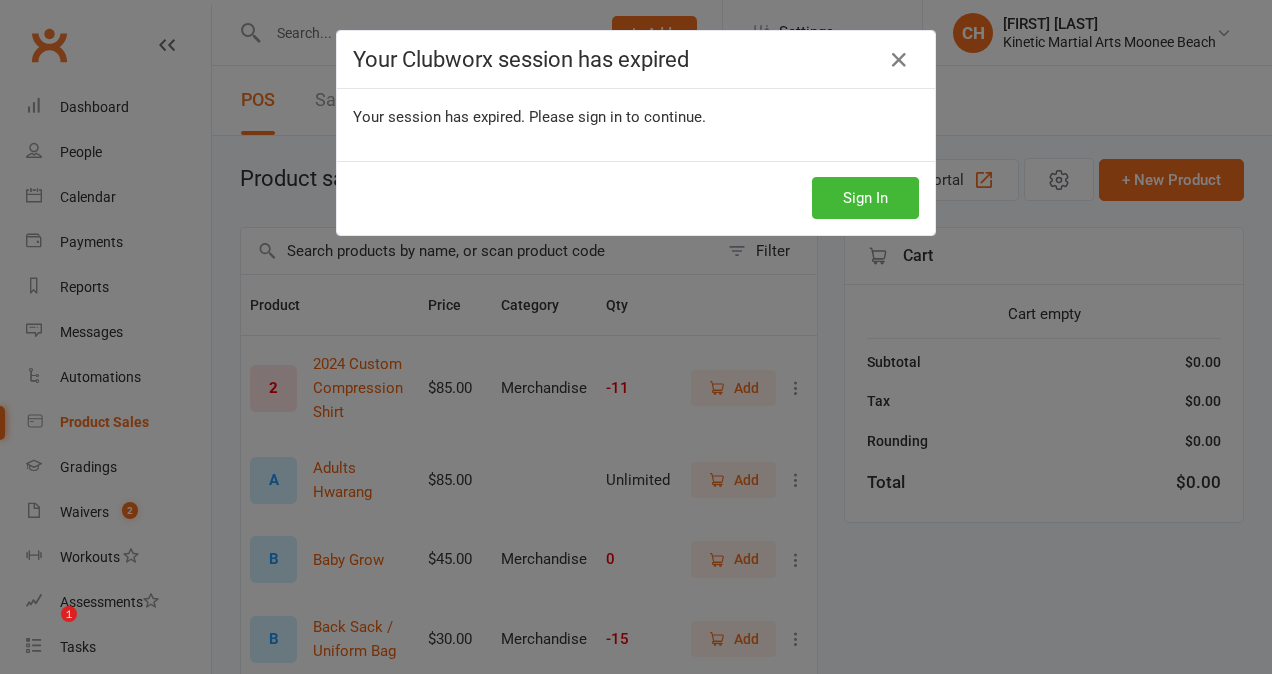 scroll, scrollTop: 0, scrollLeft: 0, axis: both 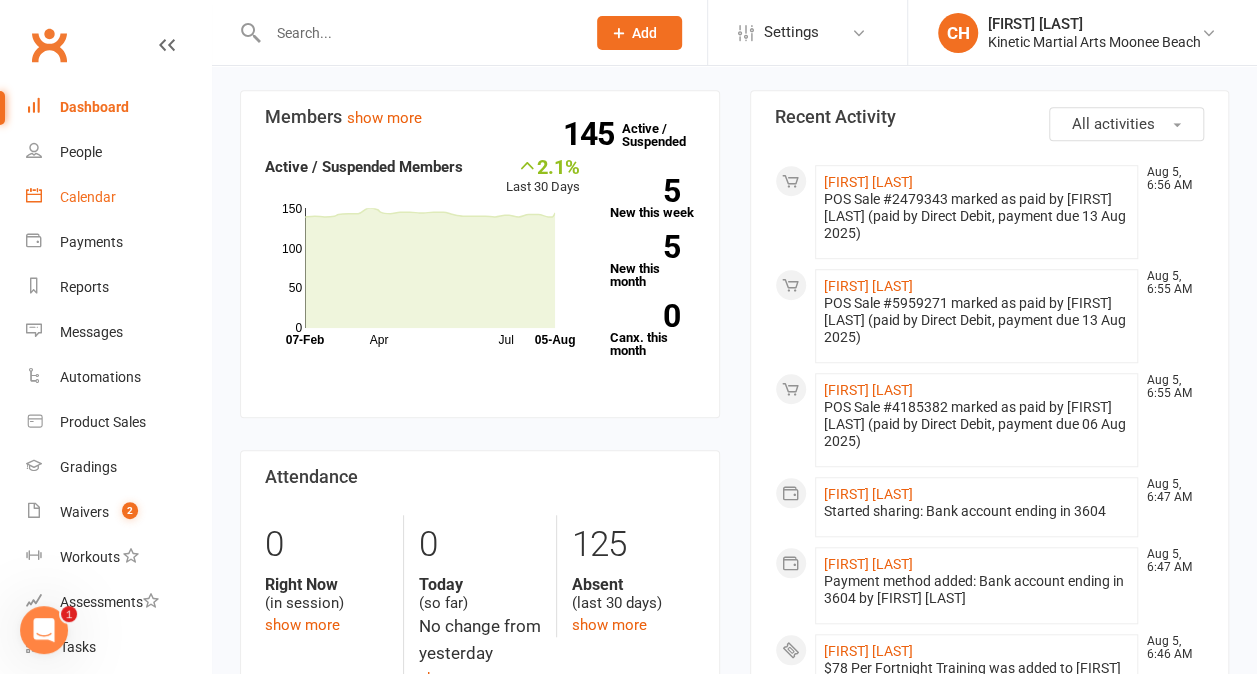 click on "Calendar" at bounding box center [88, 197] 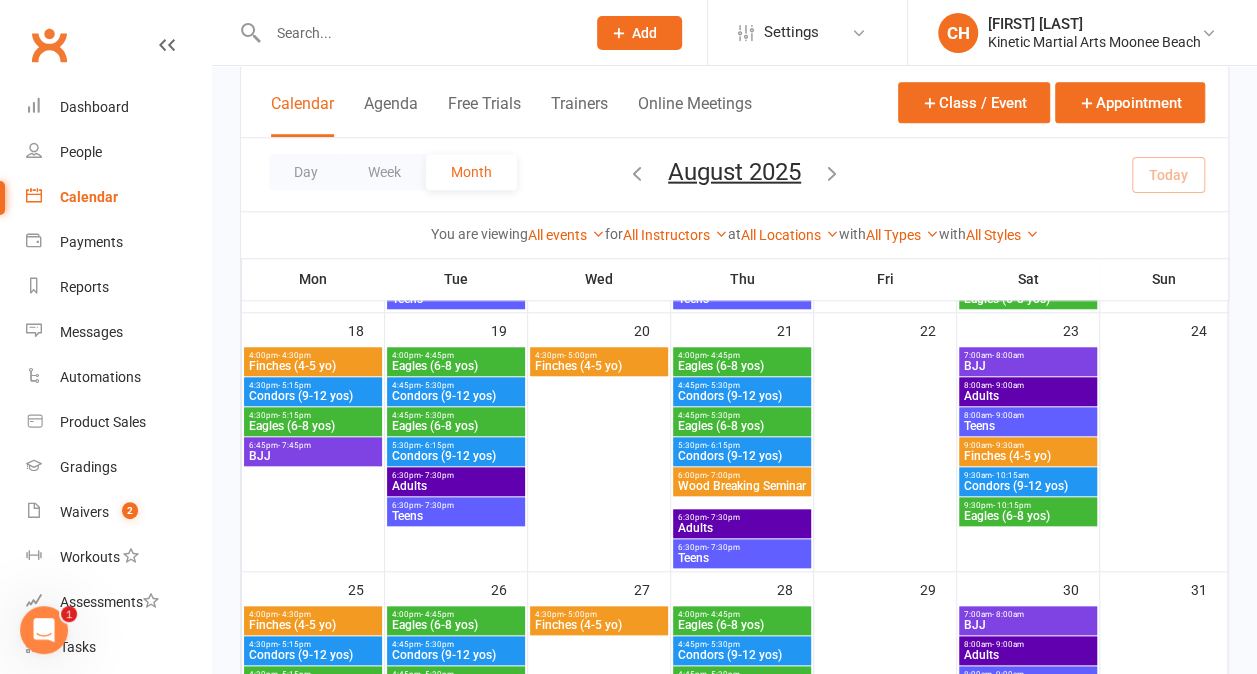 scroll, scrollTop: 746, scrollLeft: 0, axis: vertical 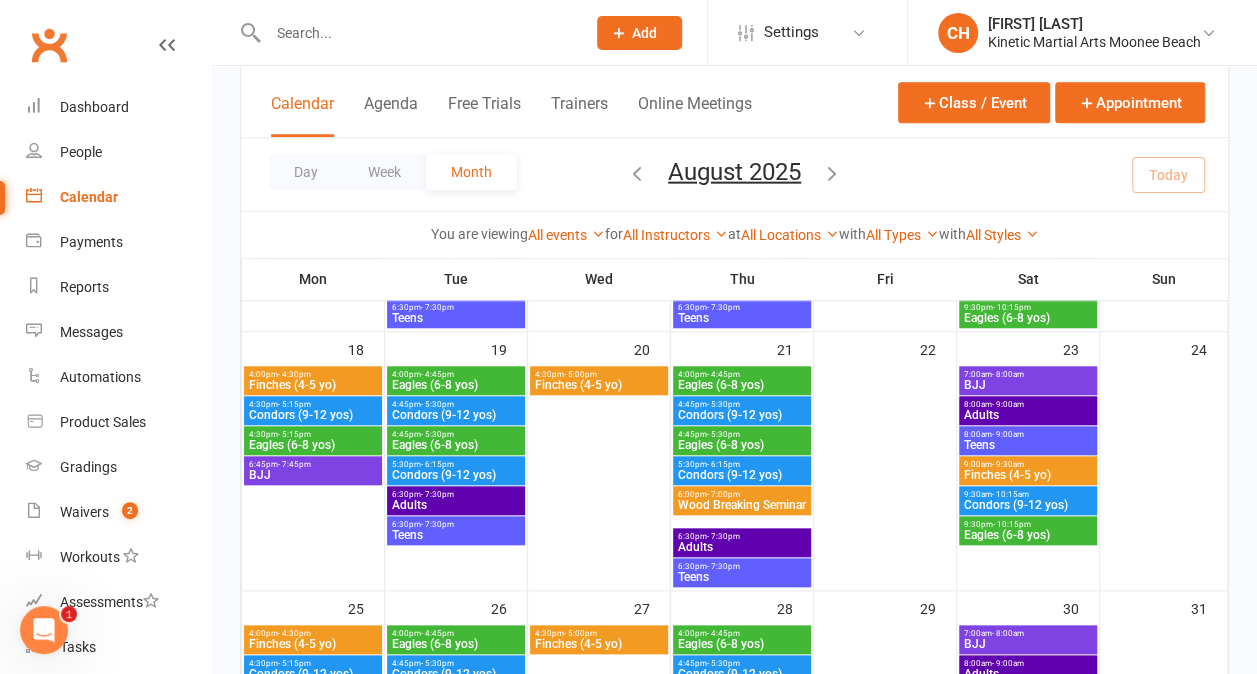 click on "- 7:00pm" at bounding box center [723, 494] 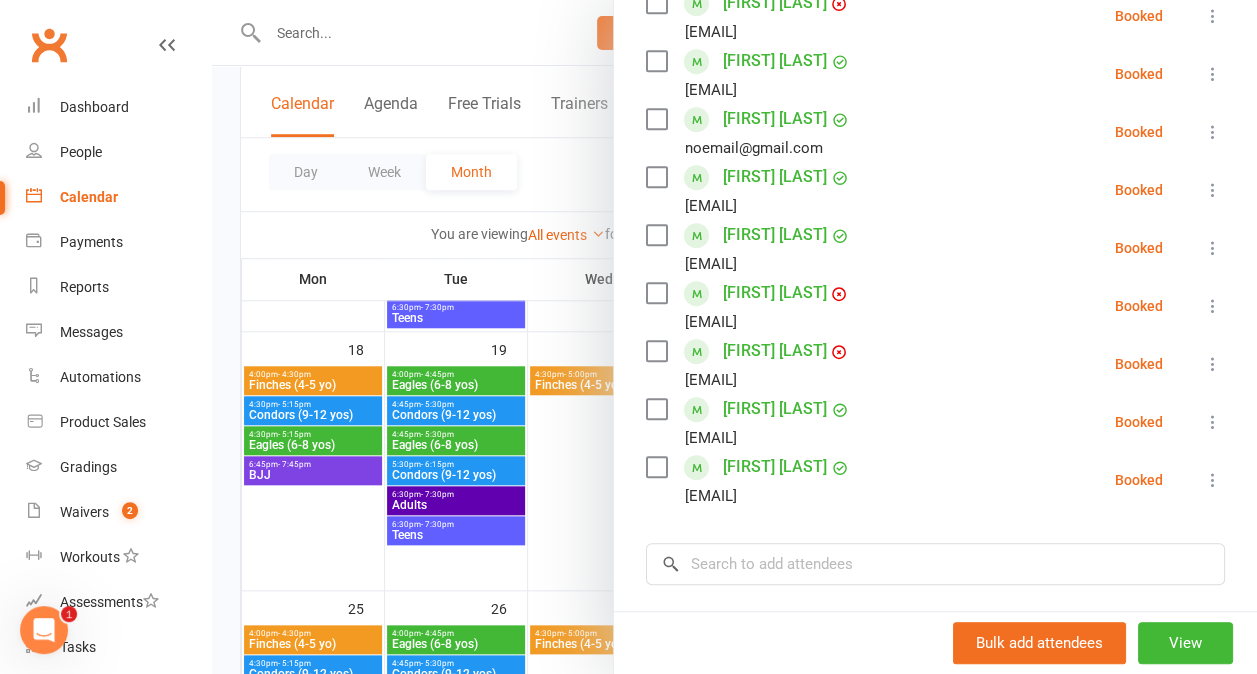 scroll, scrollTop: 531, scrollLeft: 0, axis: vertical 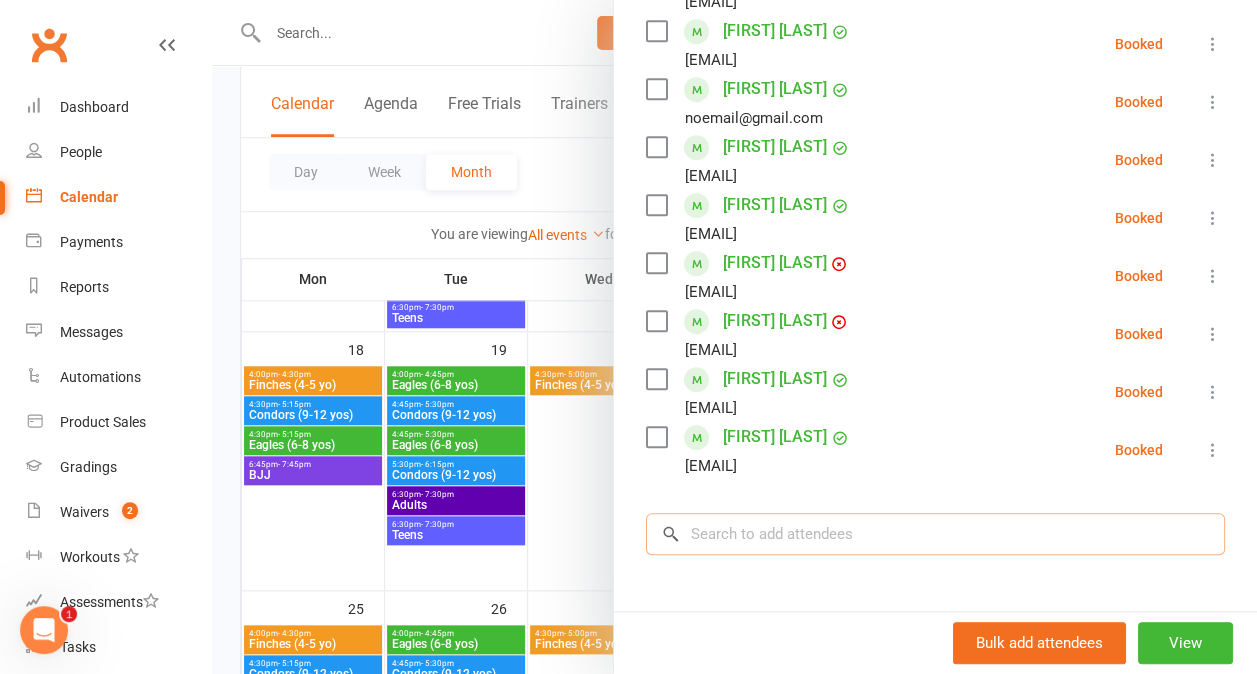 click at bounding box center (935, 534) 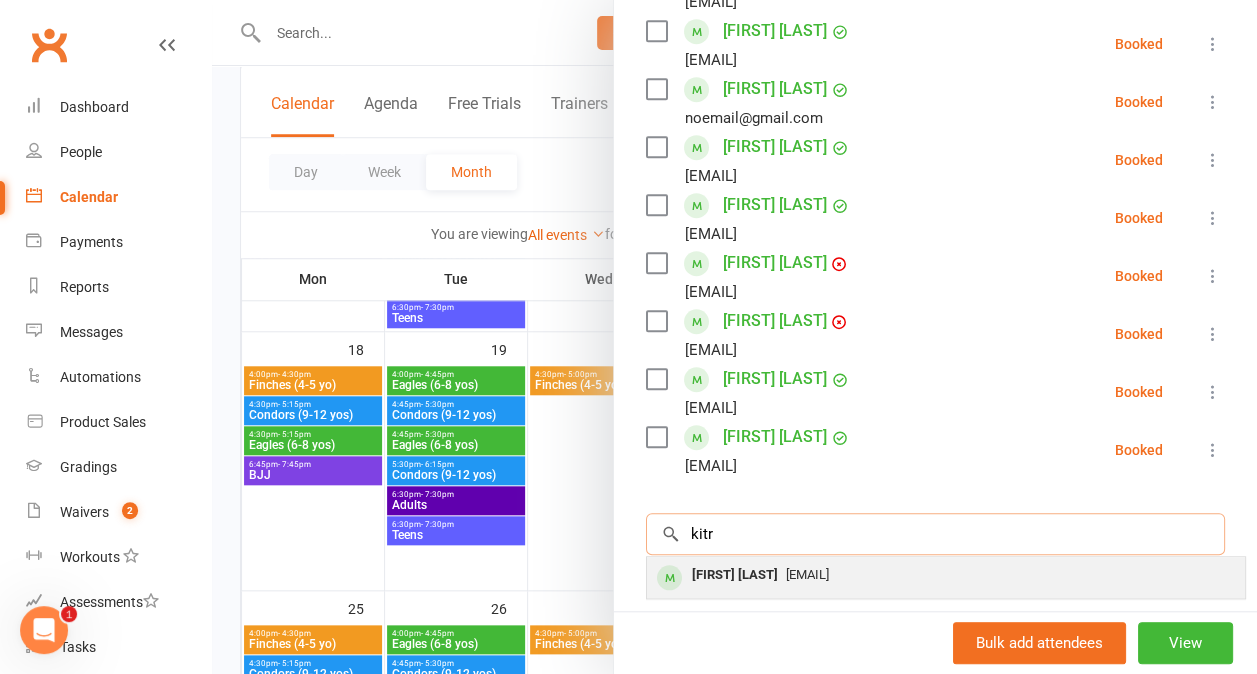 type on "kitr" 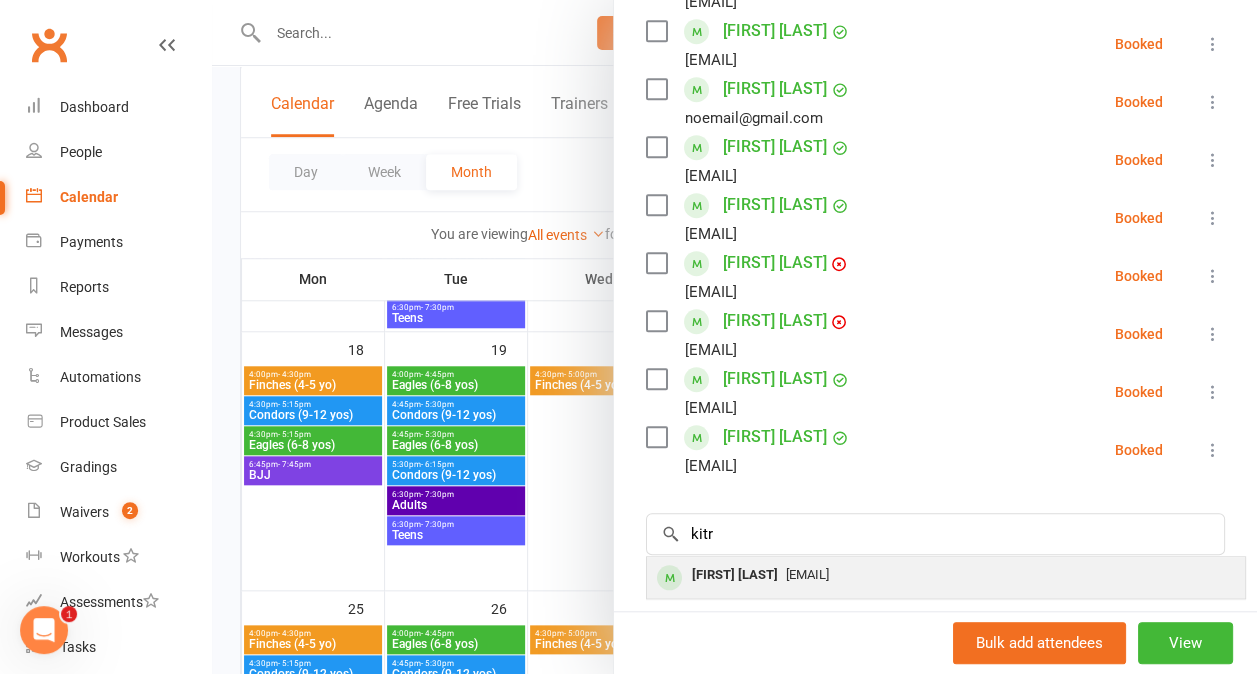 click on "[FIRST] [LAST]" at bounding box center (735, 575) 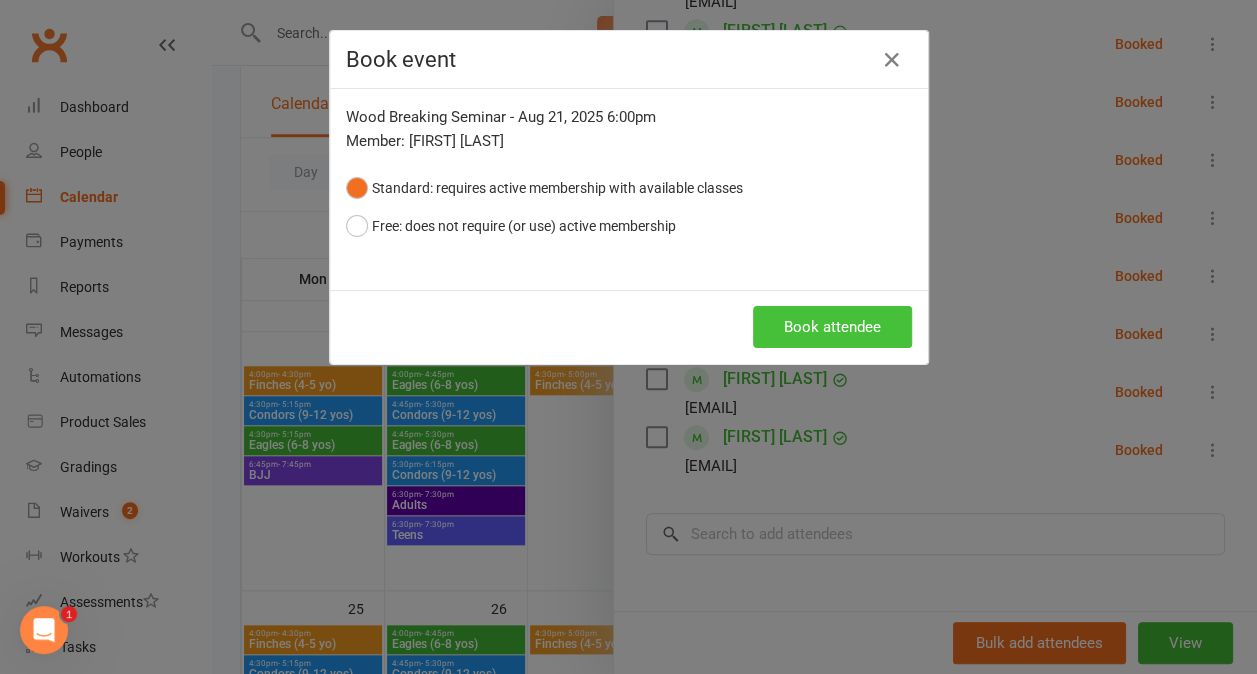 click on "Book attendee" at bounding box center [832, 327] 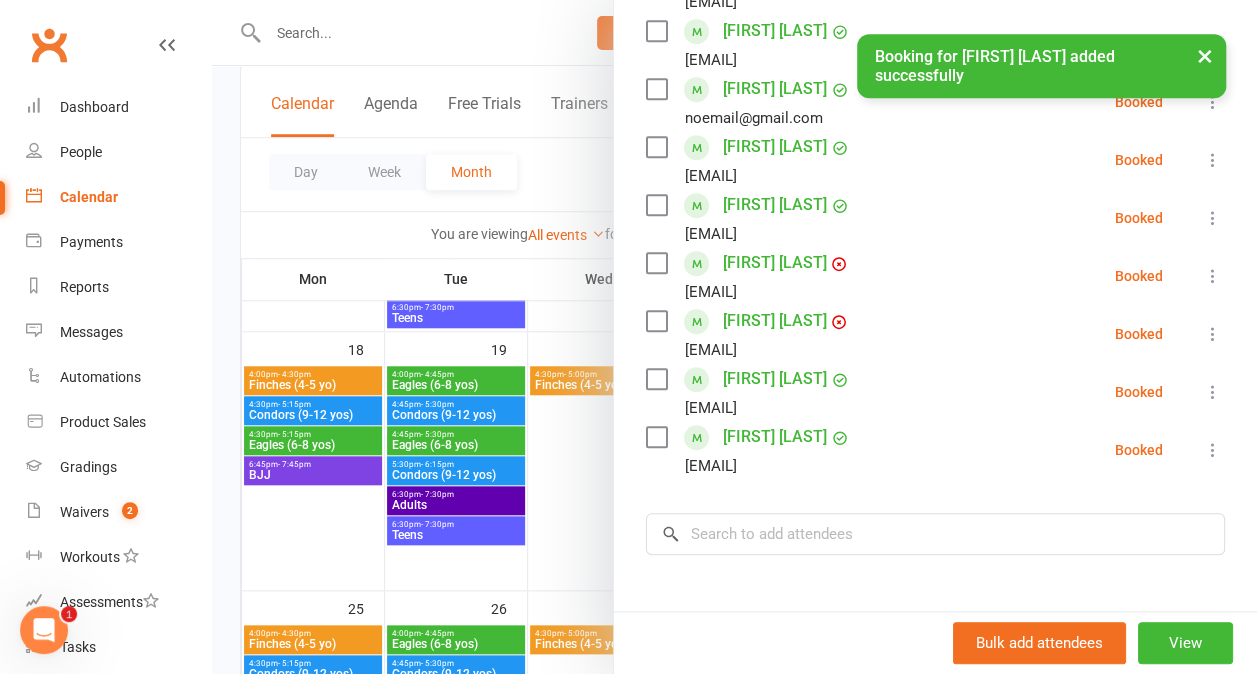 scroll, scrollTop: 589, scrollLeft: 0, axis: vertical 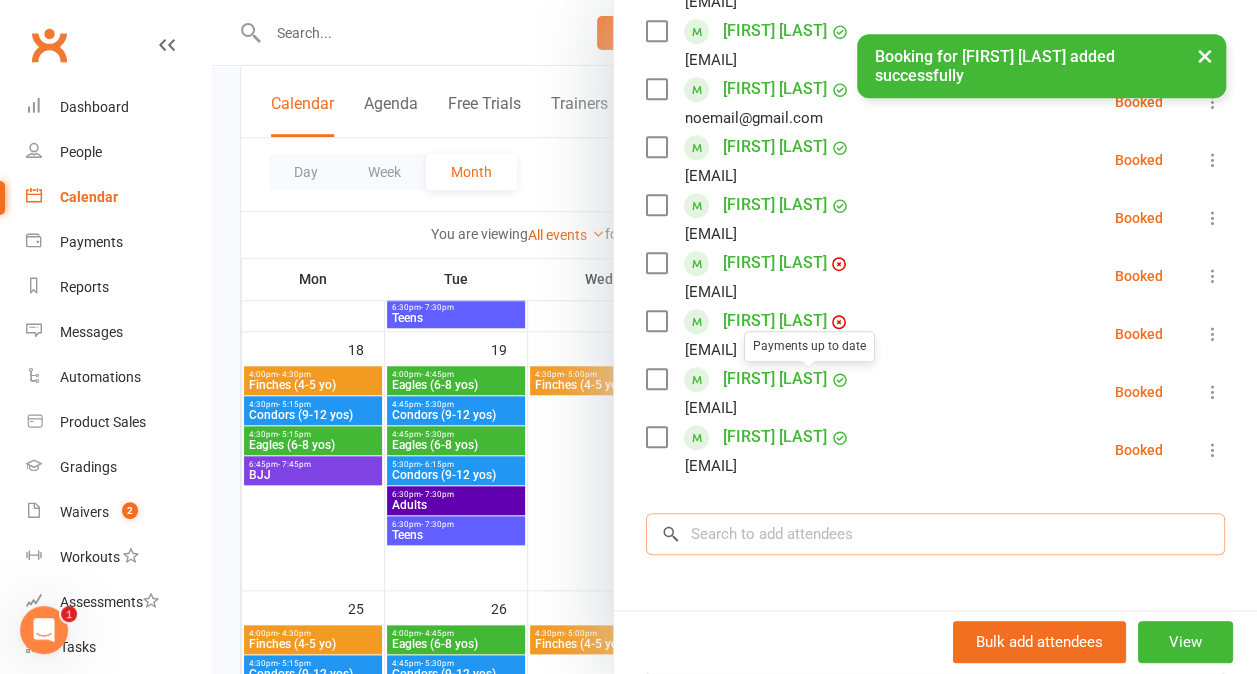 click at bounding box center [935, 534] 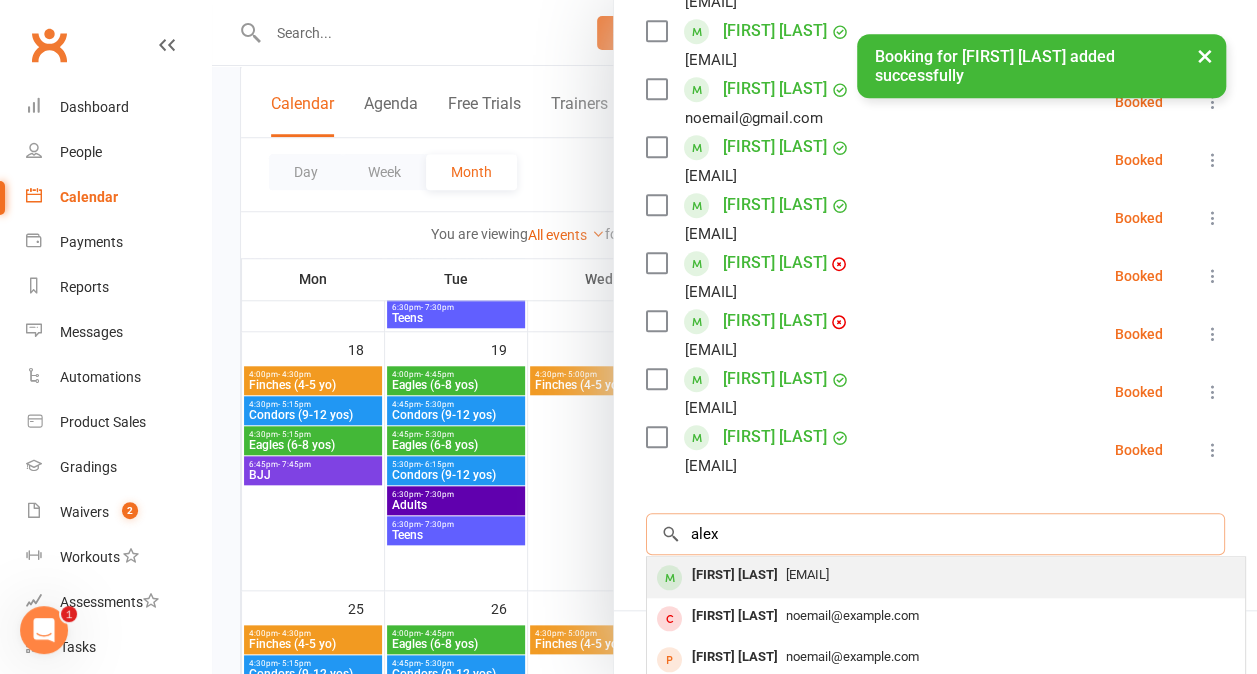 type on "alex" 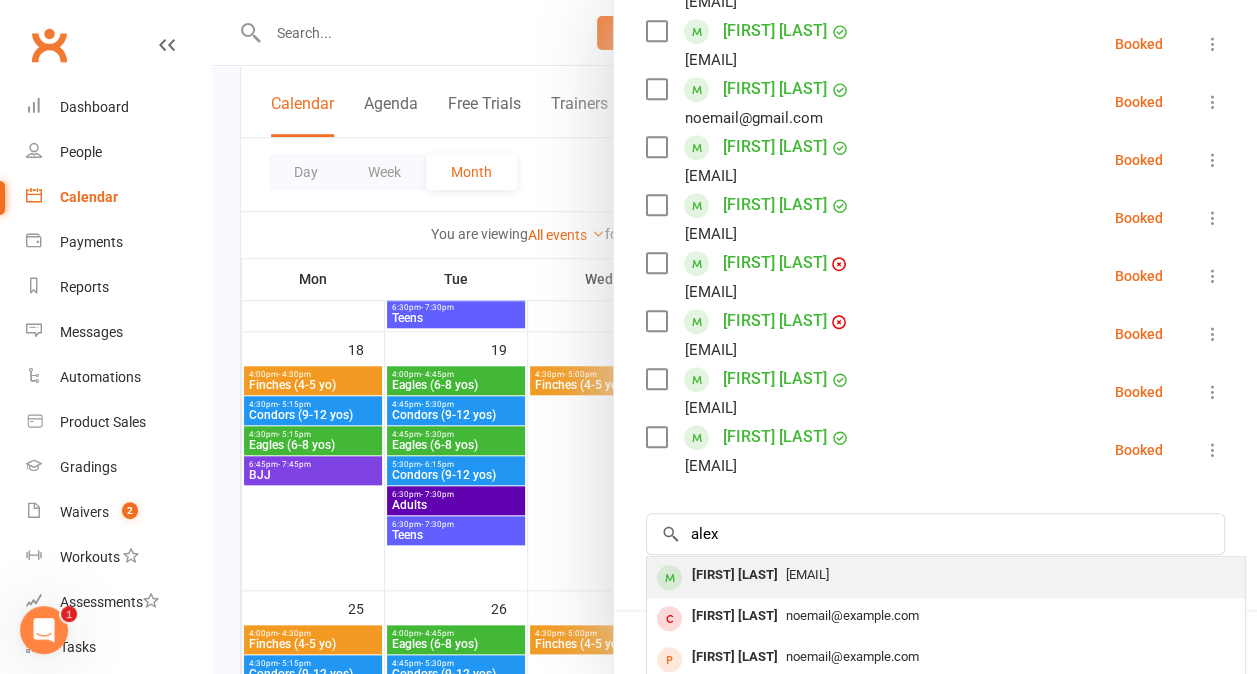 click on "[FIRST] [LAST]" at bounding box center [735, 575] 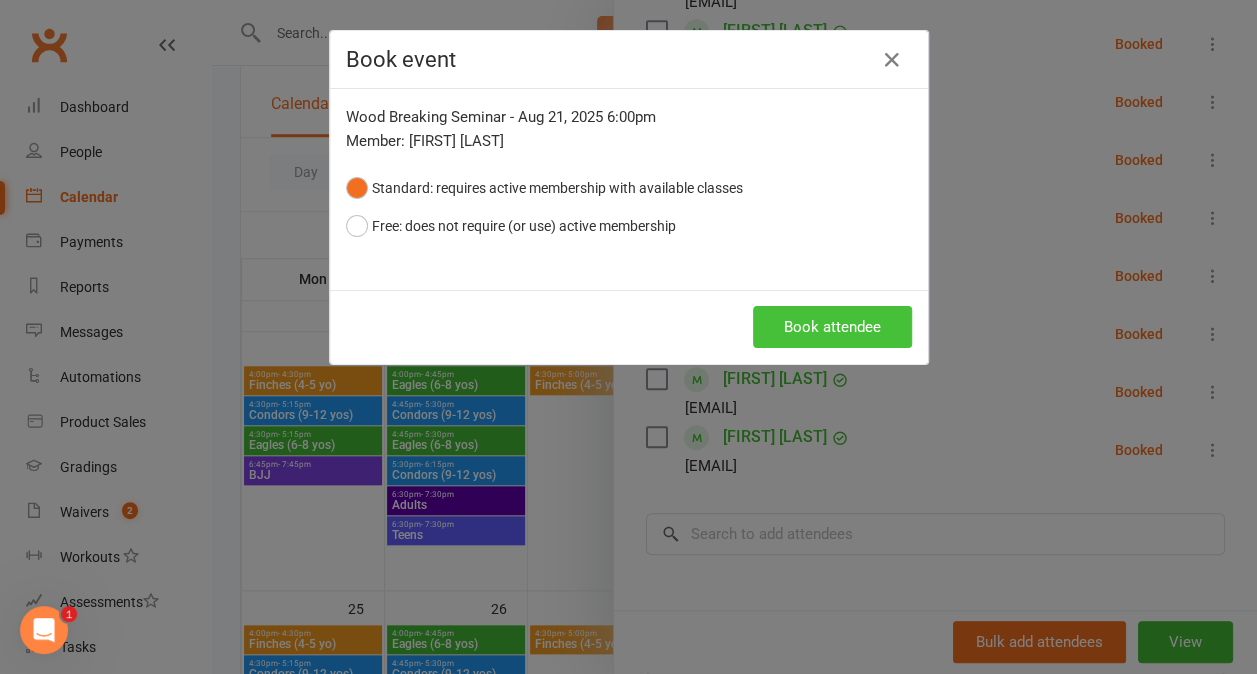 click on "Book attendee" at bounding box center (832, 327) 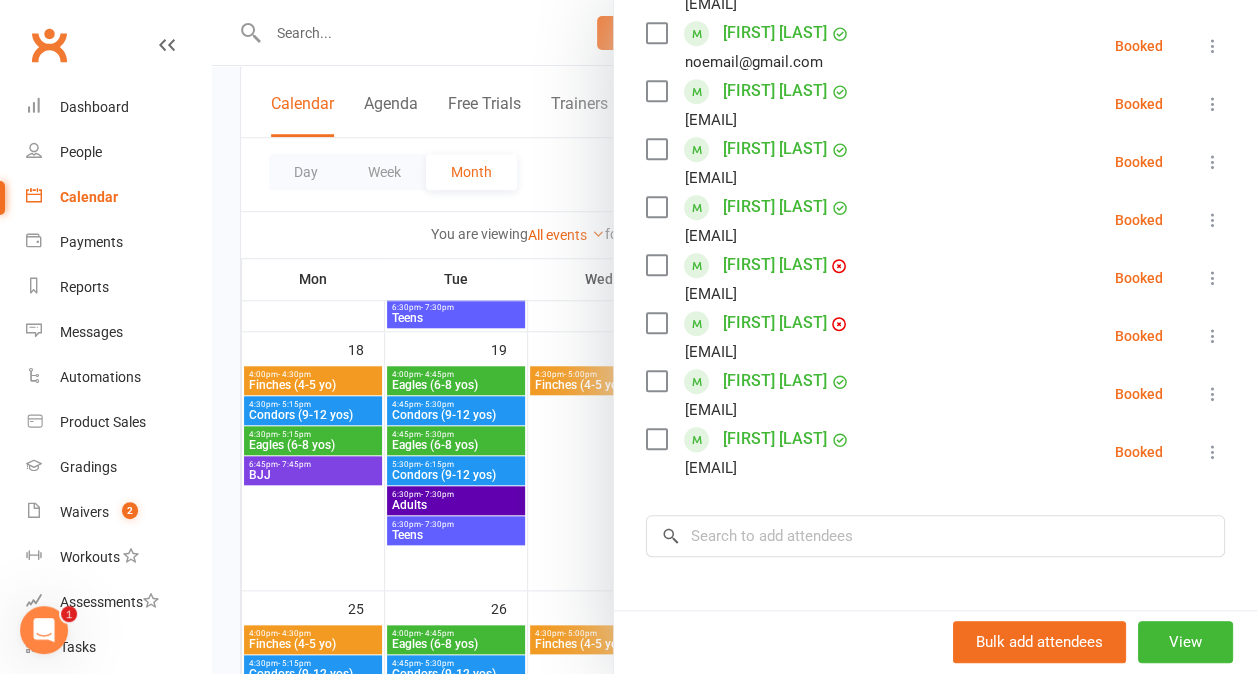 scroll, scrollTop: 653, scrollLeft: 0, axis: vertical 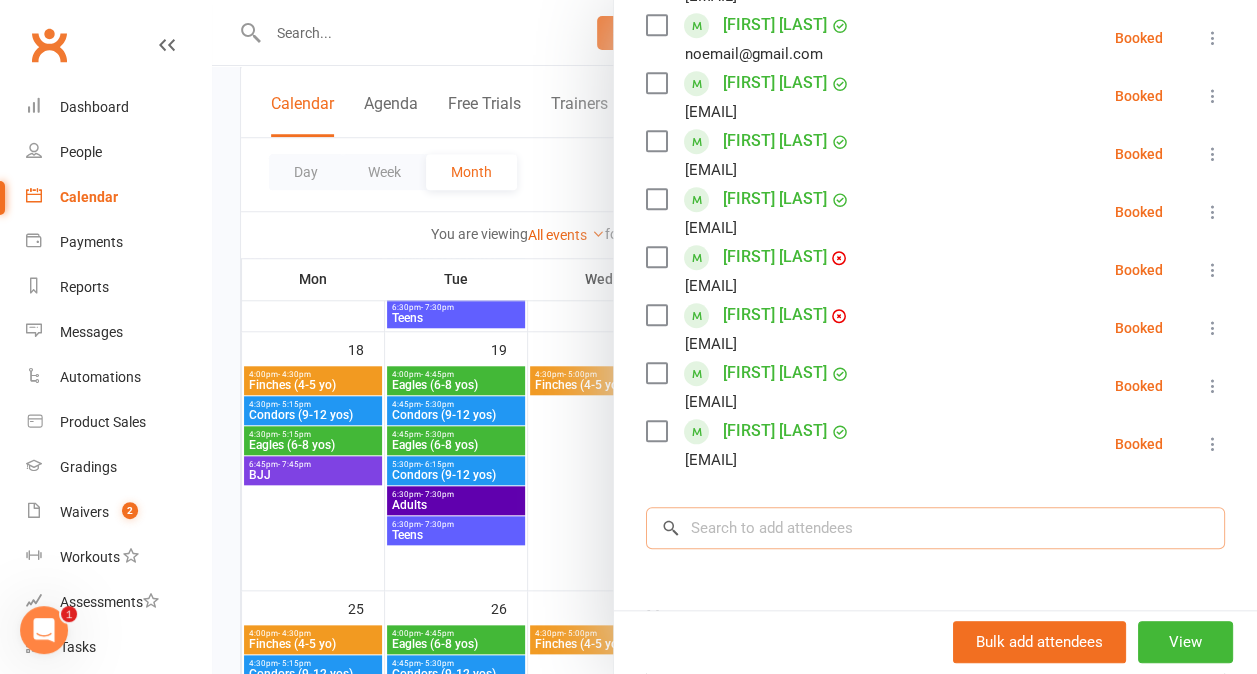 click at bounding box center (935, 528) 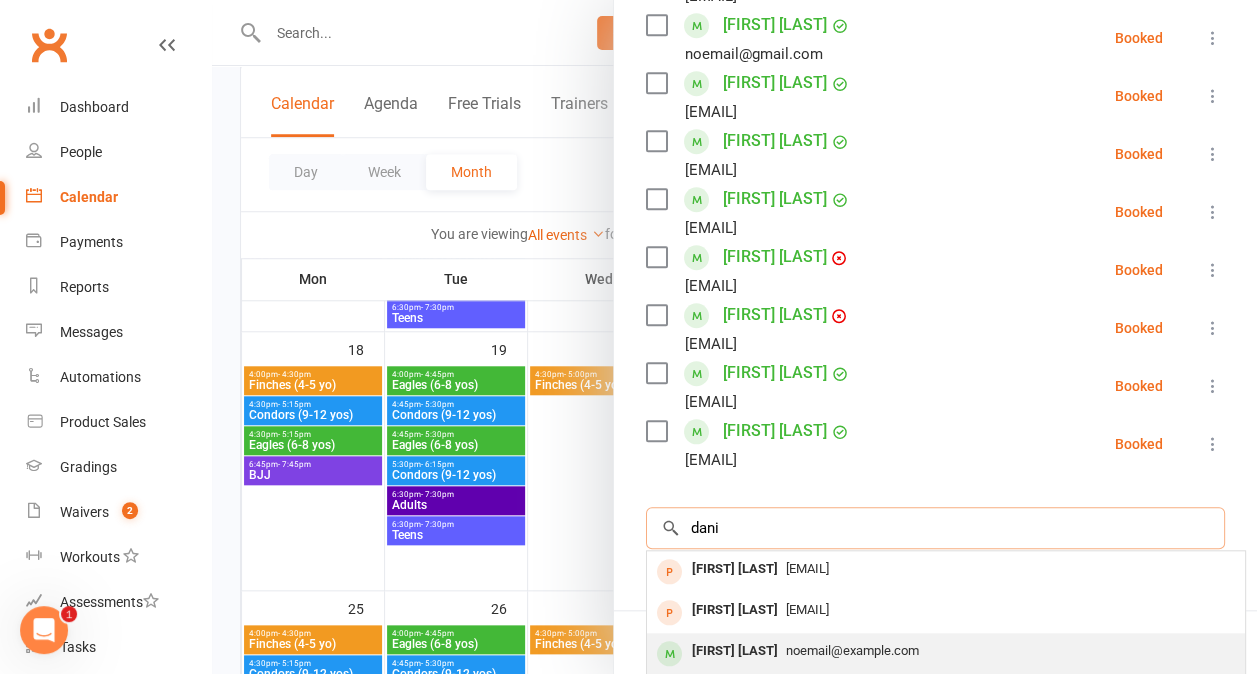 type on "dani" 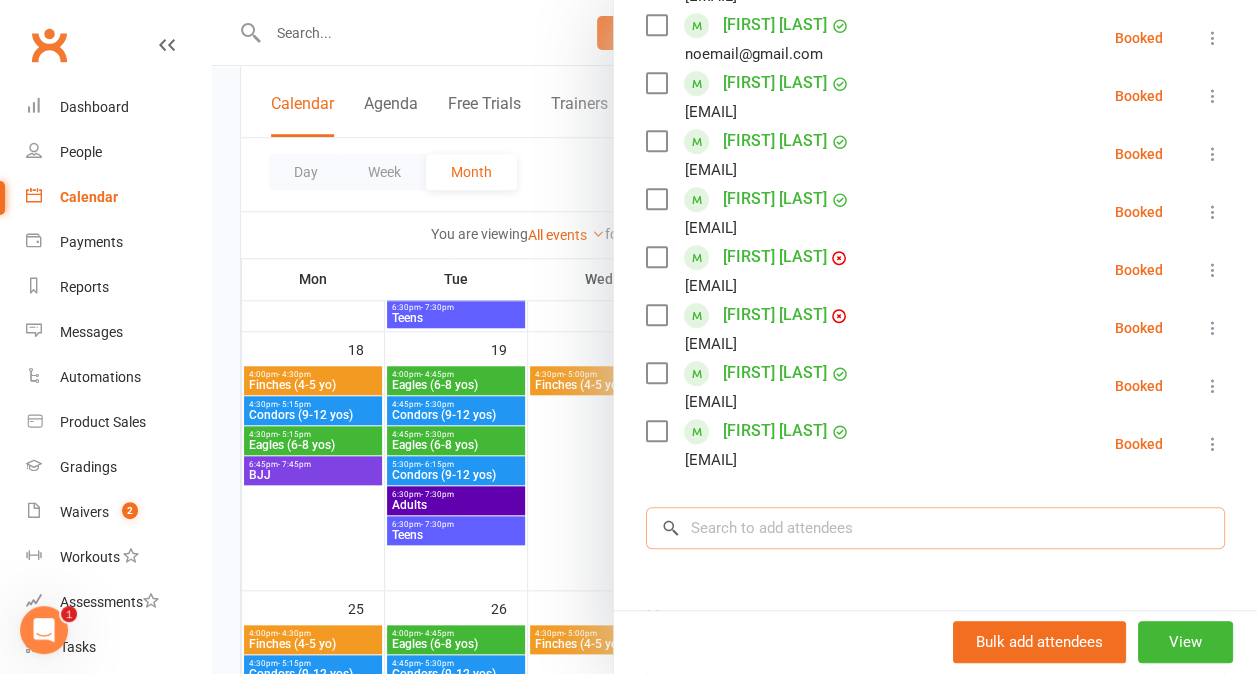 drag, startPoint x: 788, startPoint y: 633, endPoint x: 704, endPoint y: 534, distance: 129.8345 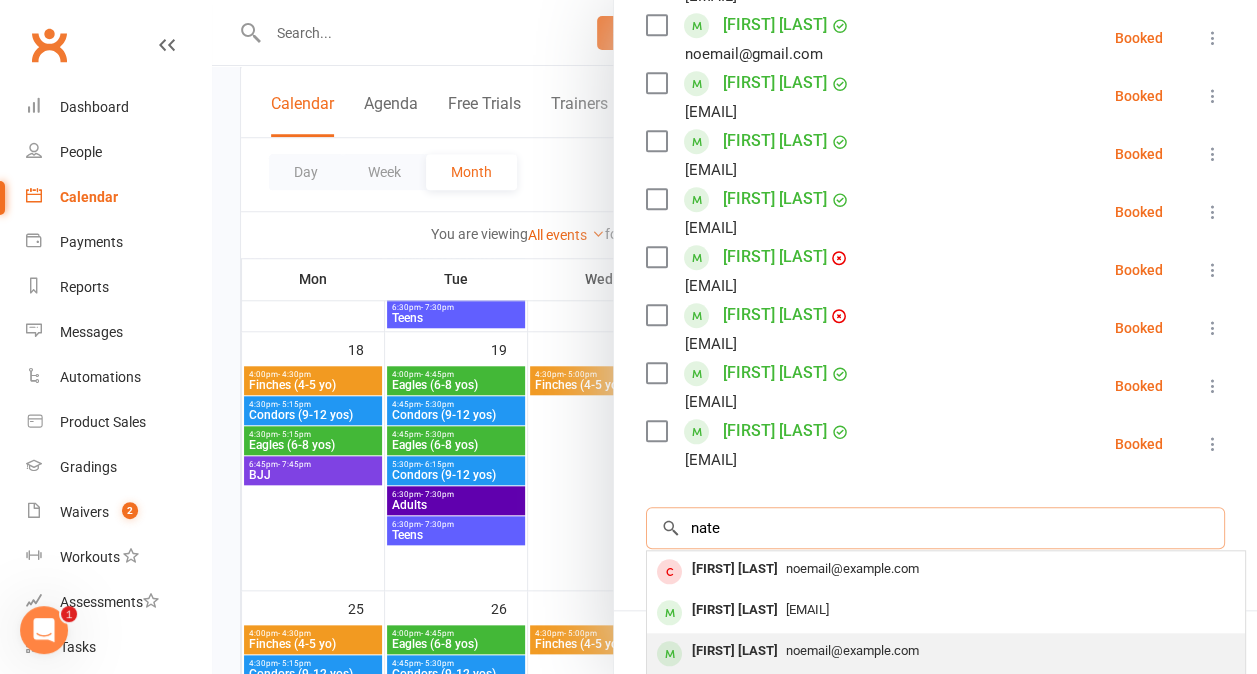 type on "nate" 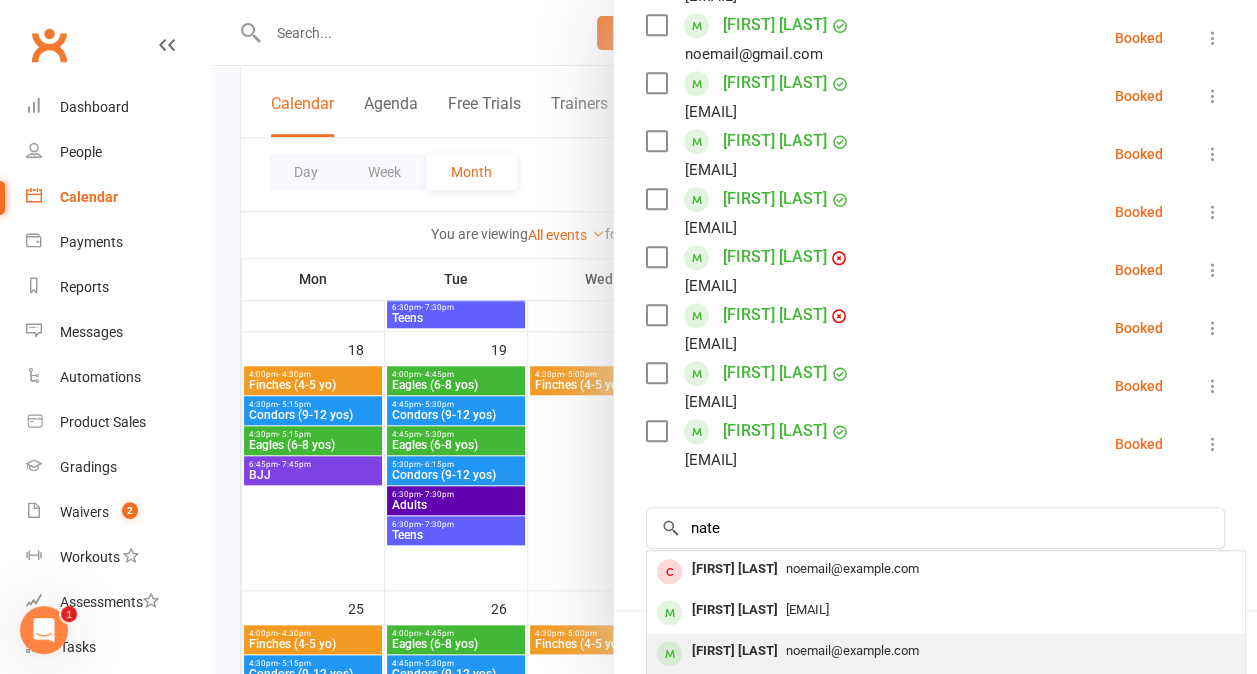 click on "[FIRST] [LAST]" at bounding box center [735, 651] 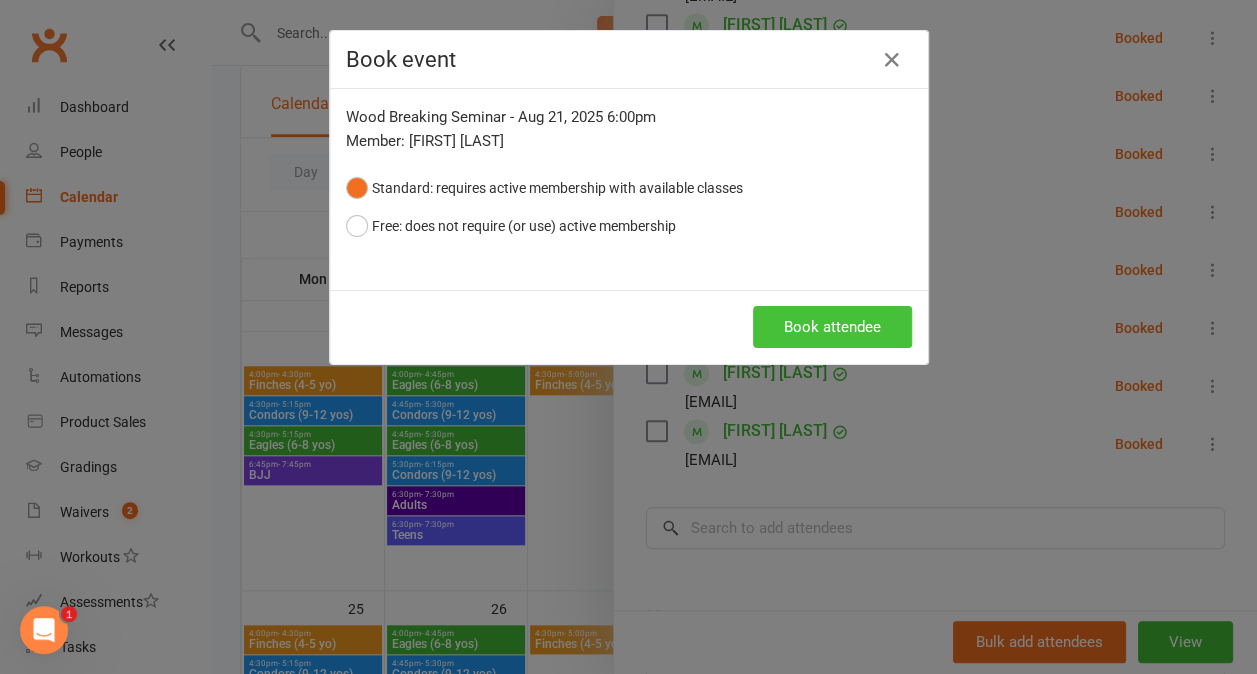 click on "Book attendee" at bounding box center [832, 327] 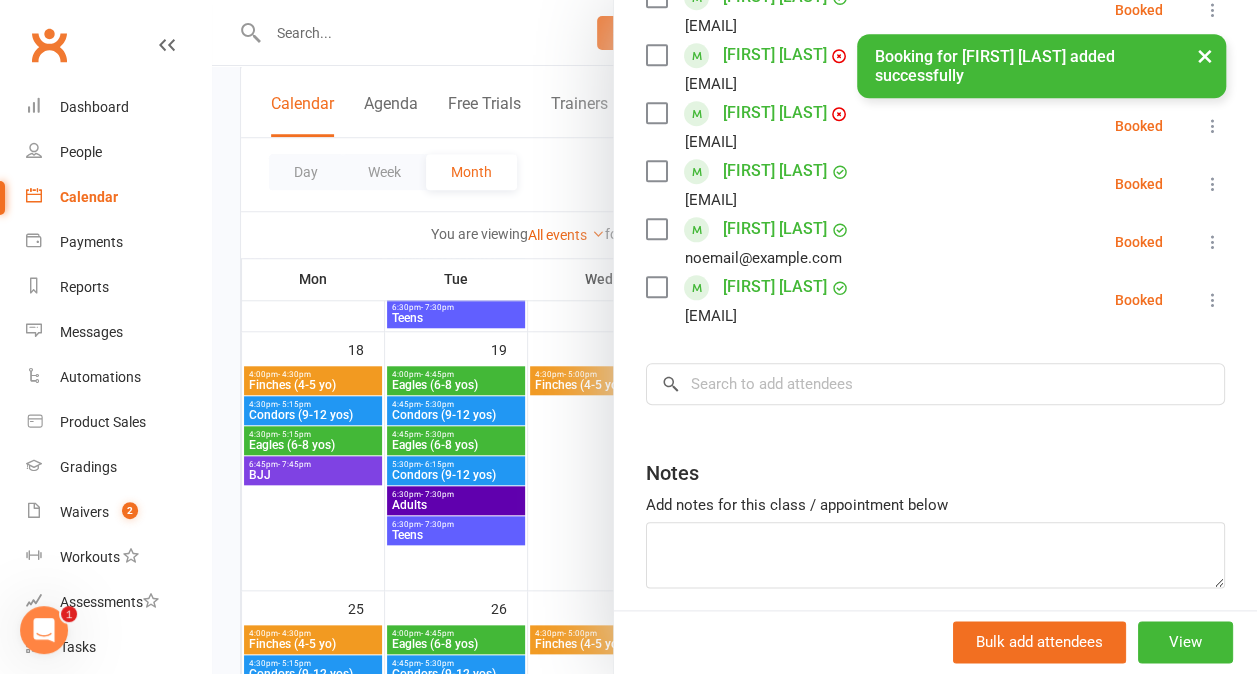 scroll, scrollTop: 862, scrollLeft: 0, axis: vertical 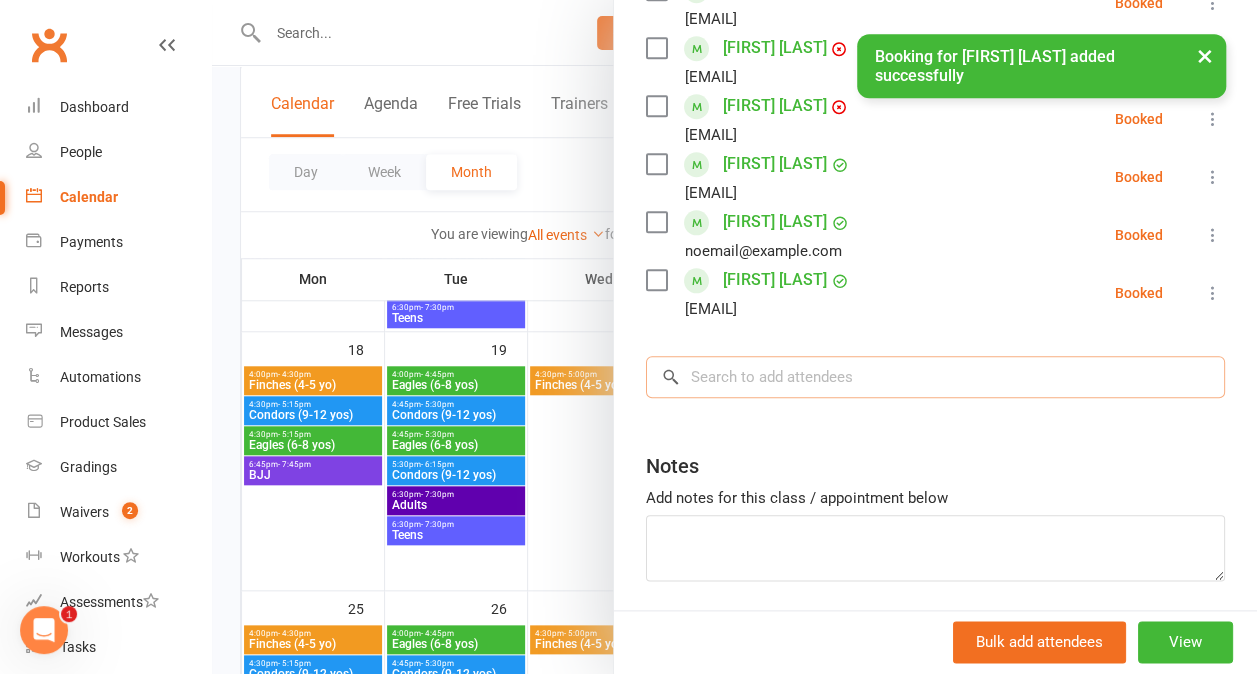 click at bounding box center (935, 377) 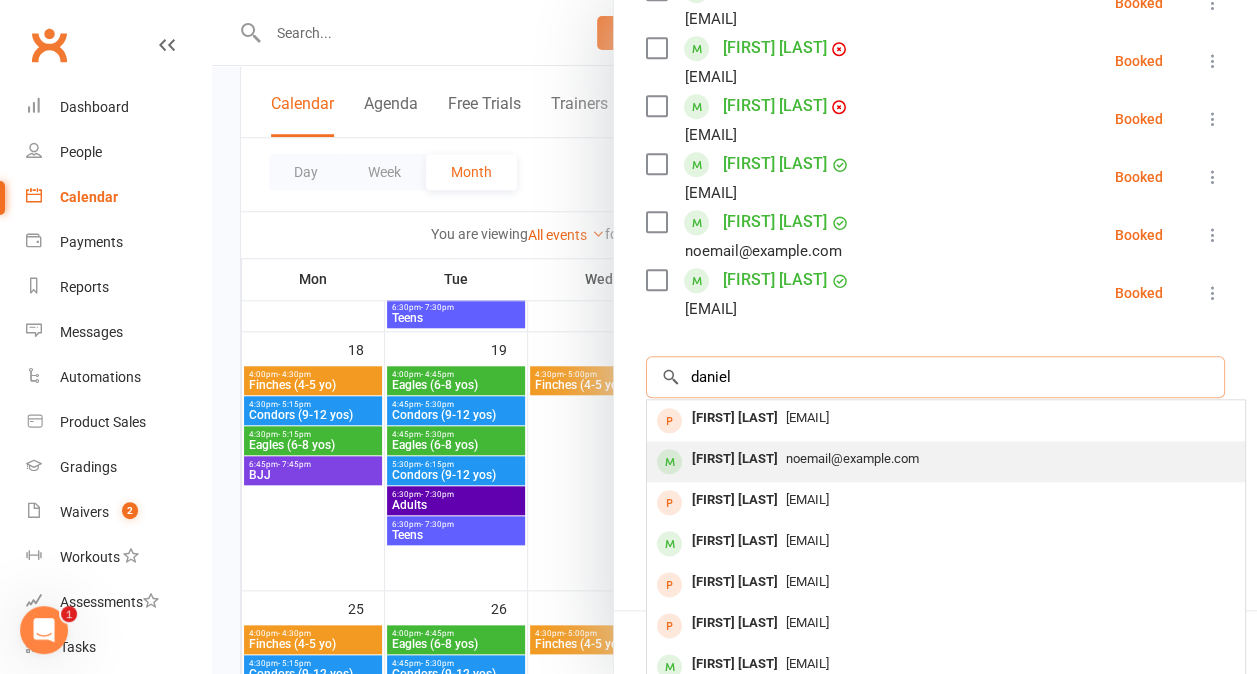 type on "daniel" 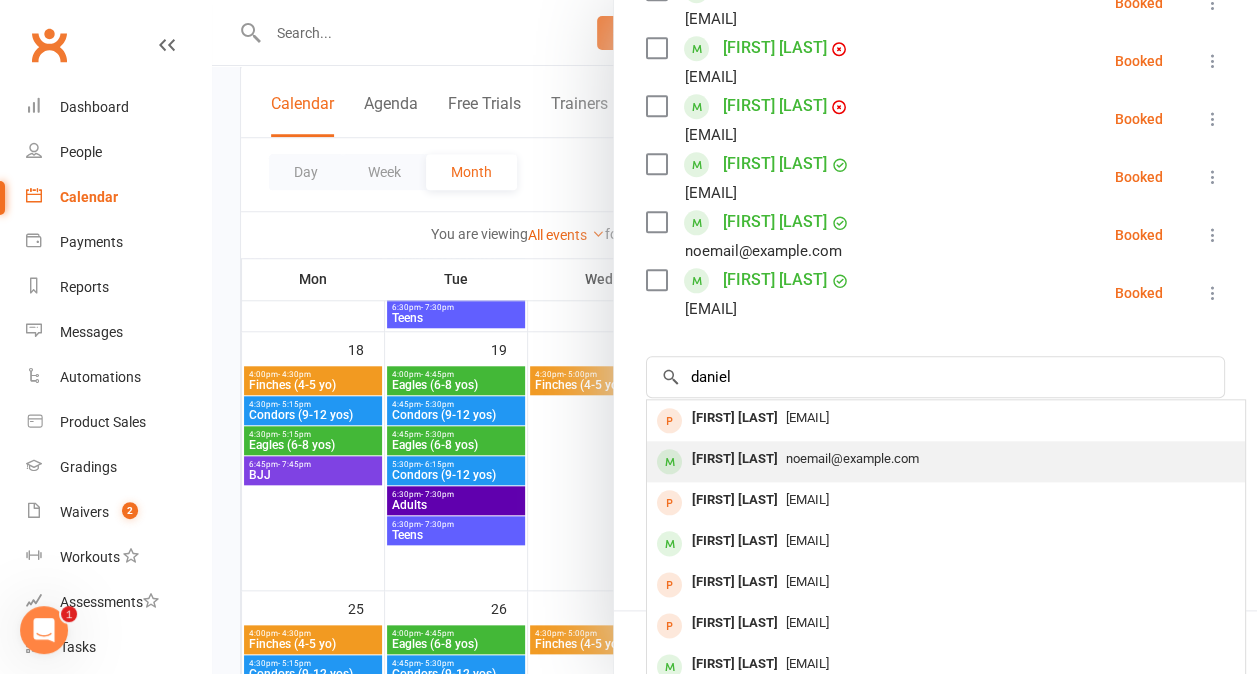 click on "[FIRST] [LAST]" at bounding box center (735, 459) 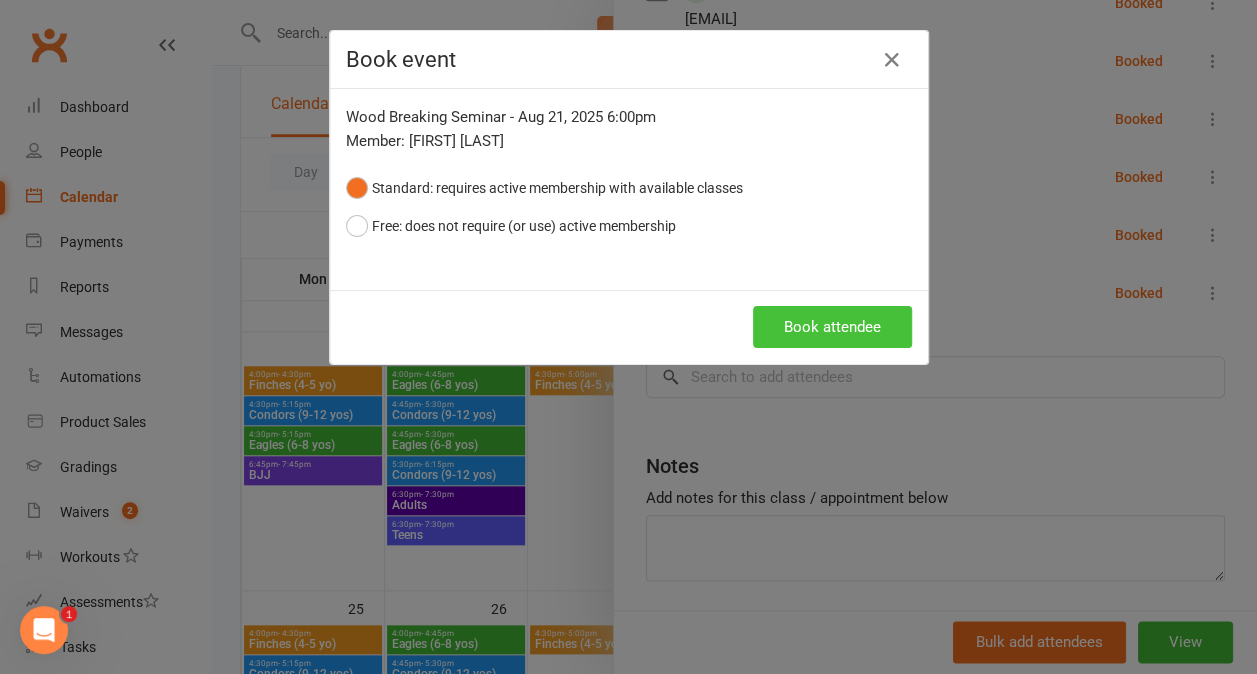click on "Book attendee" at bounding box center (832, 327) 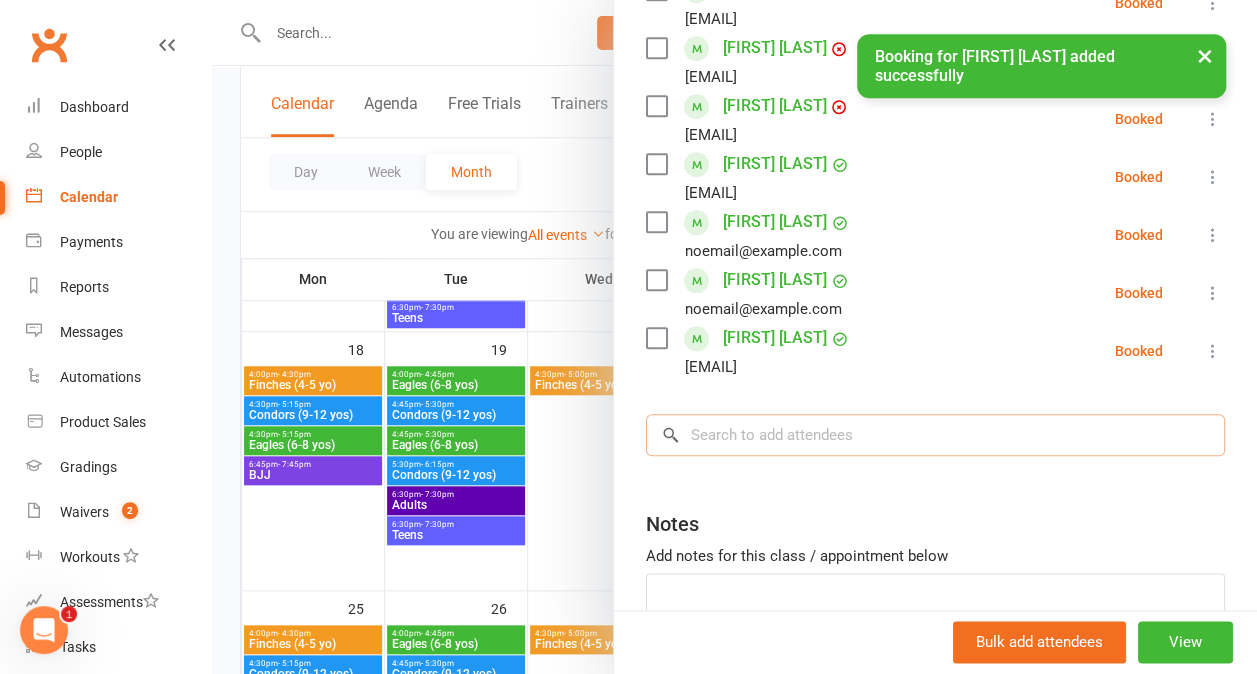 click at bounding box center [935, 435] 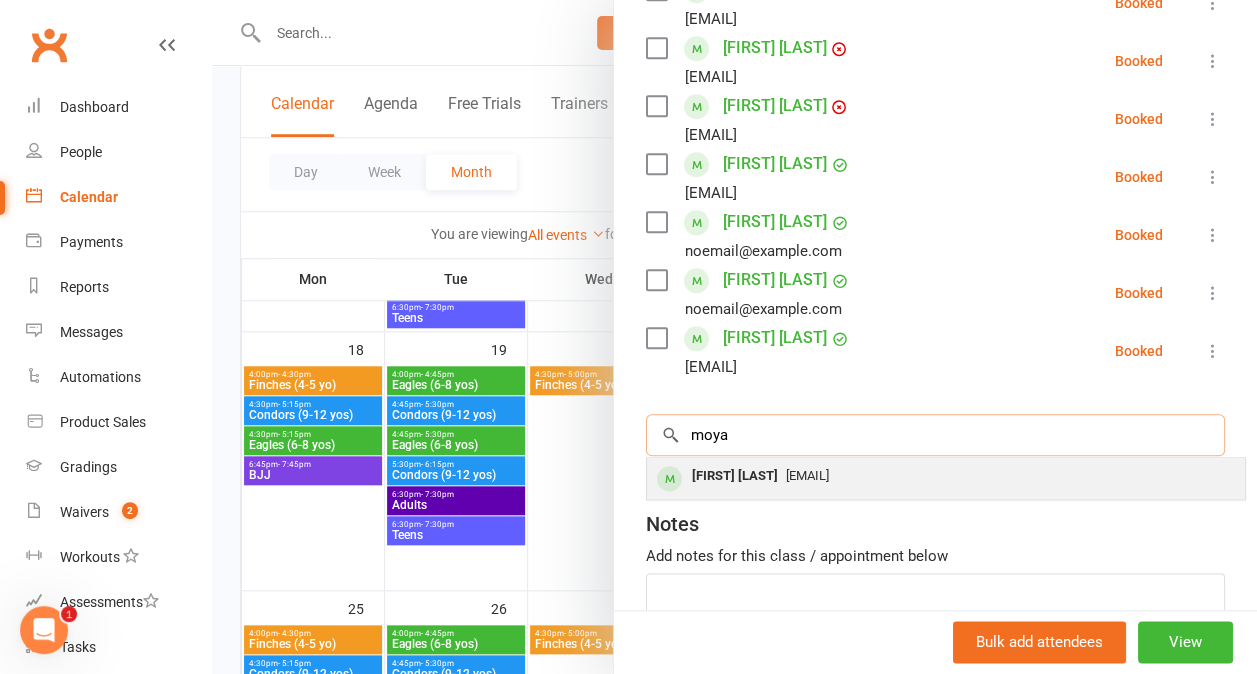 type on "moya" 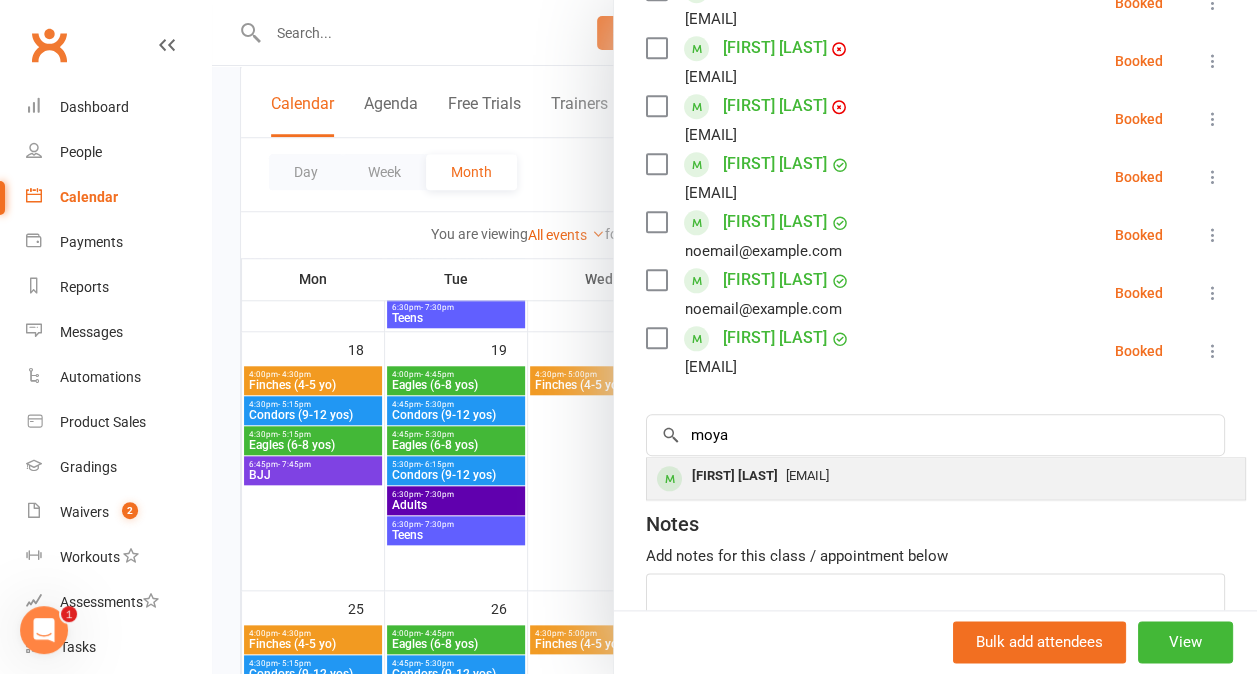 click on "[FIRST] [LAST]" at bounding box center [735, 476] 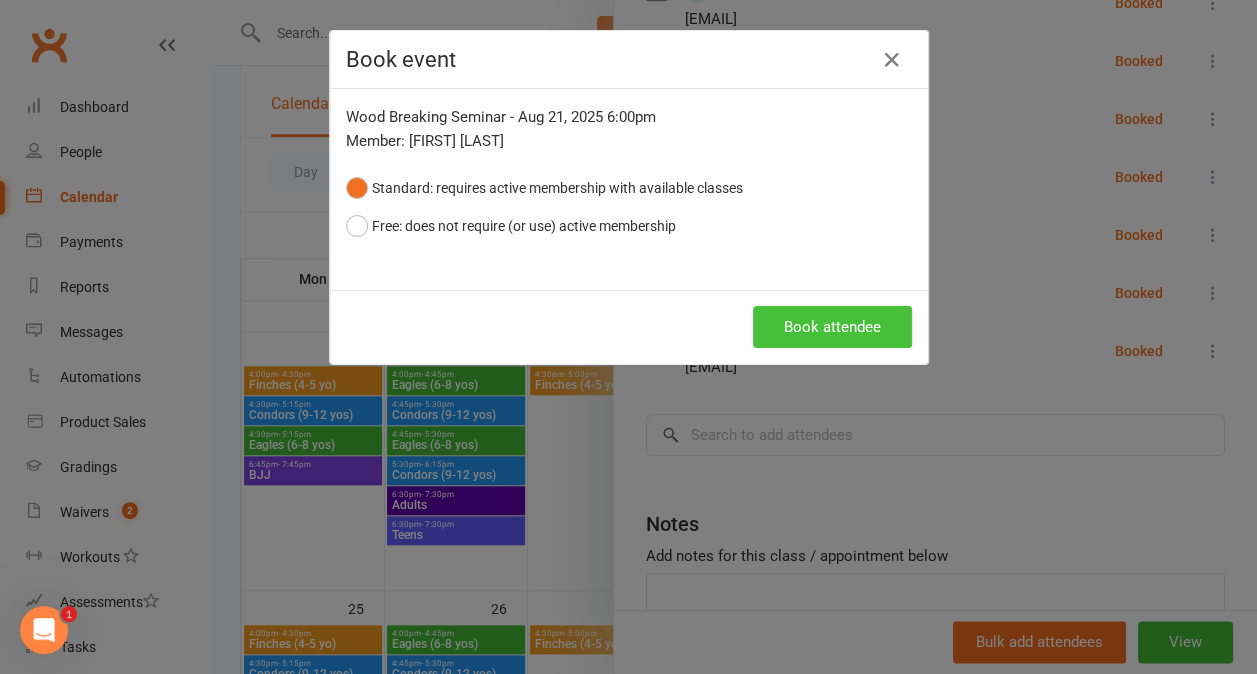 click on "Book attendee" at bounding box center [832, 327] 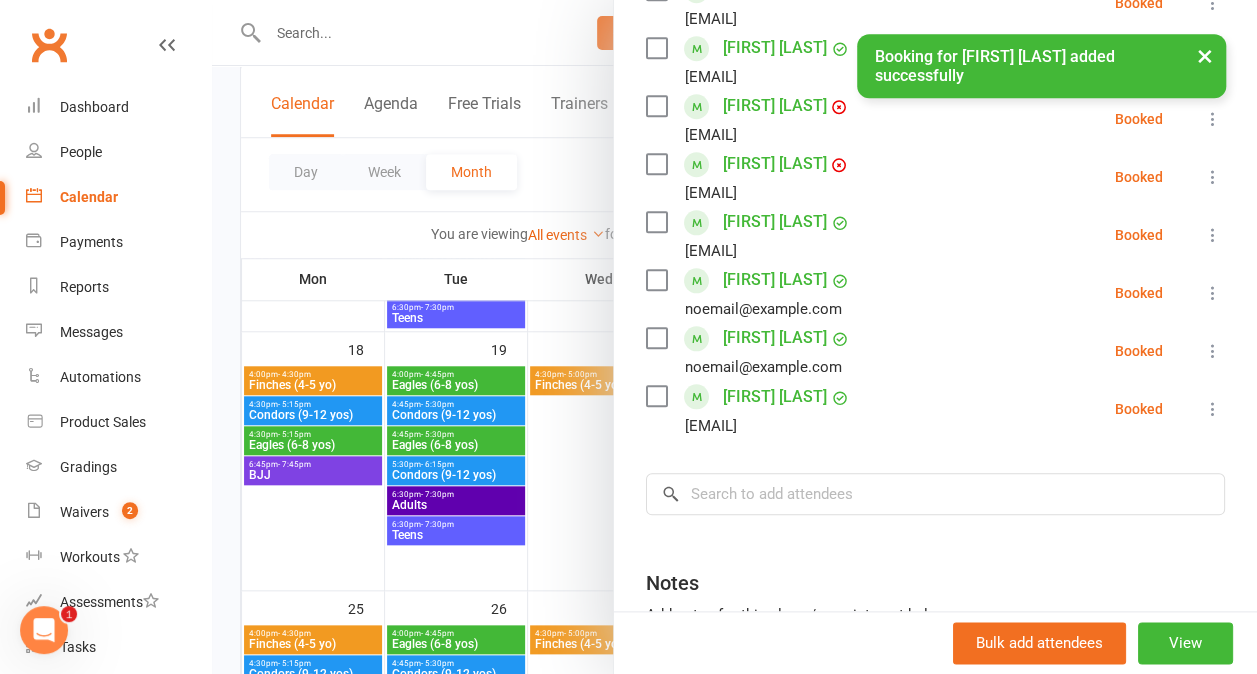 scroll, scrollTop: 920, scrollLeft: 0, axis: vertical 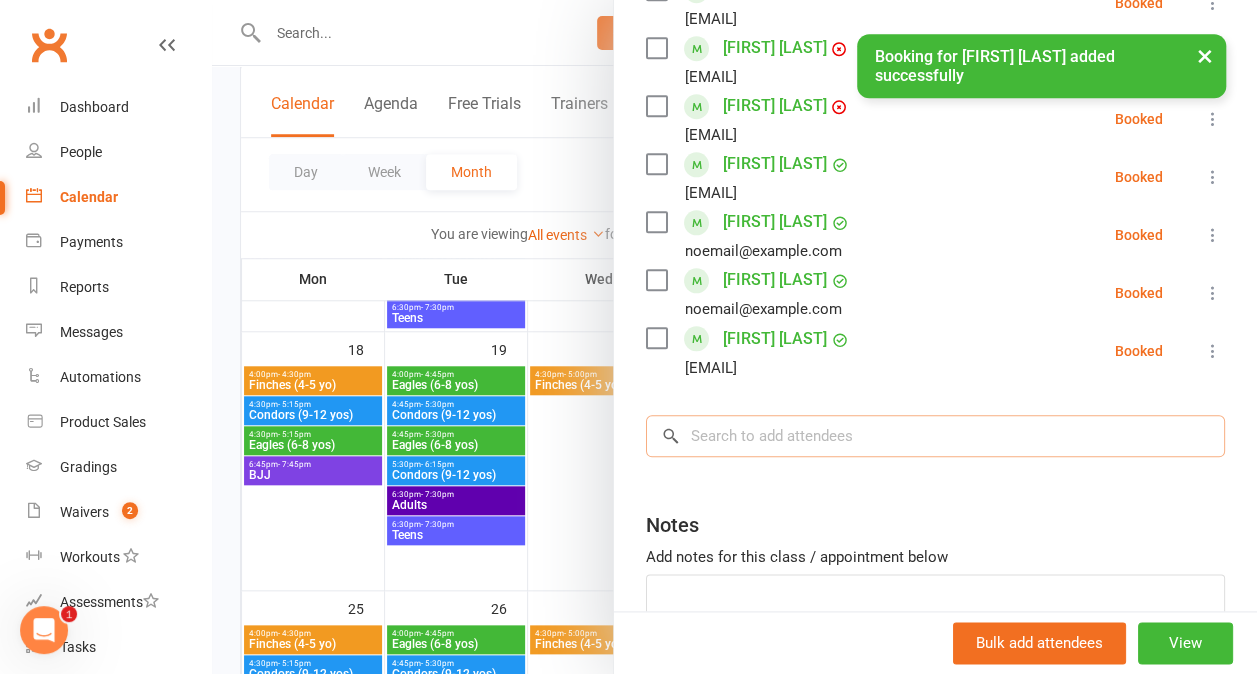 click at bounding box center (935, 436) 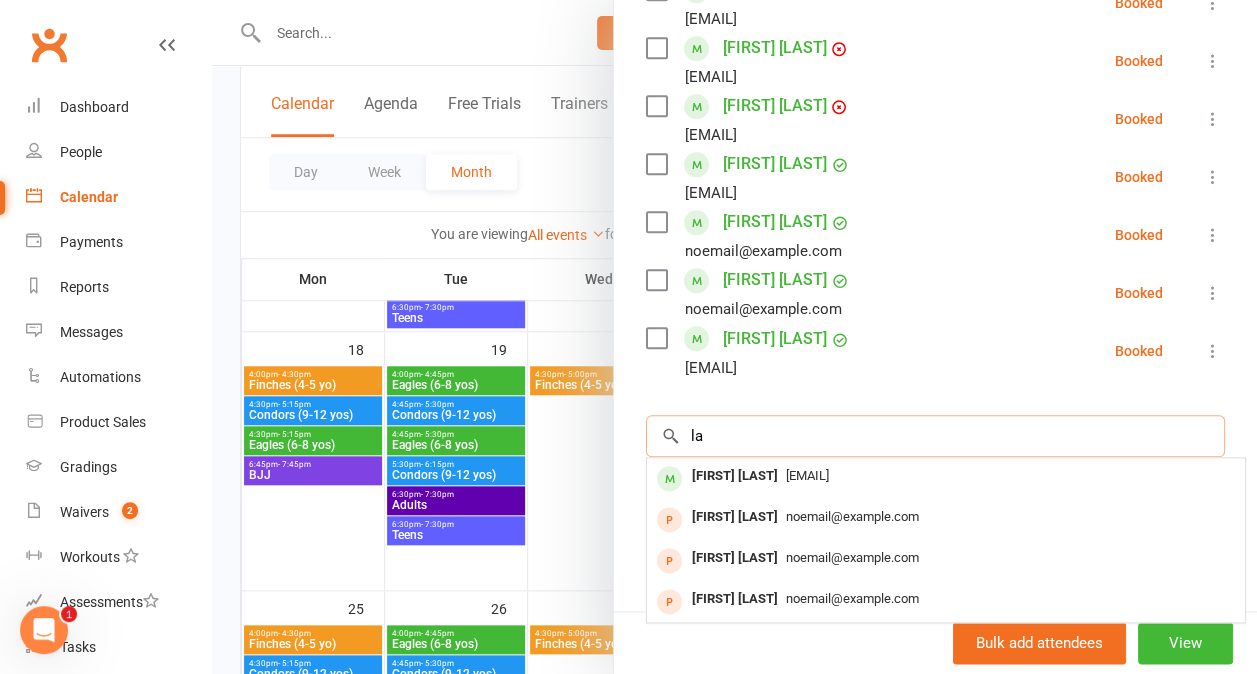 type on "l" 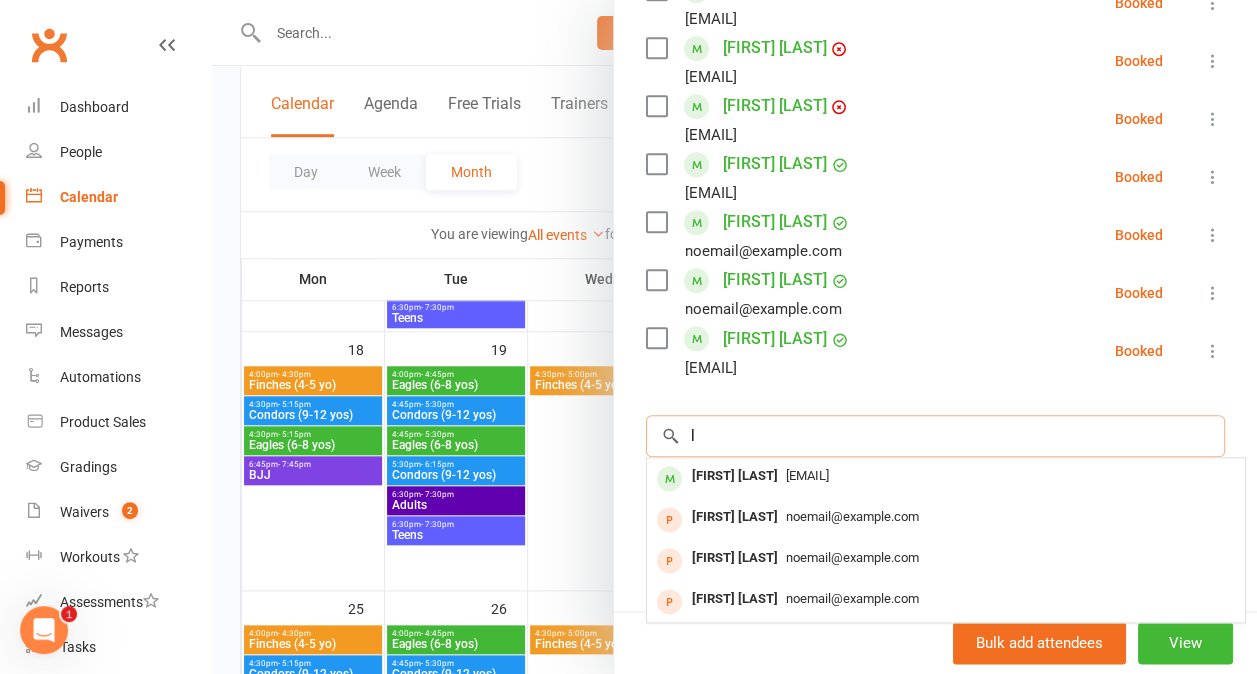 type 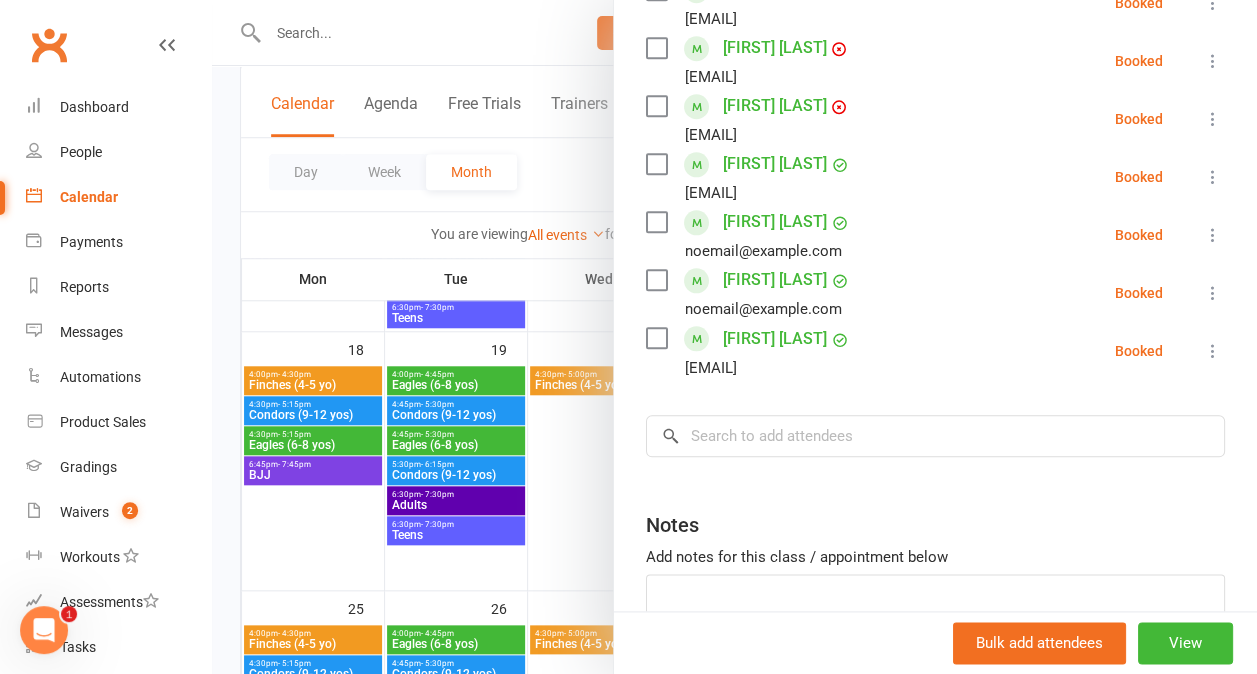 click at bounding box center [734, 337] 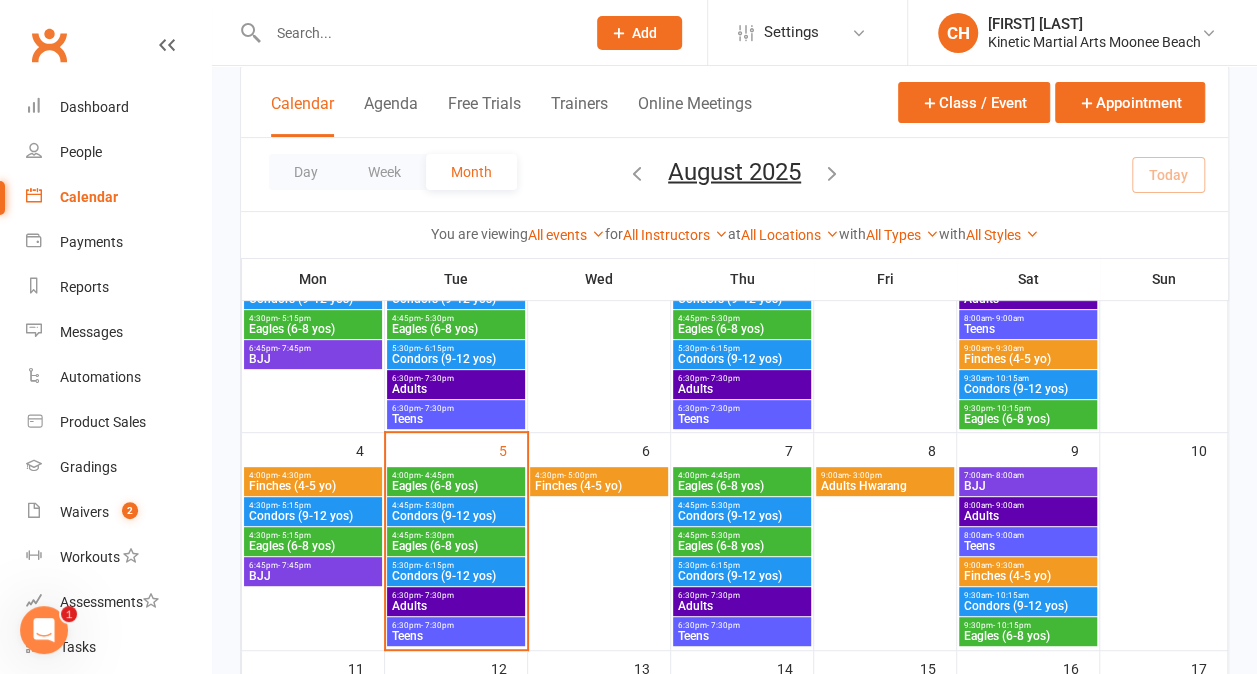 scroll, scrollTop: 210, scrollLeft: 0, axis: vertical 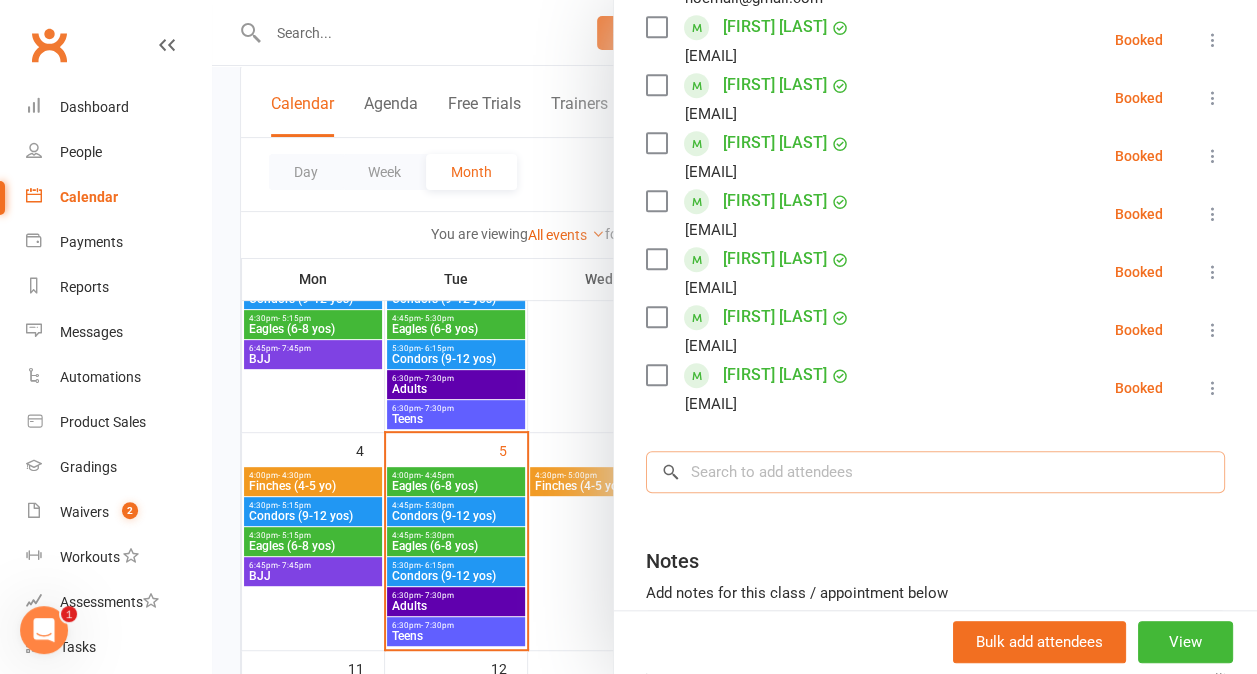 click at bounding box center (935, 472) 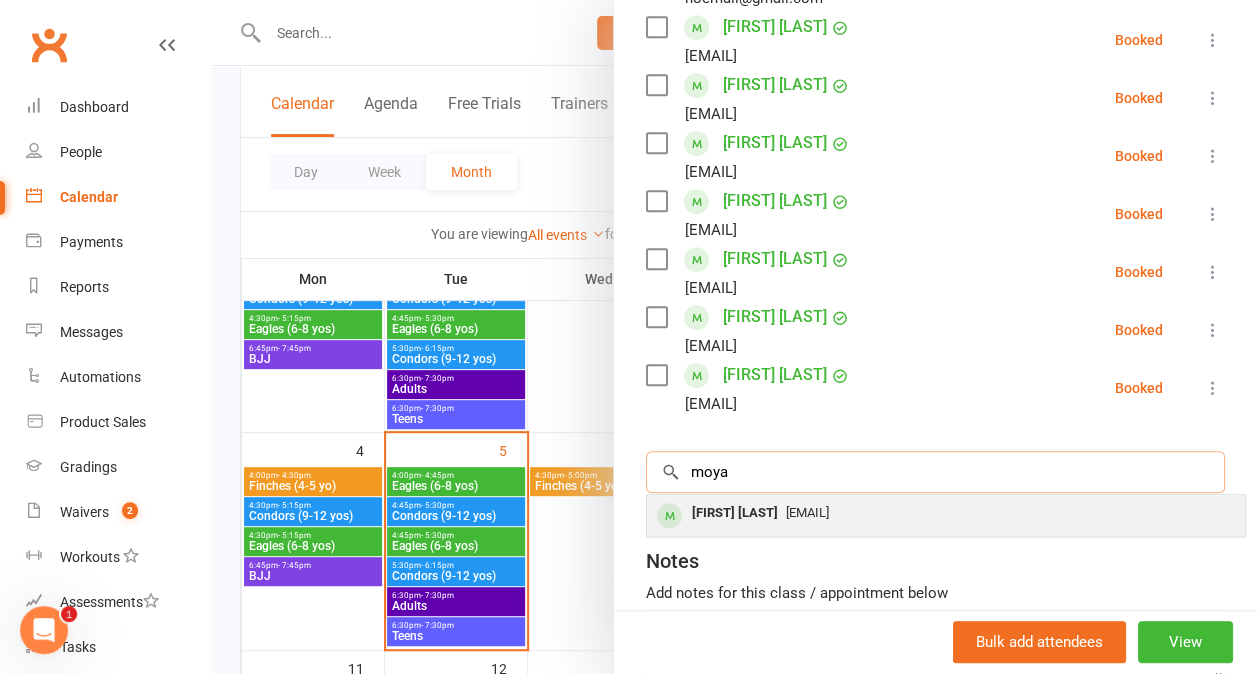 type on "moya" 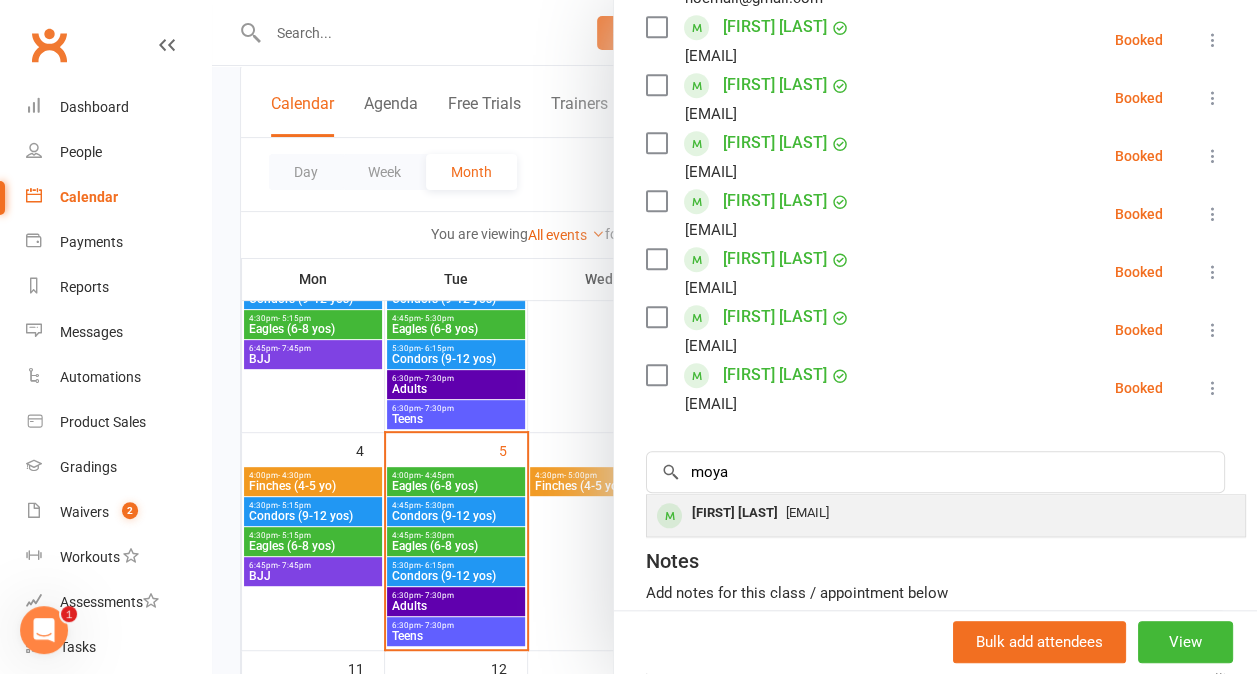 click on "[EMAIL]" at bounding box center [807, 512] 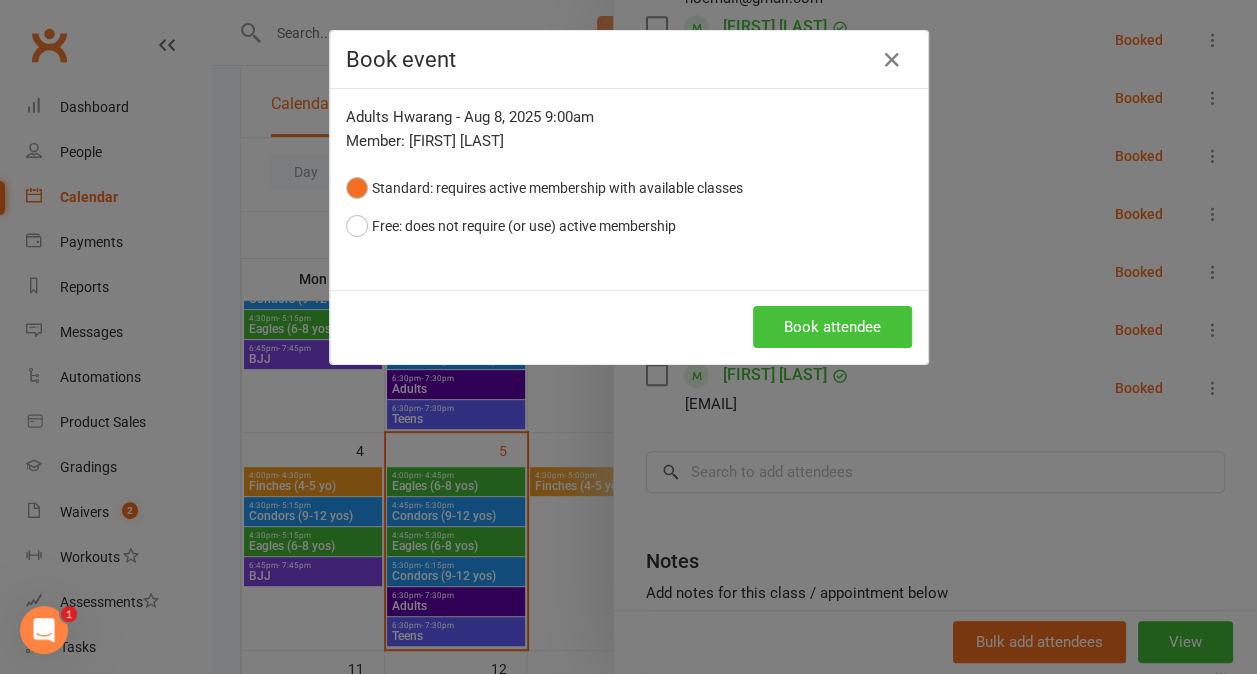 click on "Book attendee" at bounding box center [832, 327] 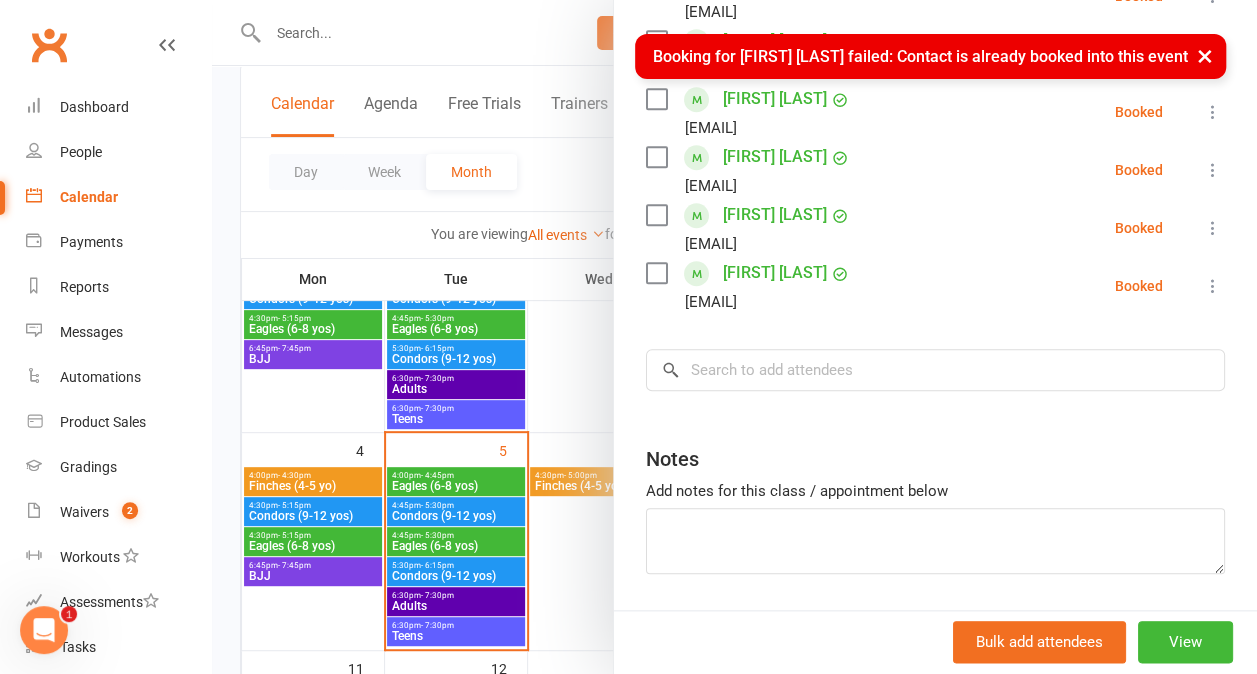 scroll, scrollTop: 762, scrollLeft: 0, axis: vertical 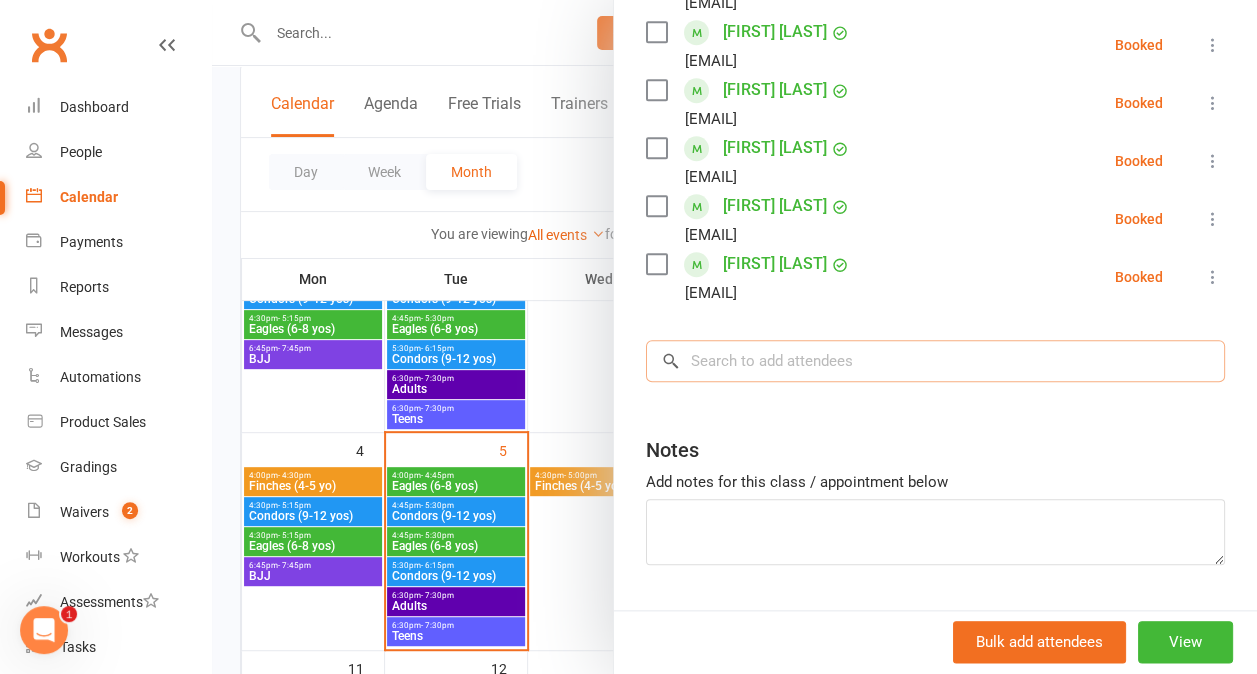 click at bounding box center [935, 361] 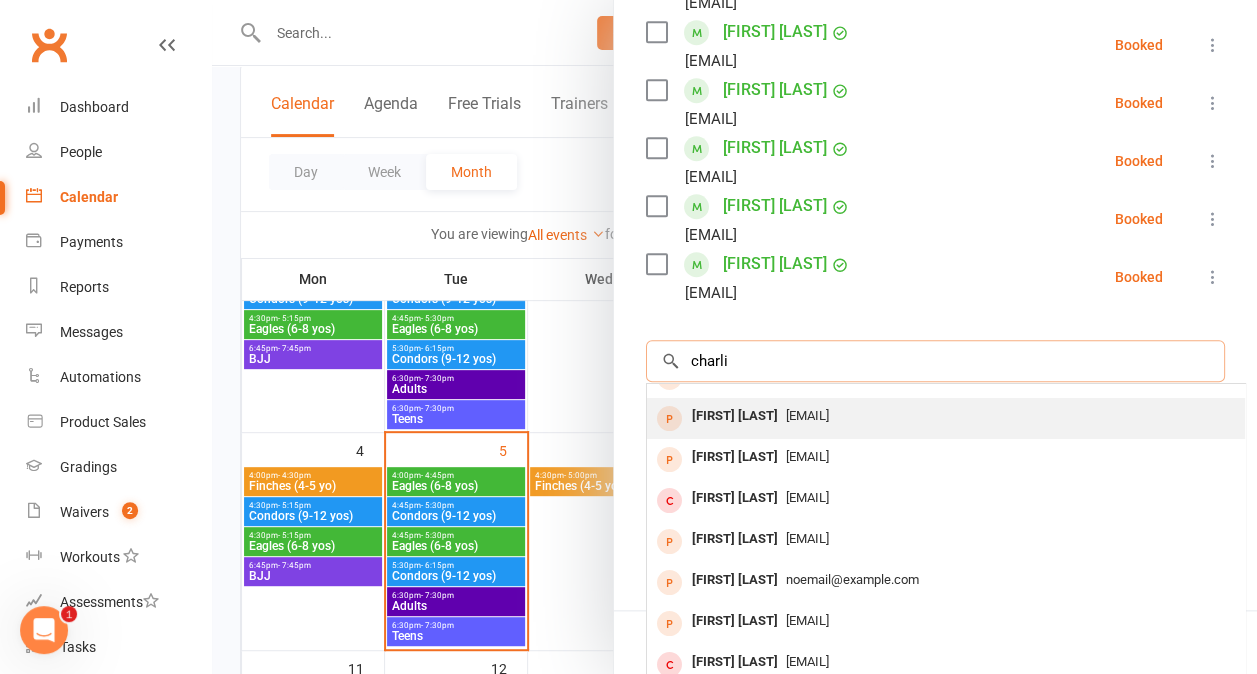 scroll, scrollTop: 0, scrollLeft: 0, axis: both 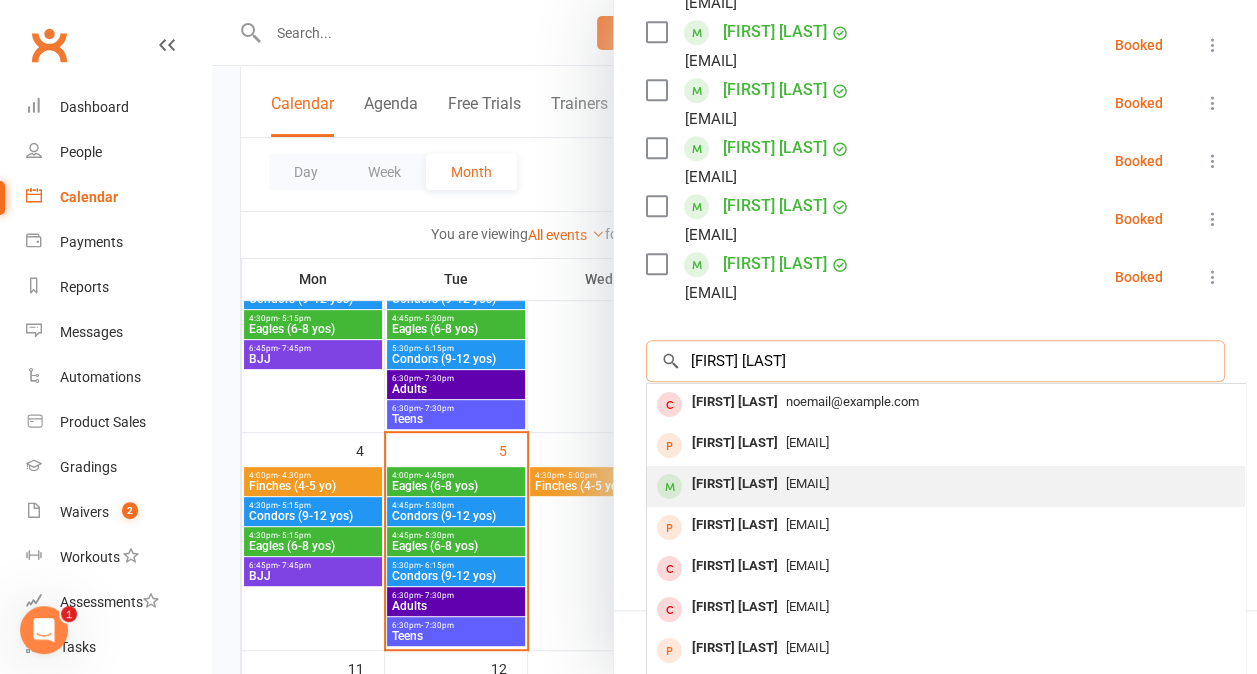 type on "[FIRST] [LAST]" 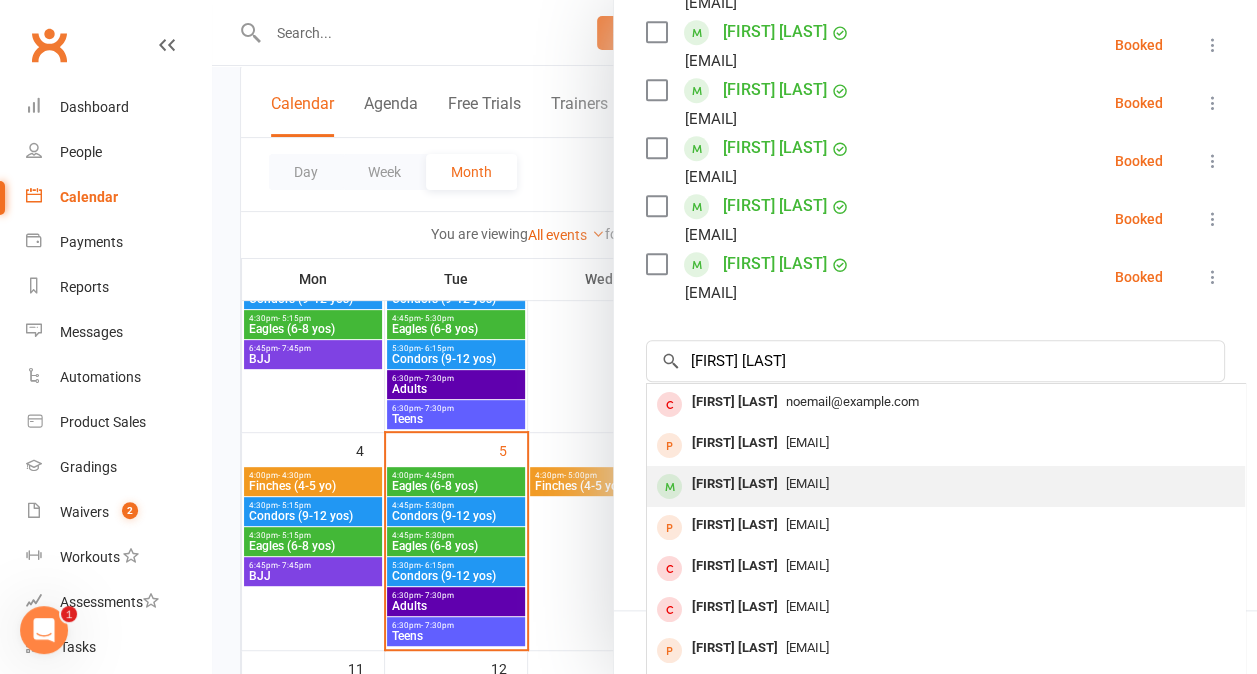 click on "[FIRST] [LAST]" at bounding box center [735, 484] 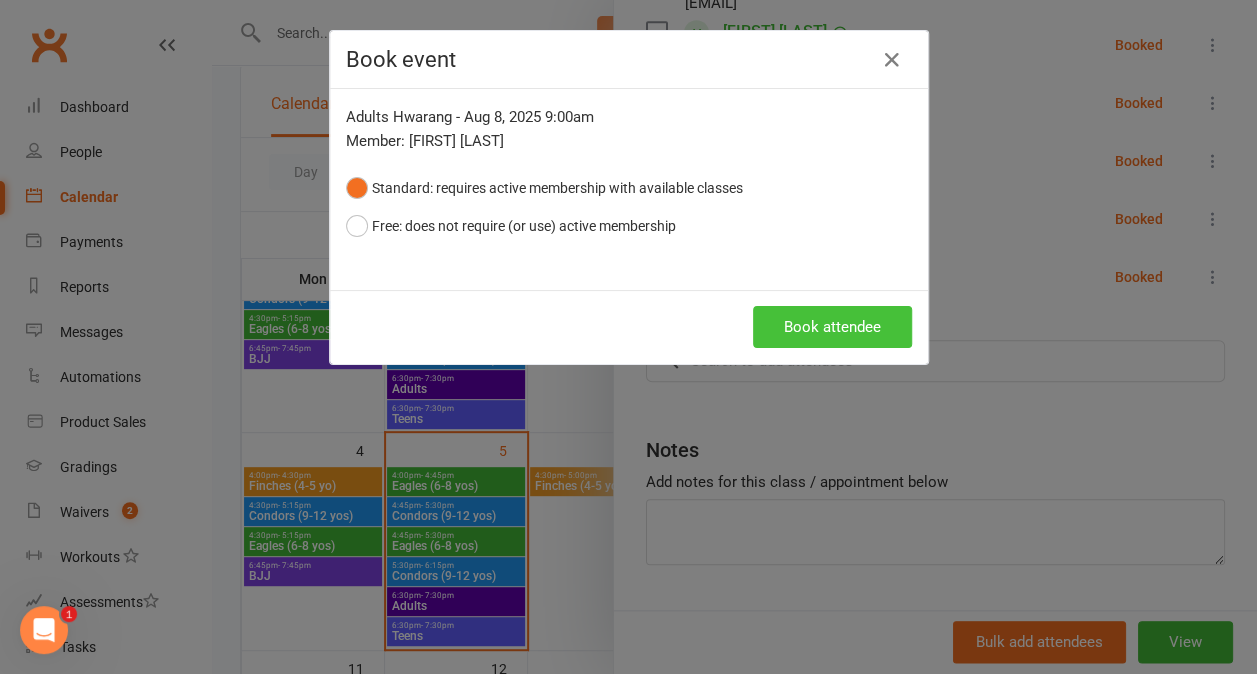 click on "Book attendee" at bounding box center (832, 327) 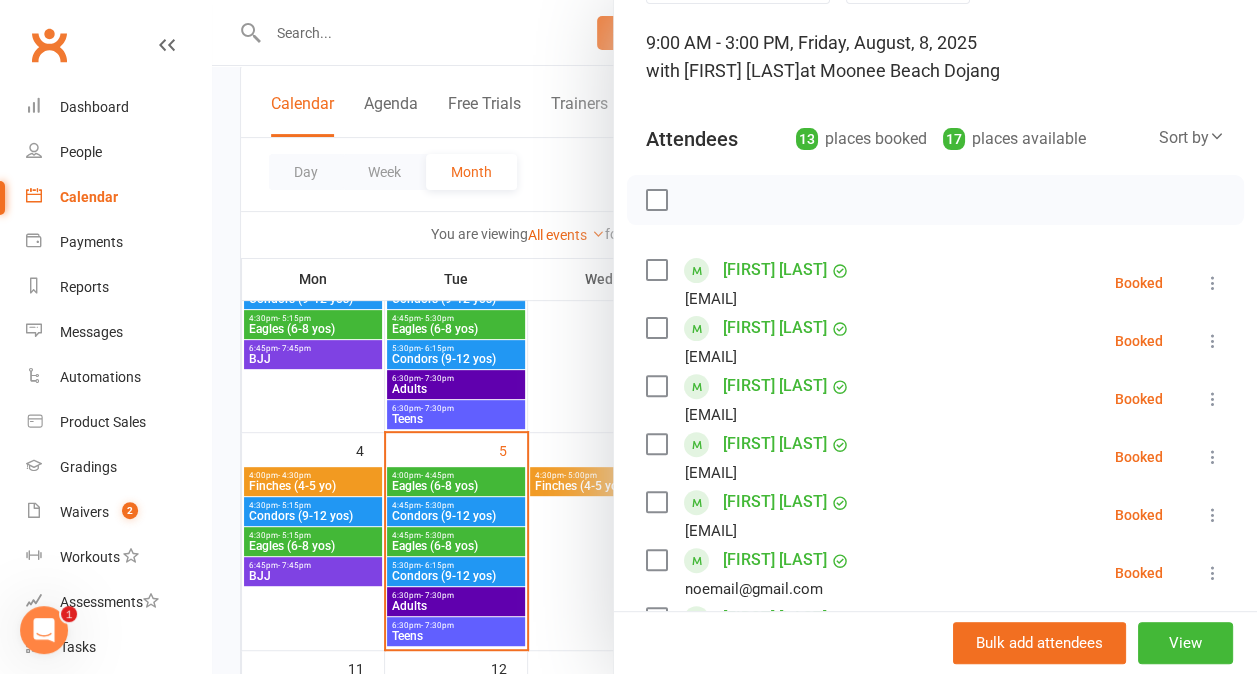 scroll, scrollTop: 0, scrollLeft: 0, axis: both 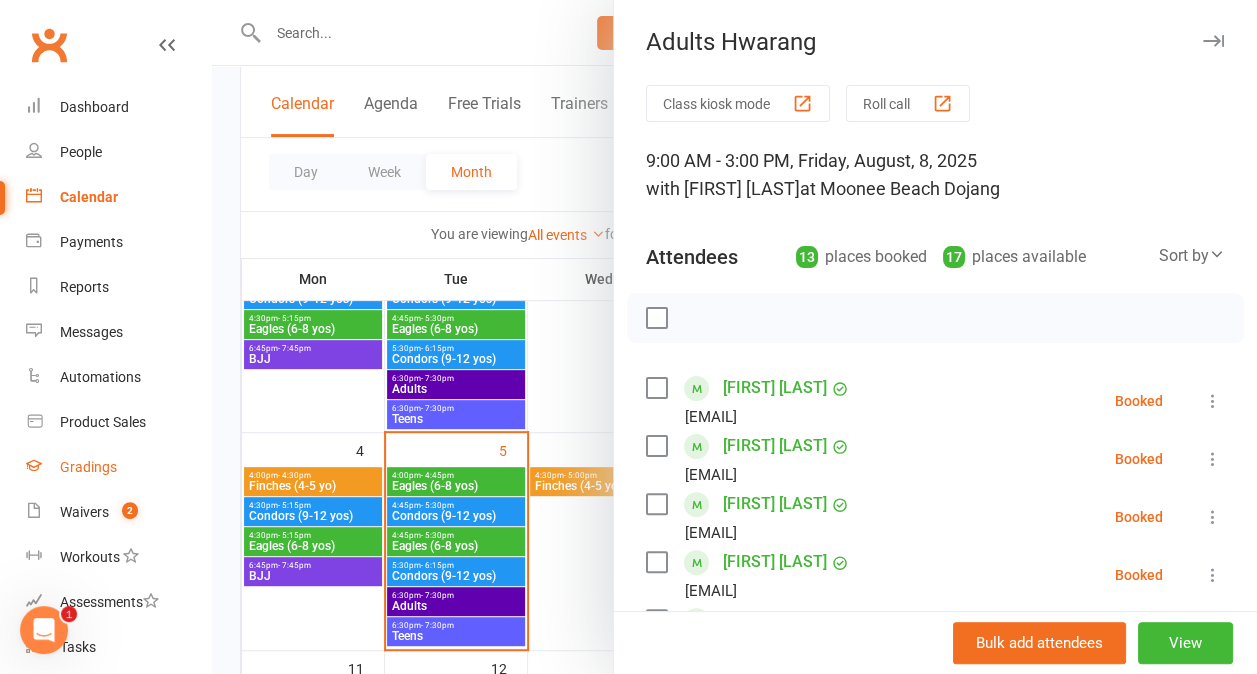 click on "Gradings" at bounding box center [118, 467] 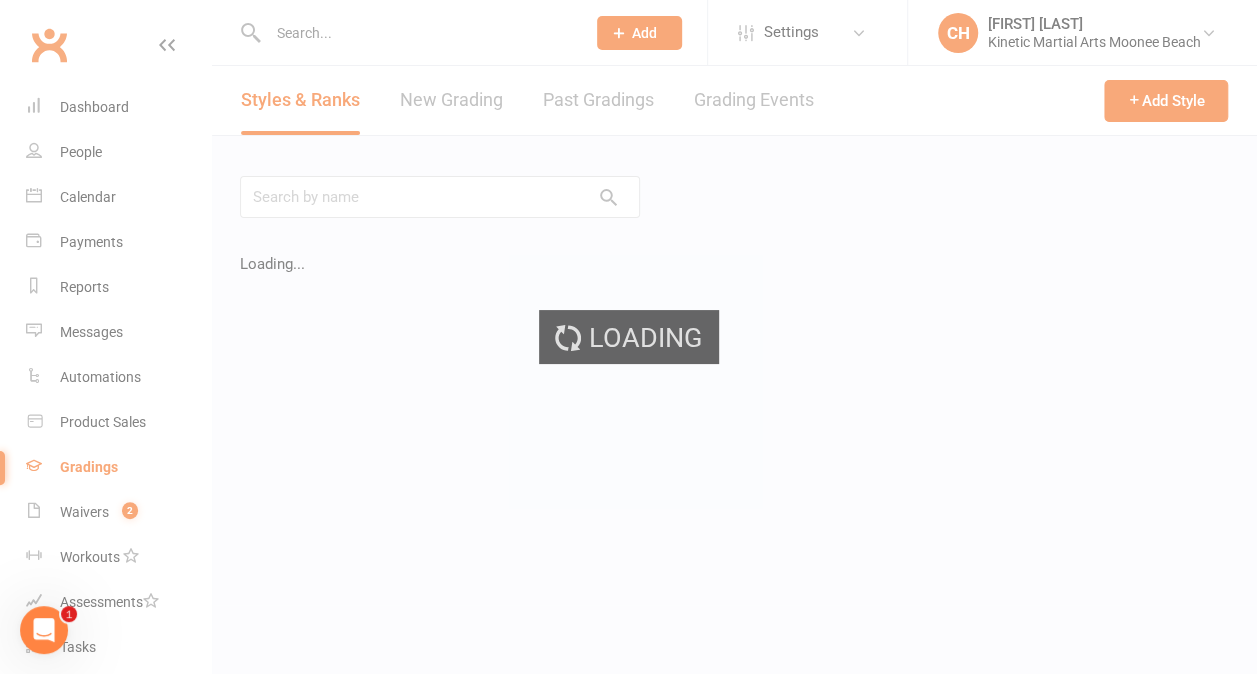 scroll, scrollTop: 0, scrollLeft: 0, axis: both 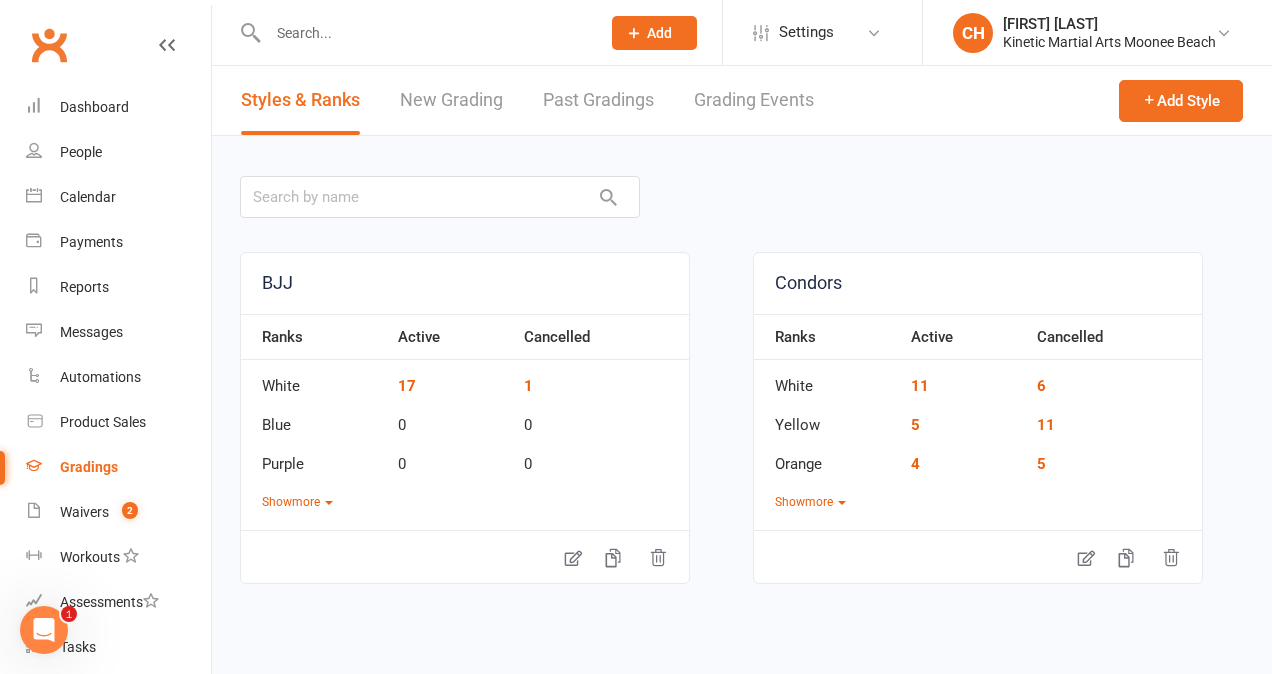 click on "Grading Events" at bounding box center [754, 100] 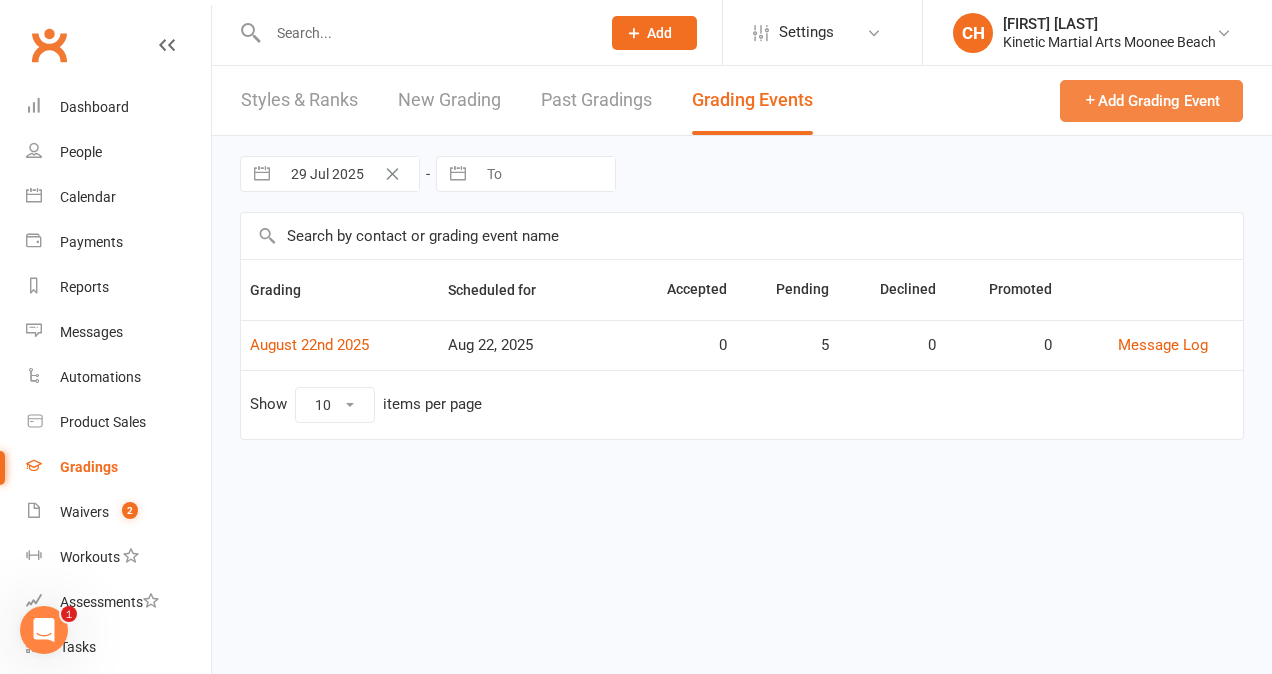 drag, startPoint x: 1139, startPoint y: 98, endPoint x: 892, endPoint y: 99, distance: 247.00203 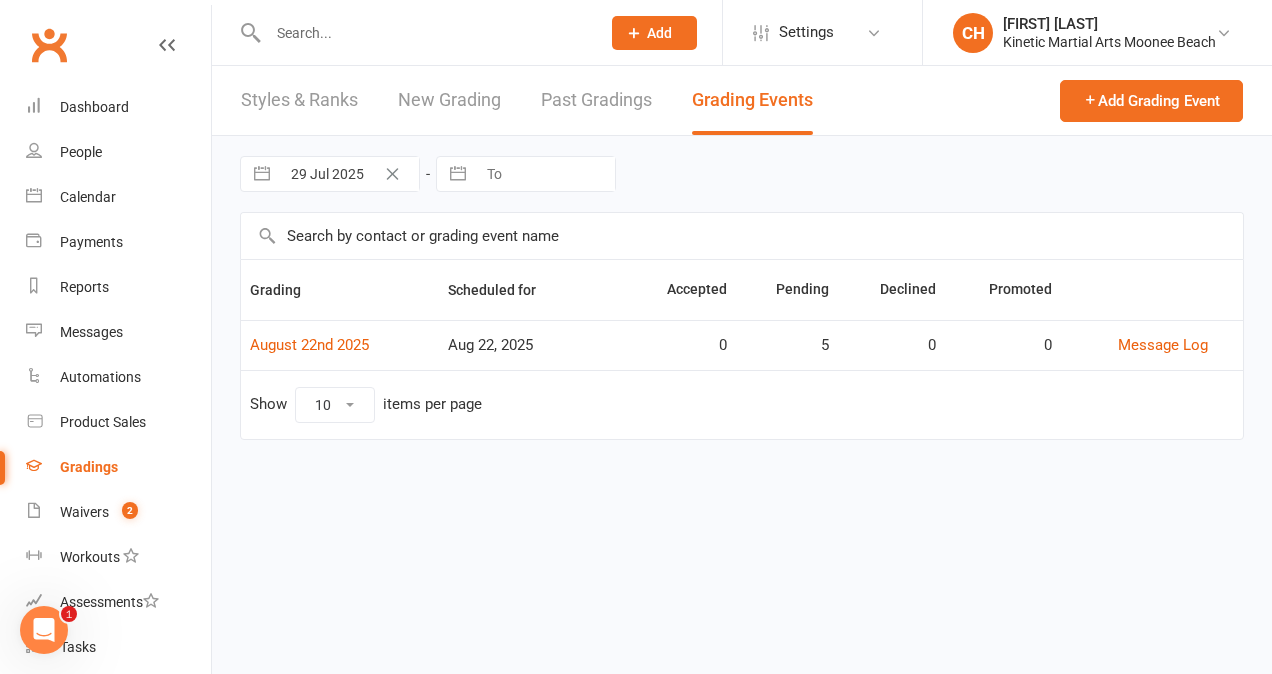 click on "Aug 22, 2025" at bounding box center (531, 345) 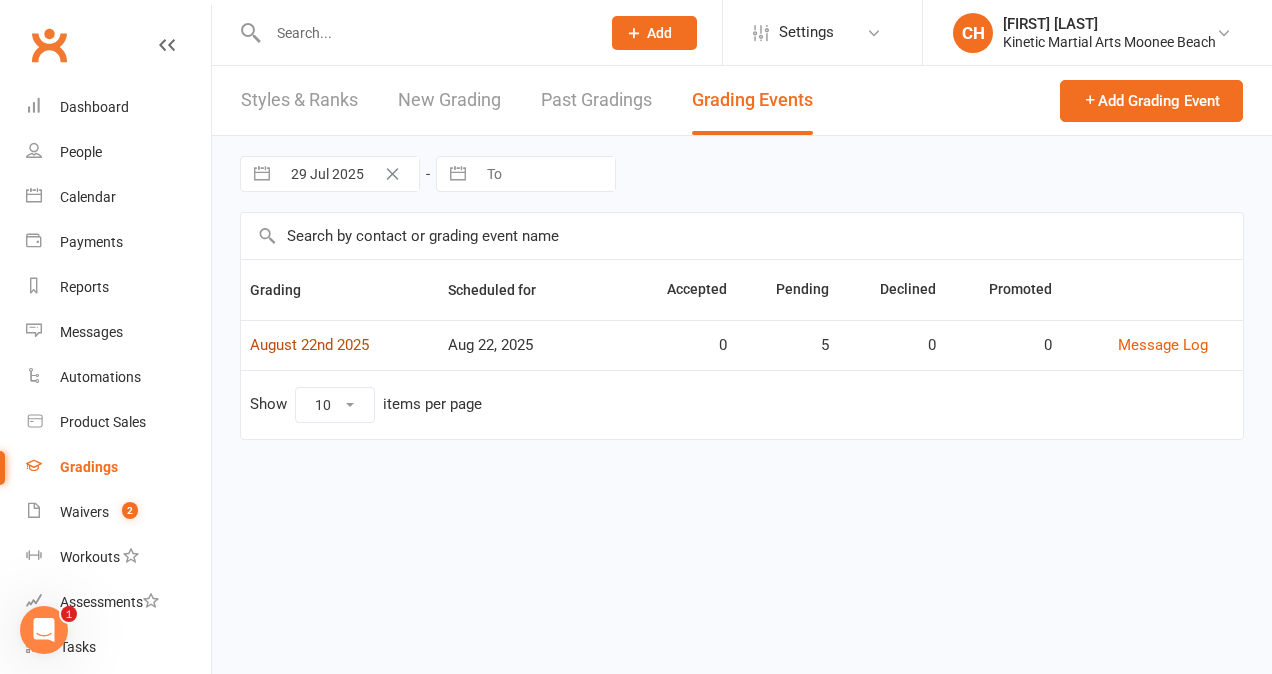 click on "August 22nd 2025" at bounding box center (309, 345) 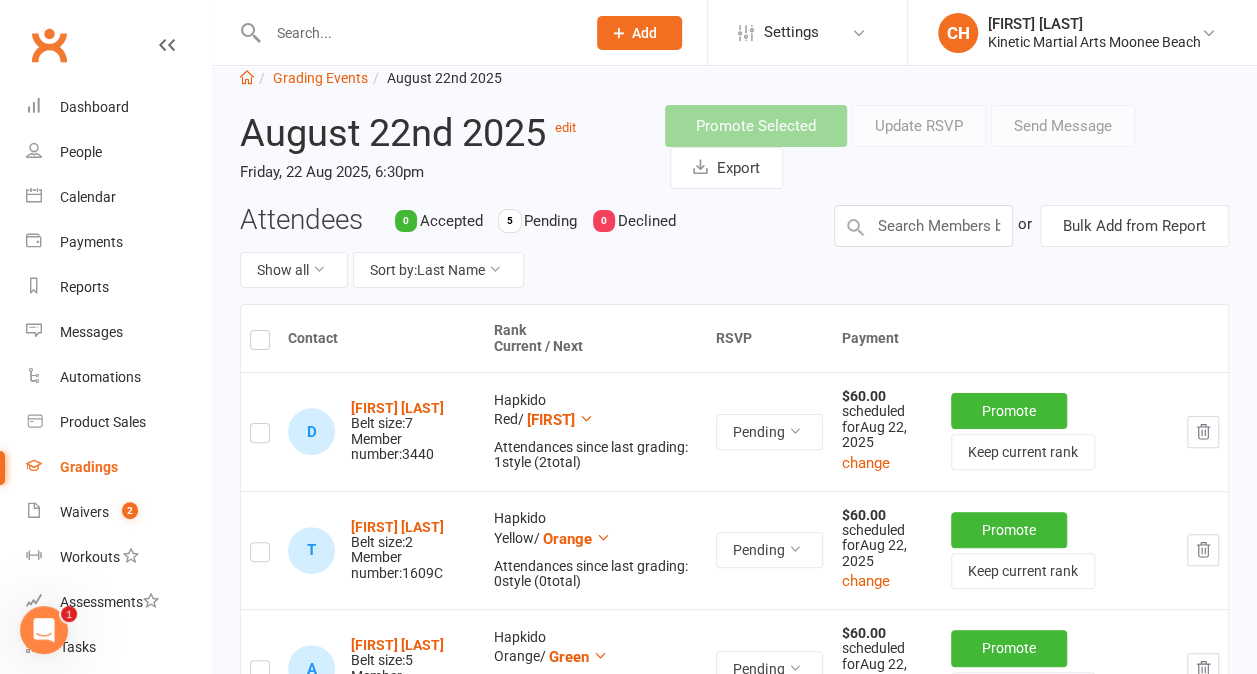 scroll, scrollTop: 40, scrollLeft: 0, axis: vertical 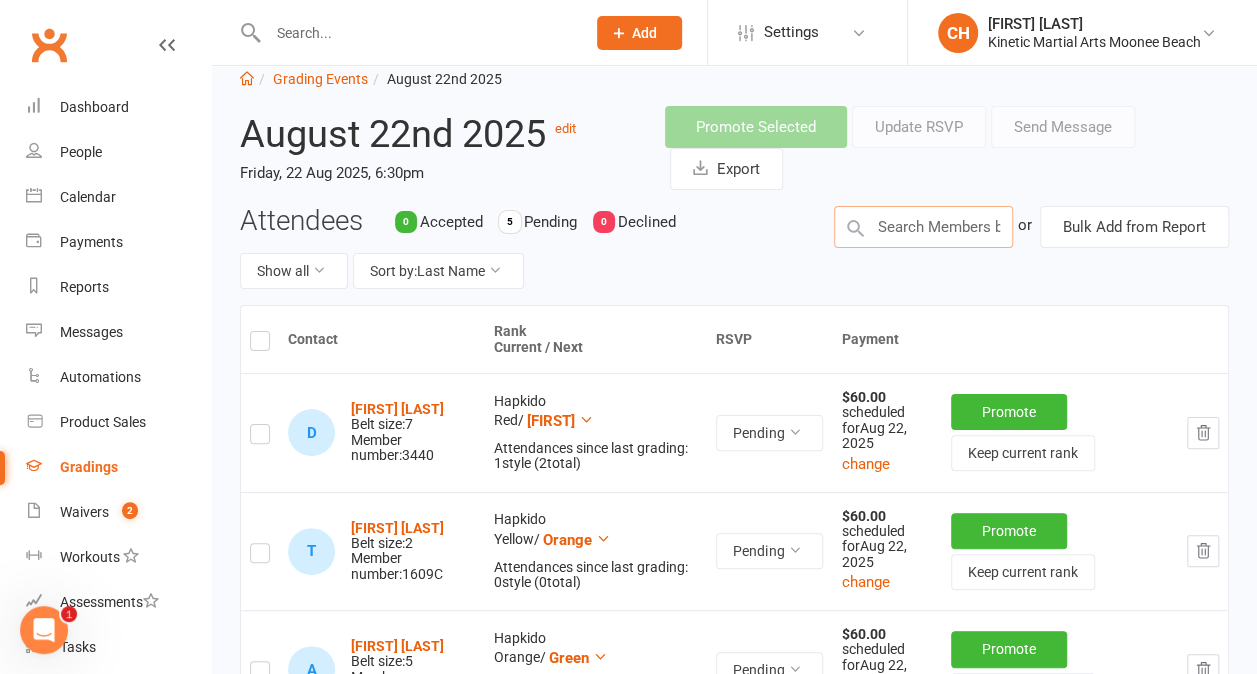 click at bounding box center (923, 227) 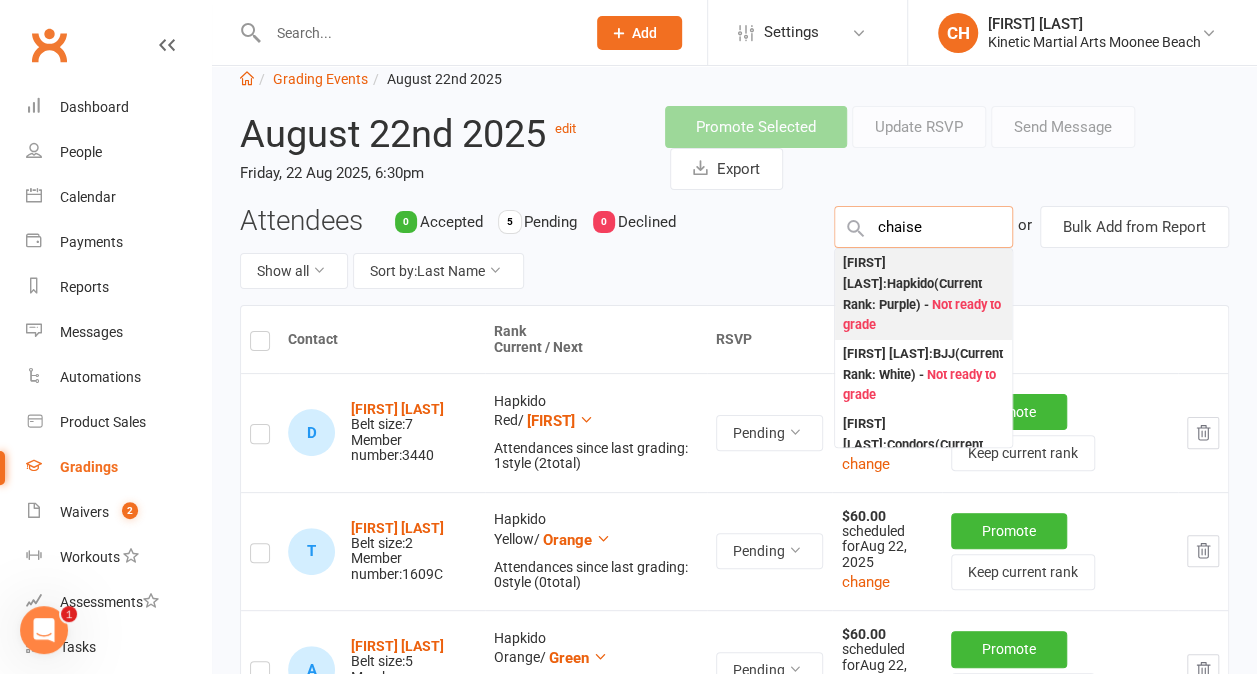 type on "chaise" 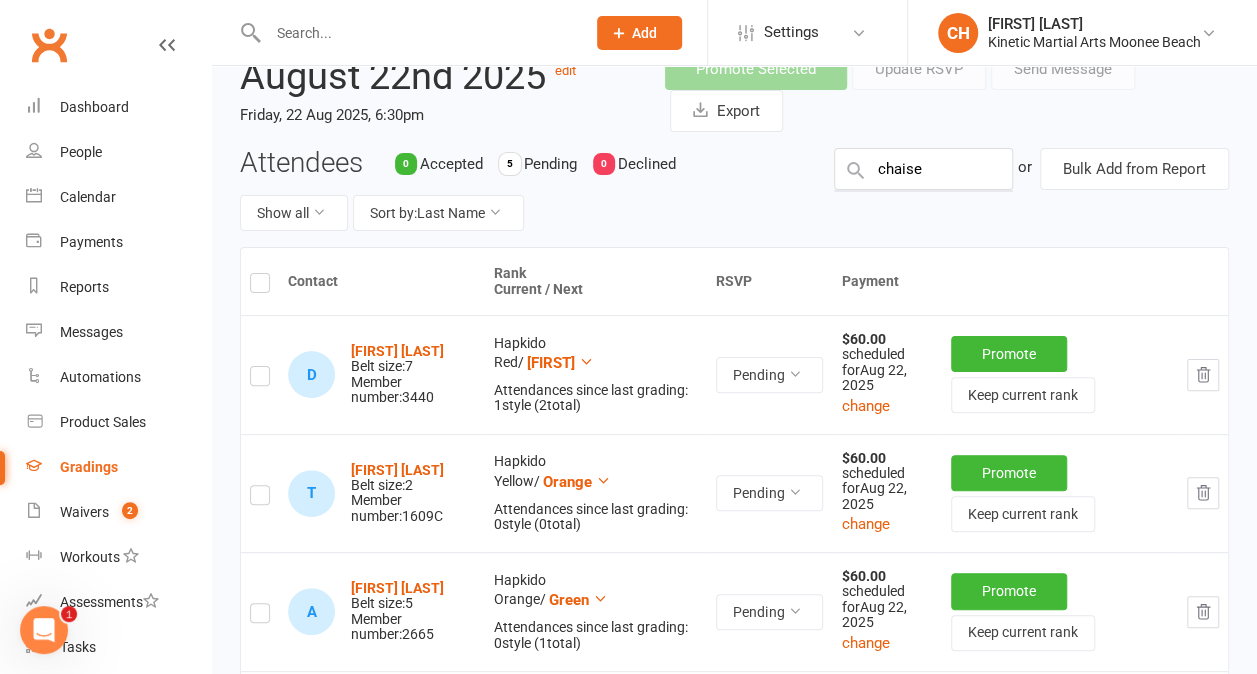 scroll, scrollTop: 94, scrollLeft: 0, axis: vertical 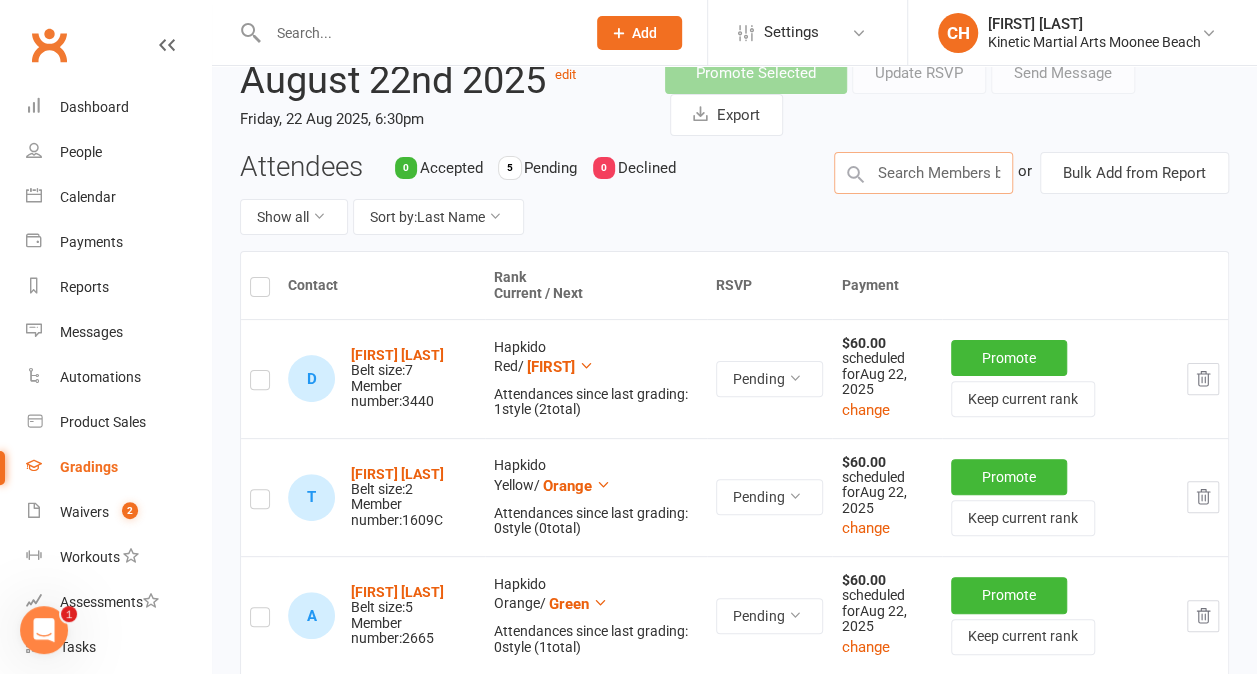 click at bounding box center (923, 173) 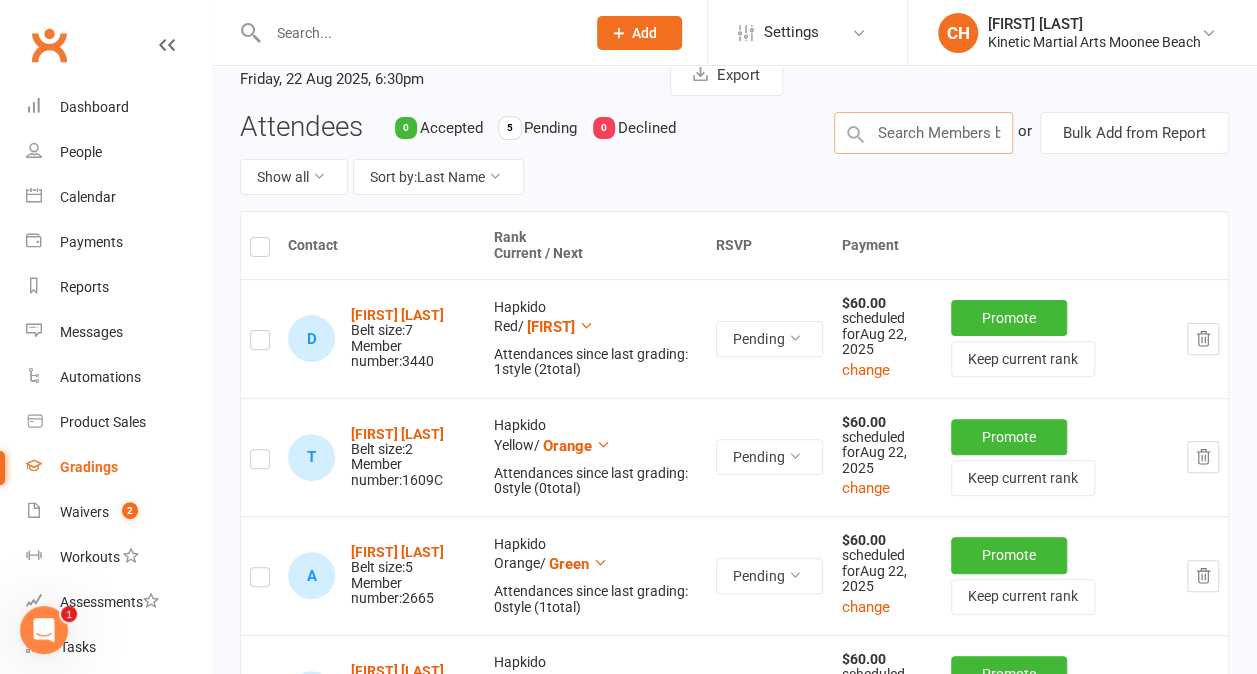scroll, scrollTop: 132, scrollLeft: 0, axis: vertical 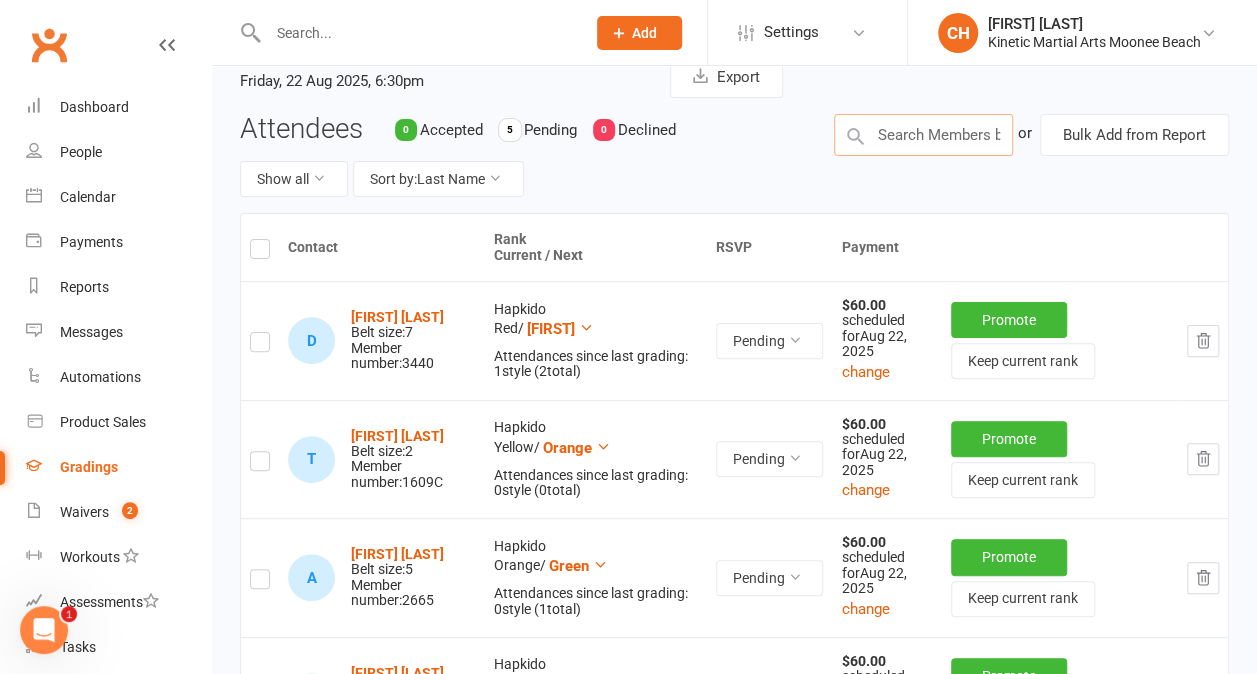 click at bounding box center [923, 135] 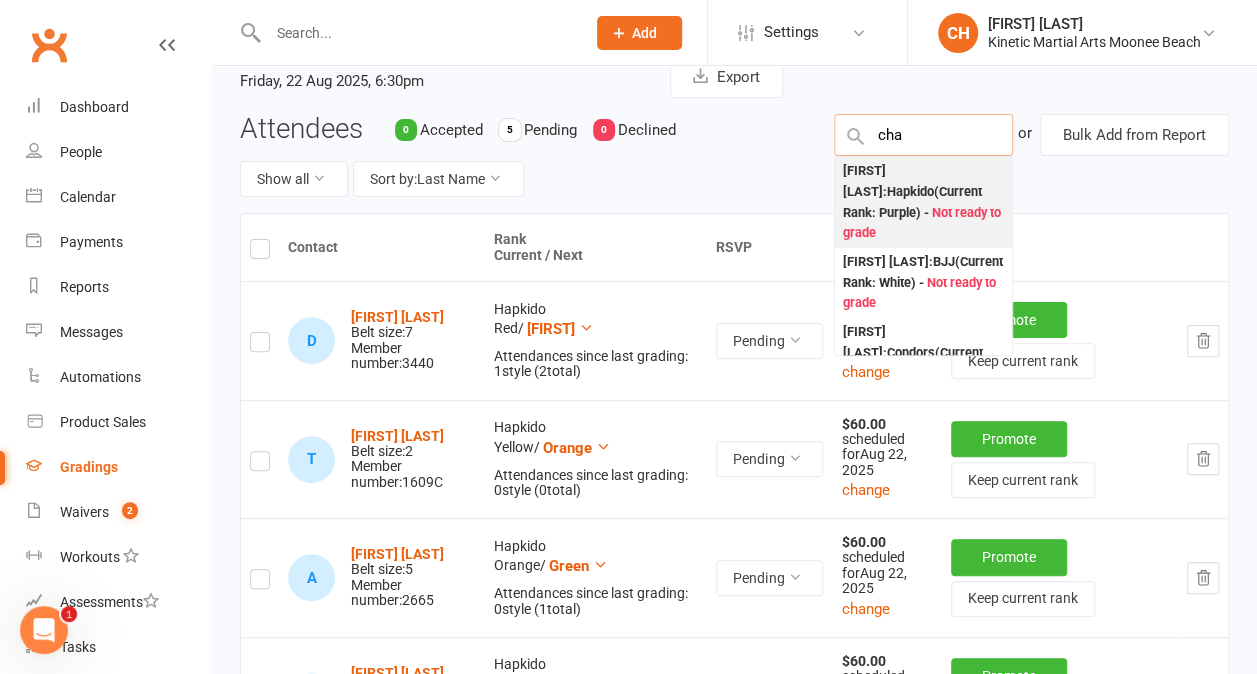 type on "cha" 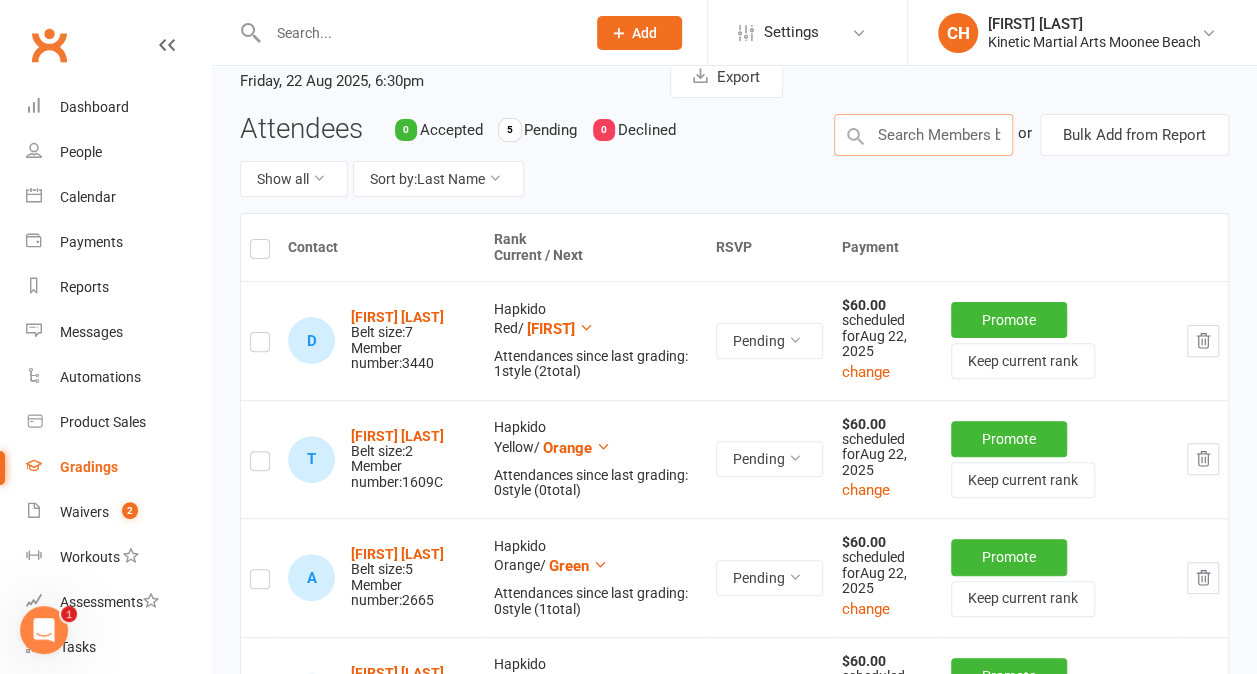 drag, startPoint x: 910, startPoint y: 190, endPoint x: 869, endPoint y: 122, distance: 79.40403 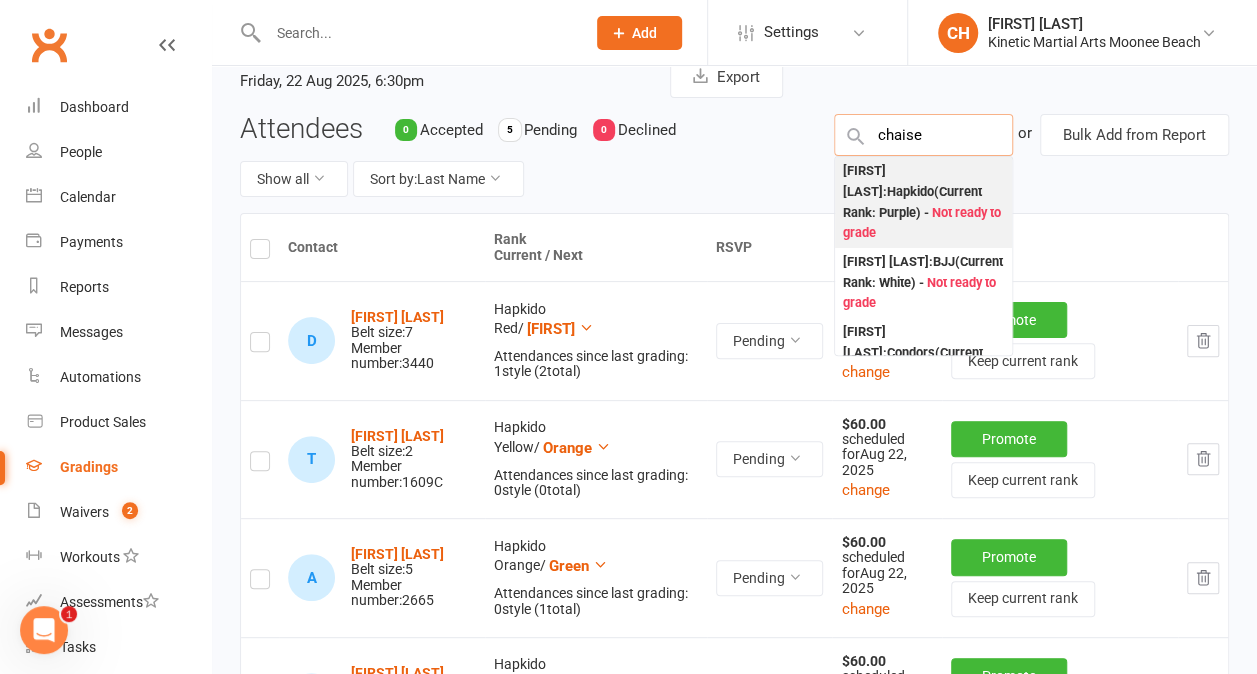 type on "chaise" 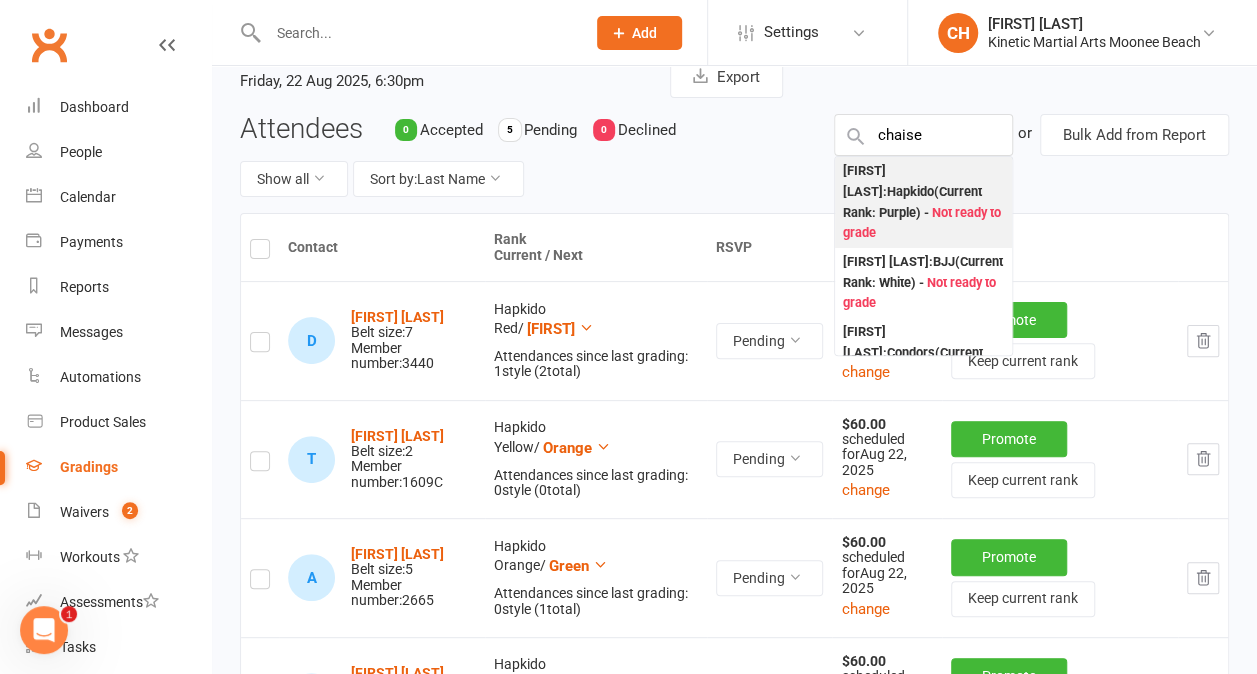 click on "[FIRST] [LAST] : Hapkido (Current Rank: Purple) - Not ready to grade" at bounding box center (923, 202) 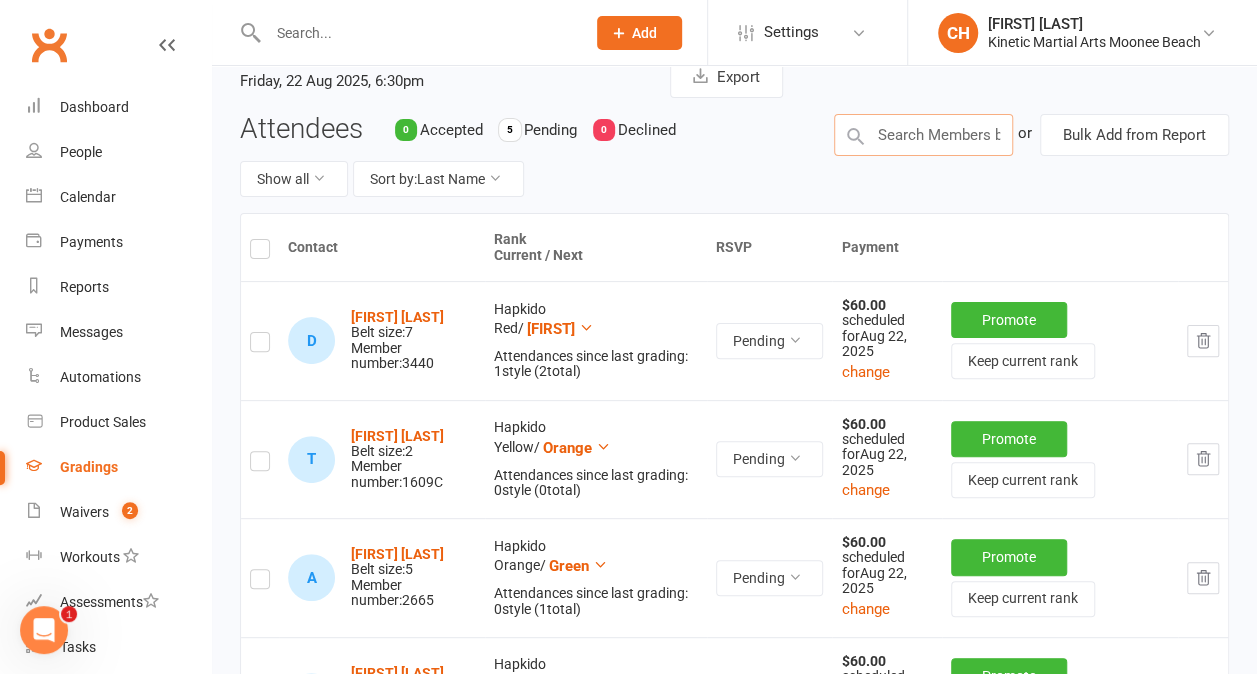 click at bounding box center (923, 135) 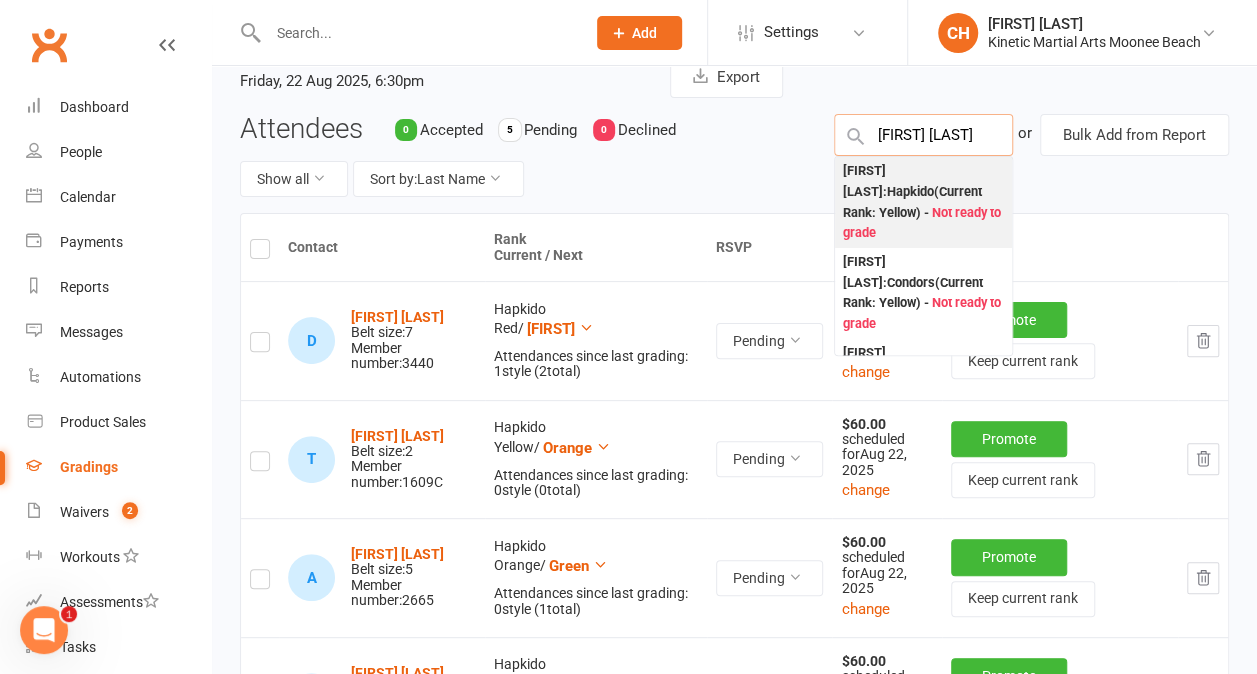 type on "[FIRST] [LAST]" 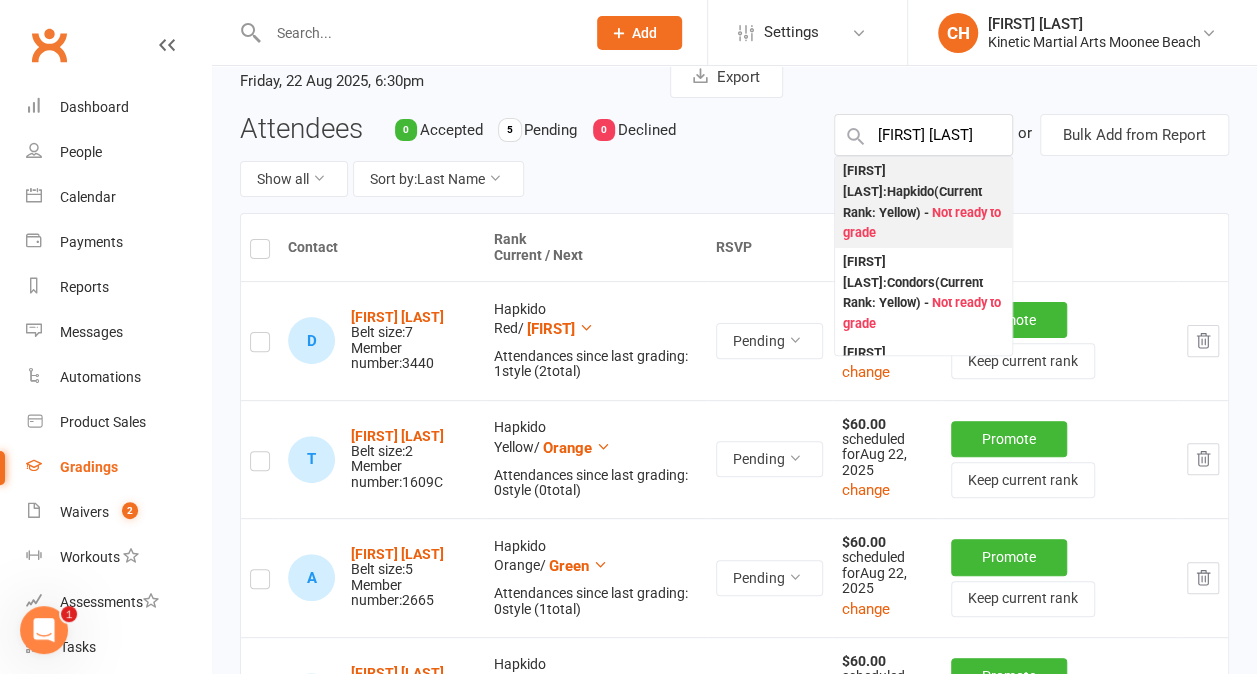 click on "[FIRST] [LAST] : Hapkido (Current Rank: Yellow) - Not ready to grade" at bounding box center [923, 202] 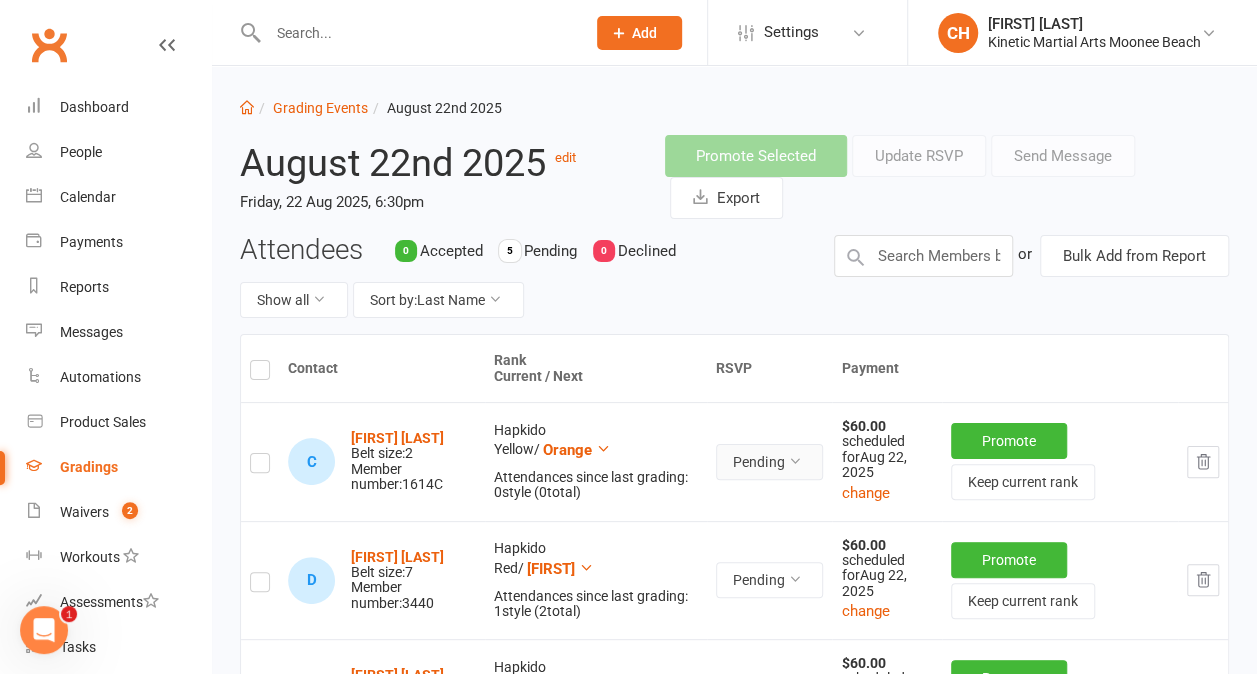 scroll, scrollTop: 0, scrollLeft: 0, axis: both 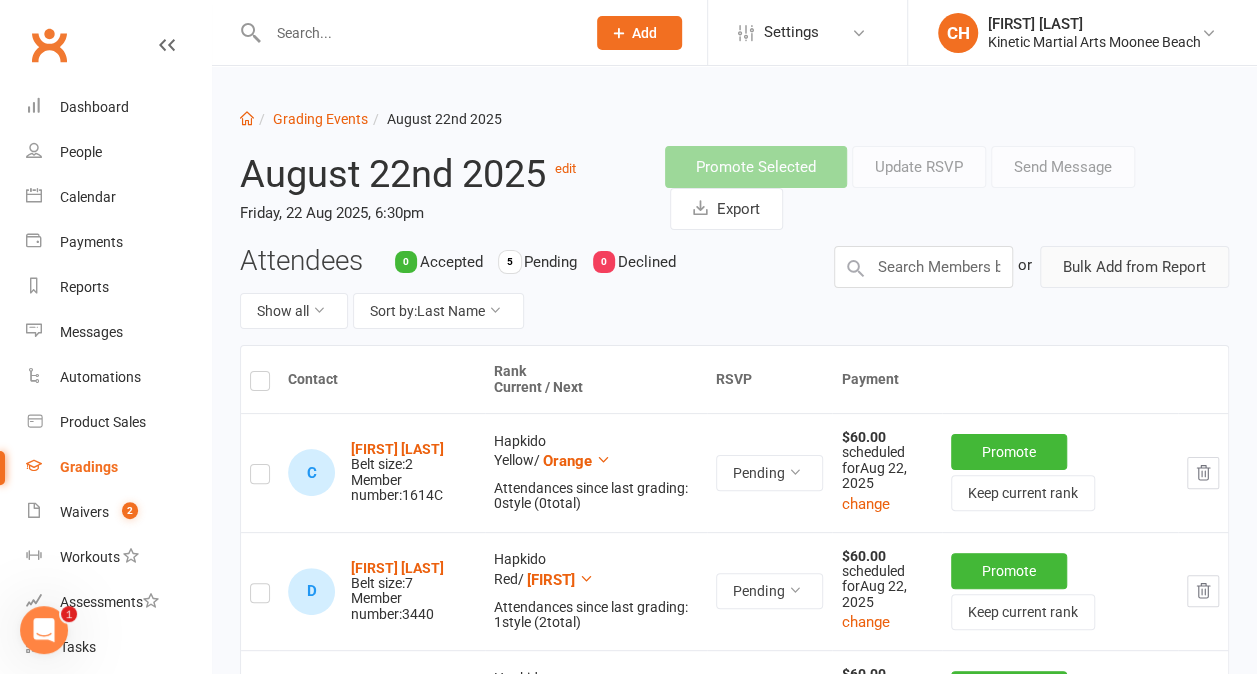 click on "Bulk Add from Report" at bounding box center (1134, 267) 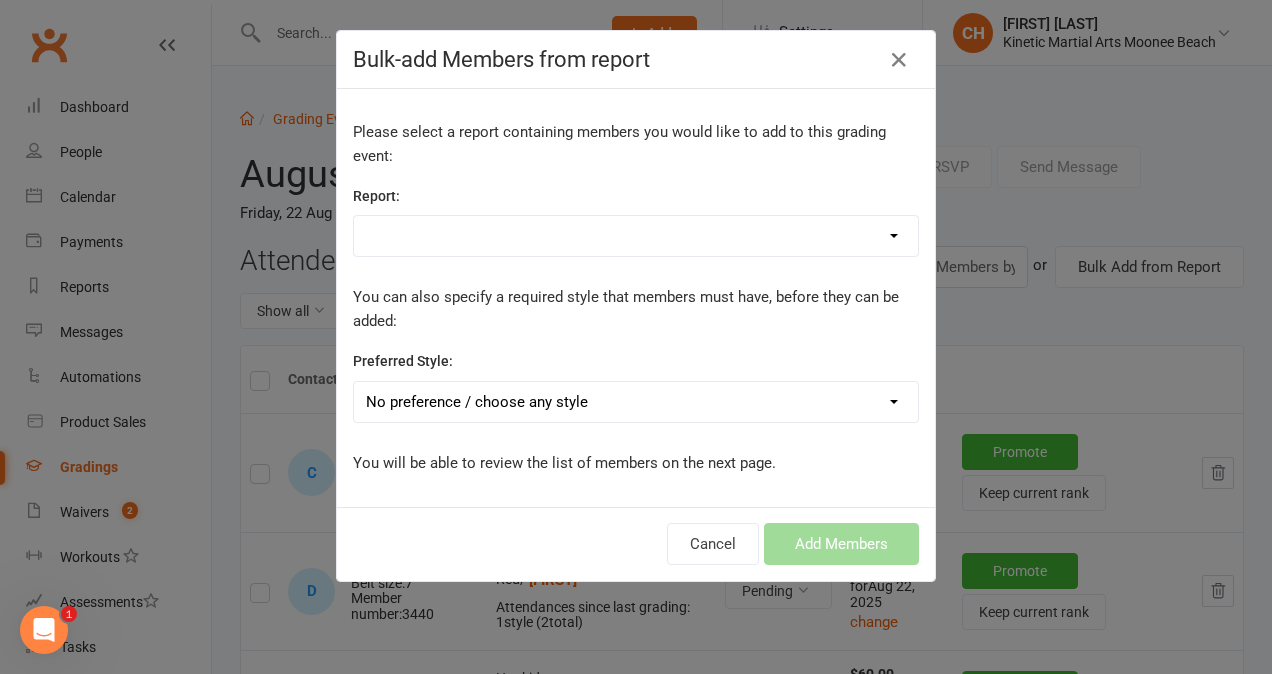 click on "Active Members that joined on or after 1 Jan 2025 Active Members that joined on or before 31 Dec 2024 Active Trials comms Comms Settings for Active Members under 18 CWX Support - Connected Payers CWX Support - Contact Relationships CWX Support - Membership information CWX Support - No Wallet Details Finches Grading Kids Night Sept 2024 [KINETIC] All Active Eagles Kinetic All Members [KINETIC] Contacts for Migration [KINETIC] Current Adult BJJ [KINETIC] Current Adult Hapkido [KINETIC] Current Adult & Teen Hapkido [KINETIC] Current Condors 2 [KINETIC] Current Eagles 2 [KINETIC] Current Finches [KINETIC] Current Teens [KINETIC] Event Billing [KINETIC] Event Billing - Leadership Program Members Kinetic Grading Kinetic Grading November 2023 [Kinetic] insurance 2024 [KINETIC] Kids Birthdays - 01 January [KINETIC] Kids Birthdays - 02 February [KINETIC] Kids Birthdays - 03 March [KINETIC] Kids Birthdays - 04 April [KINETIC] Kids Birthdays - 05 May [KINETIC] Kids Birthdays - 06 June [KINETIC] Kids Birthdays - 07 July" at bounding box center [636, 236] 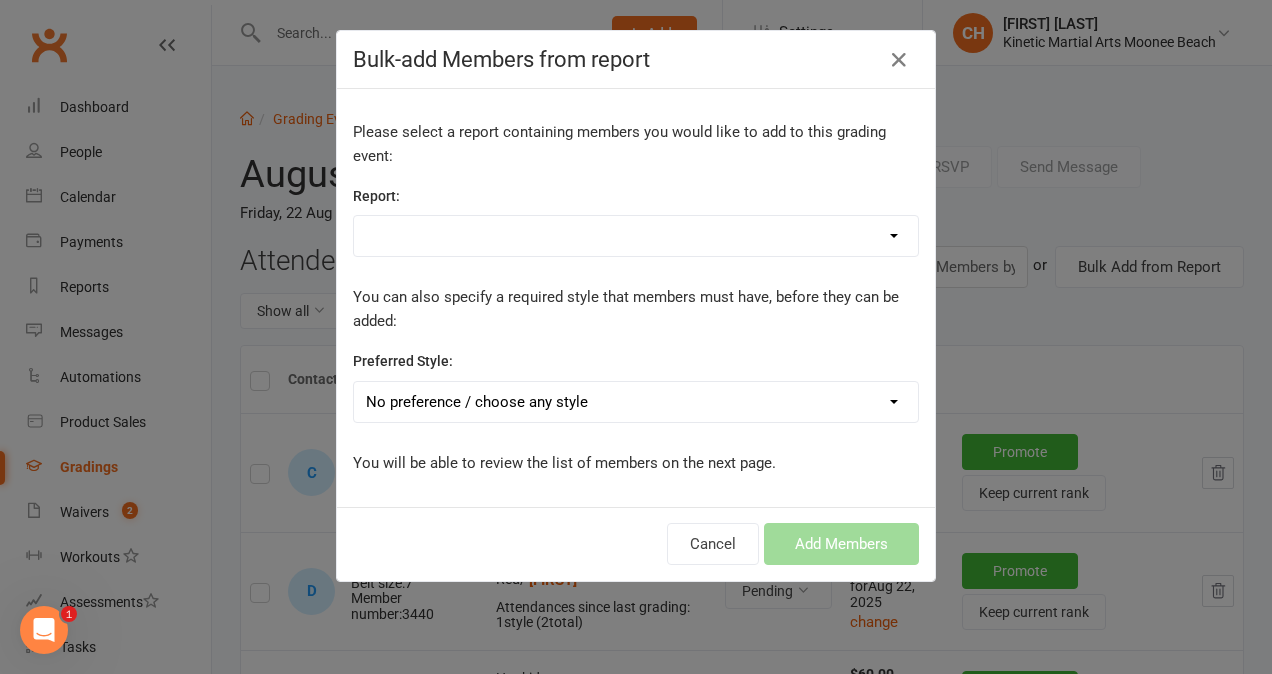 select on "123790" 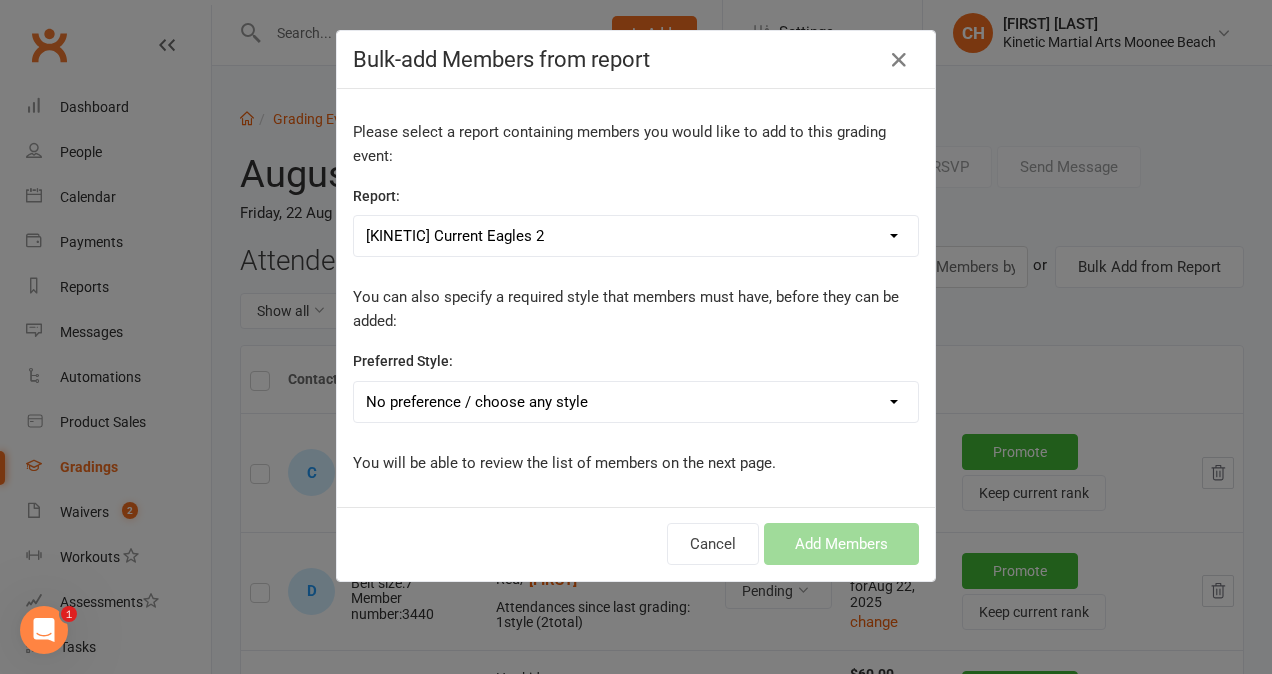 click on "Active Members that joined on or after 1 Jan 2025 Active Members that joined on or before 31 Dec 2024 Active Trials comms Comms Settings for Active Members under 18 CWX Support - Connected Payers CWX Support - Contact Relationships CWX Support - Membership information CWX Support - No Wallet Details Finches Grading Kids Night Sept 2024 [KINETIC] All Active Eagles Kinetic All Members [KINETIC] Contacts for Migration [KINETIC] Current Adult BJJ [KINETIC] Current Adult Hapkido [KINETIC] Current Adult & Teen Hapkido [KINETIC] Current Condors 2 [KINETIC] Current Eagles 2 [KINETIC] Current Finches [KINETIC] Current Teens [KINETIC] Event Billing [KINETIC] Event Billing - Leadership Program Members Kinetic Grading Kinetic Grading November 2023 [Kinetic] insurance 2024 [KINETIC] Kids Birthdays - 01 January [KINETIC] Kids Birthdays - 02 February [KINETIC] Kids Birthdays - 03 March [KINETIC] Kids Birthdays - 04 April [KINETIC] Kids Birthdays - 05 May [KINETIC] Kids Birthdays - 06 June [KINETIC] Kids Birthdays - 07 July" at bounding box center (636, 236) 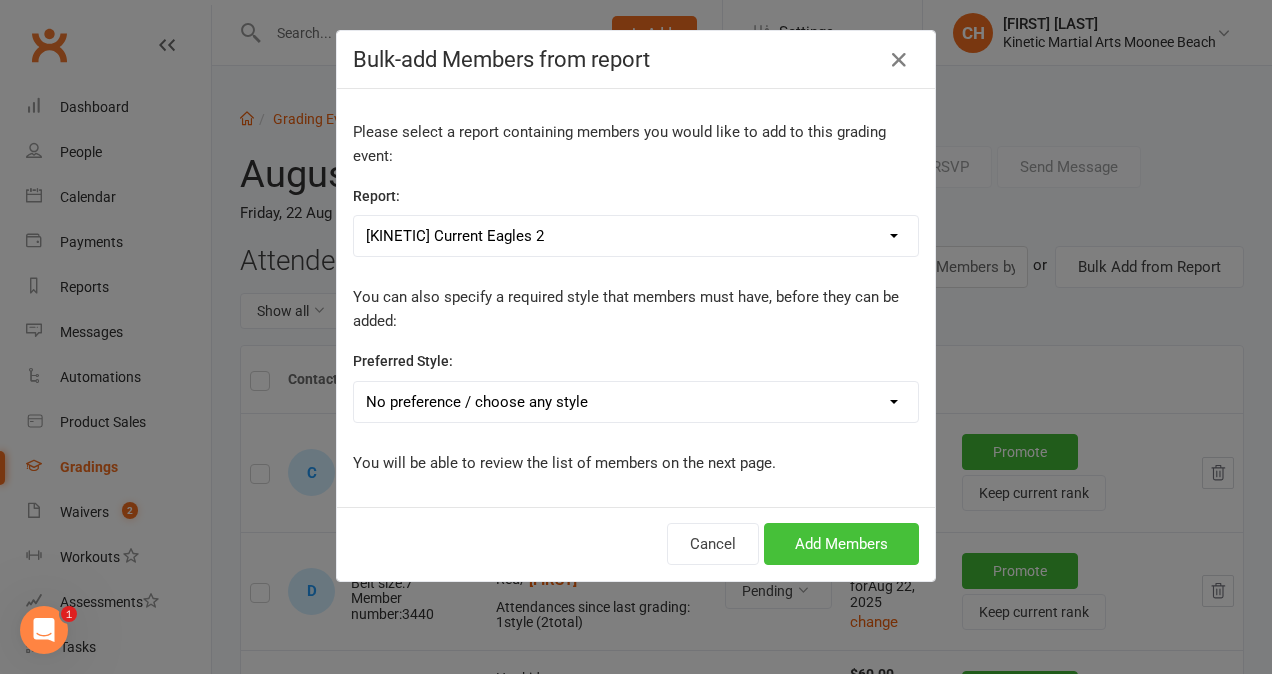 click on "Add Members" at bounding box center (841, 544) 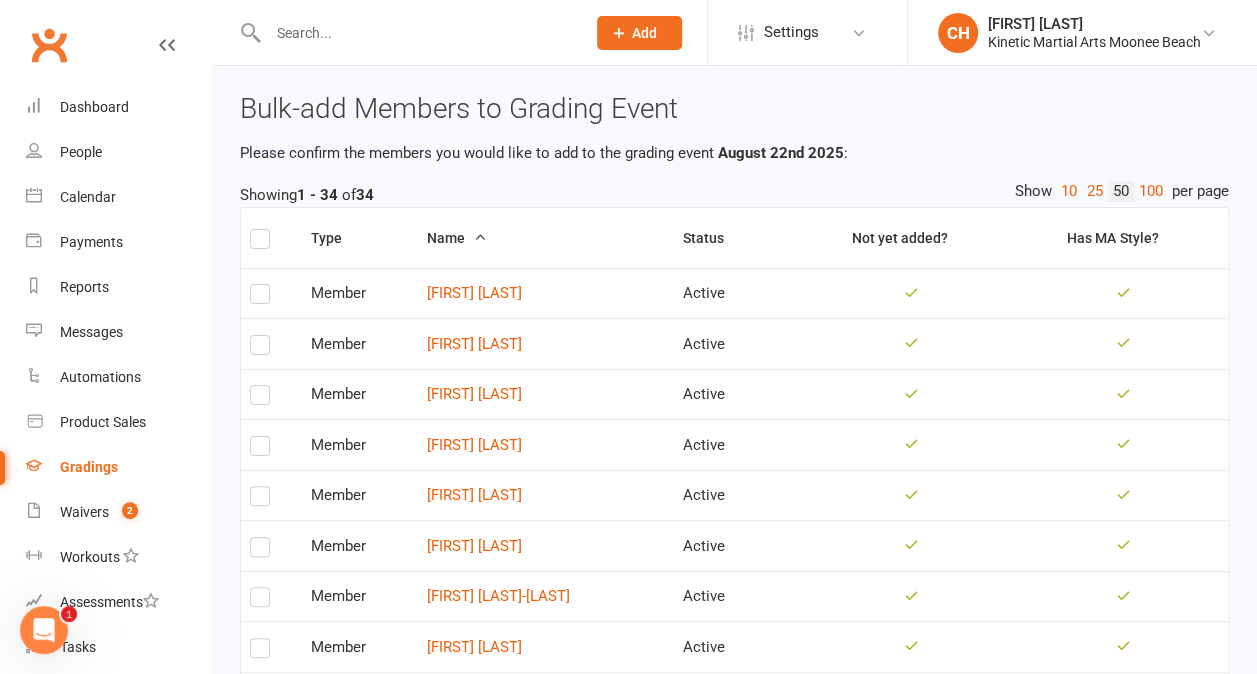 click at bounding box center [260, 349] 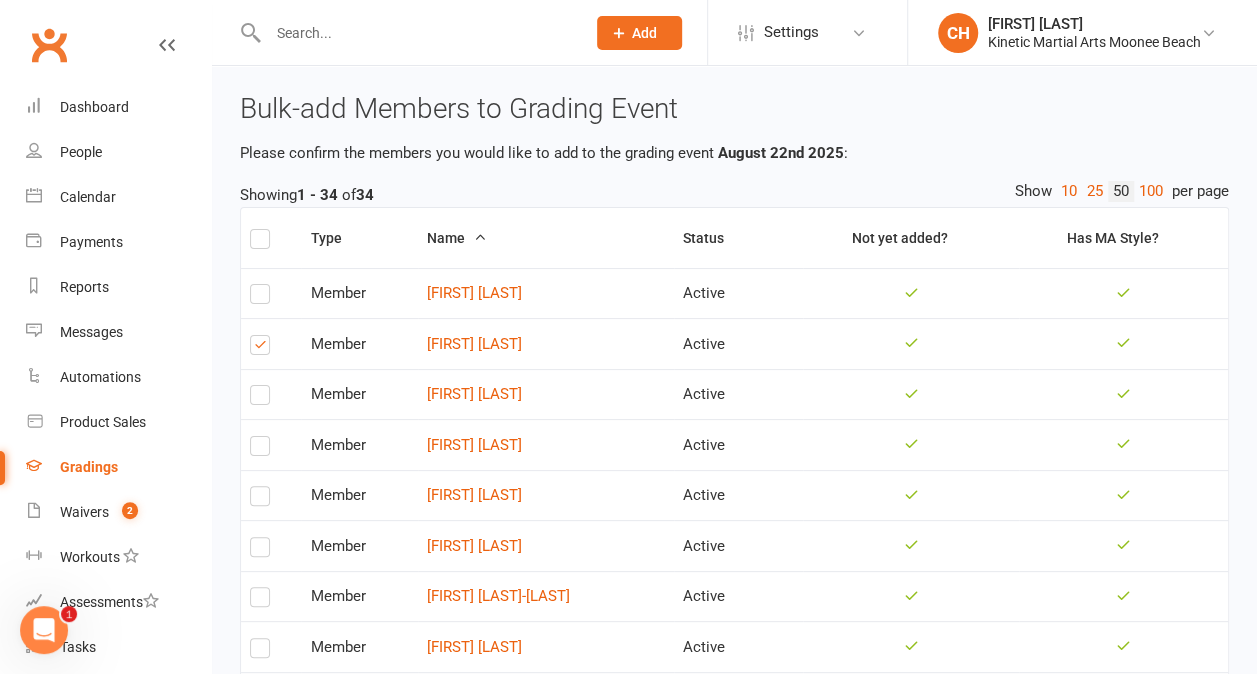 click at bounding box center (260, 399) 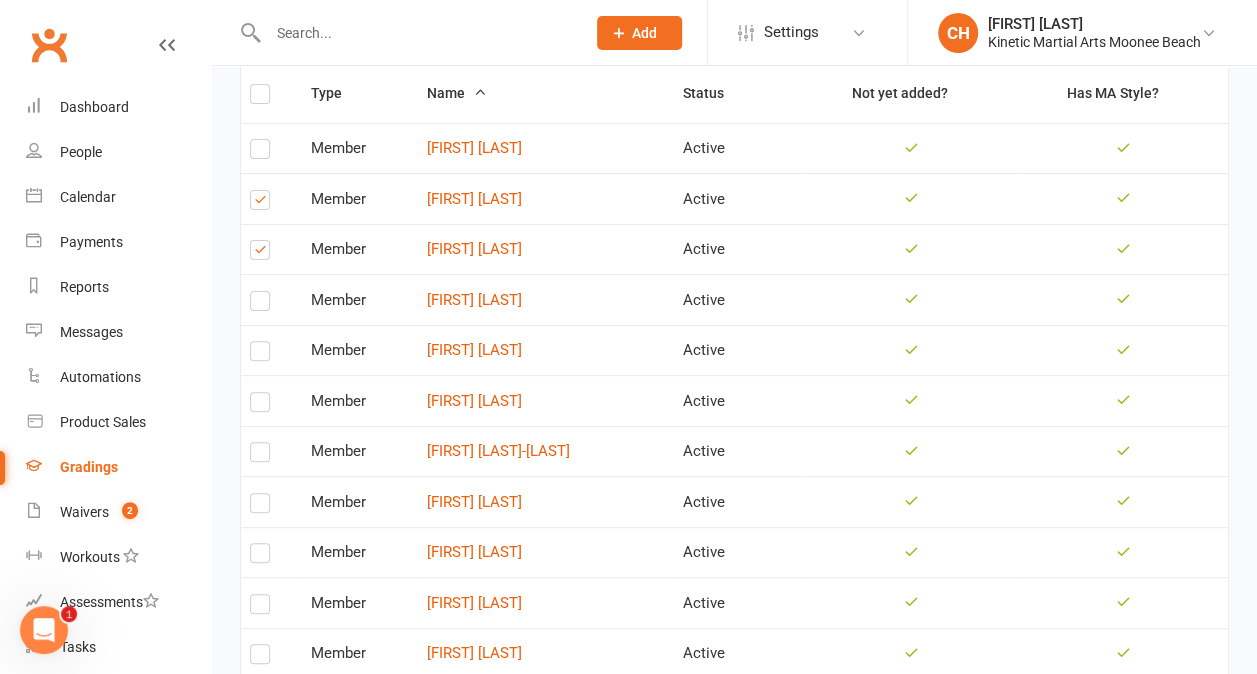 scroll, scrollTop: 152, scrollLeft: 0, axis: vertical 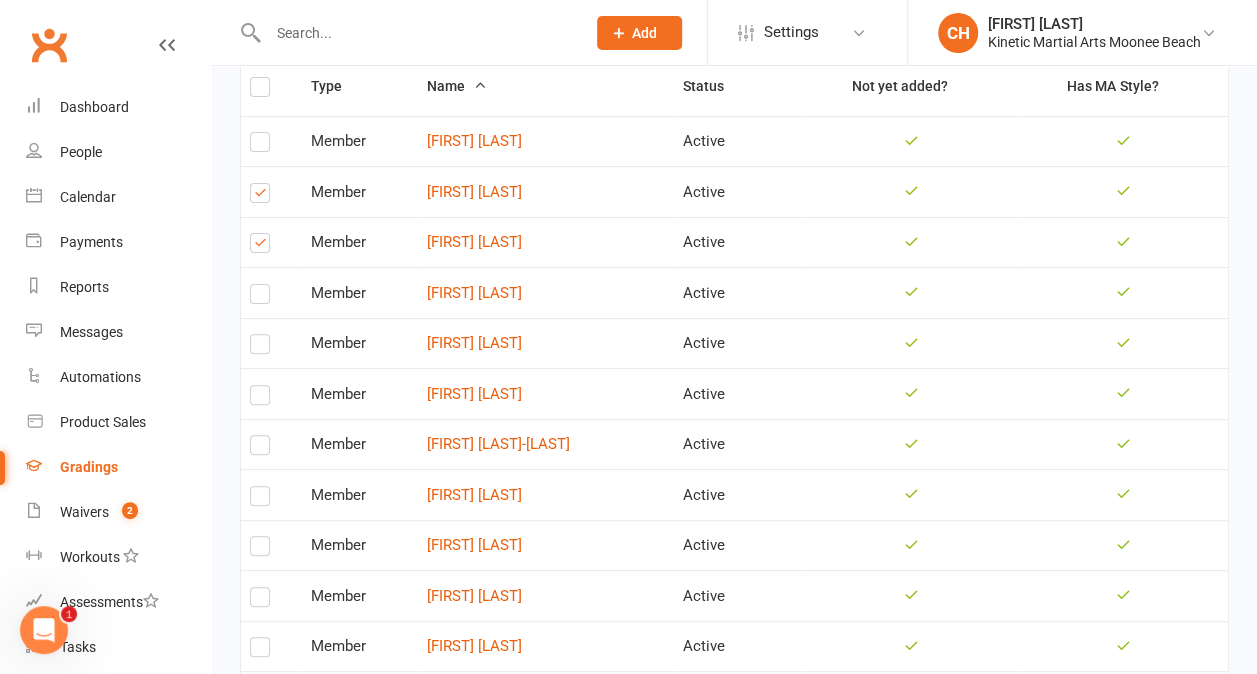 click at bounding box center (260, 399) 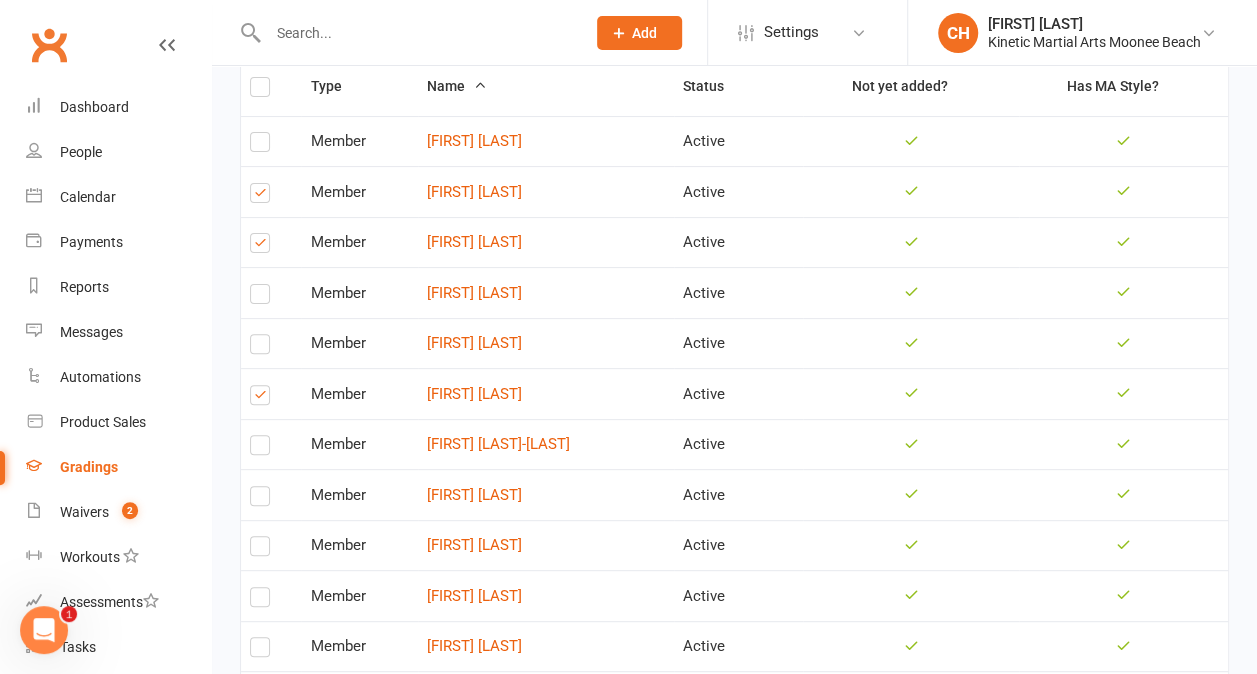 click at bounding box center (260, 348) 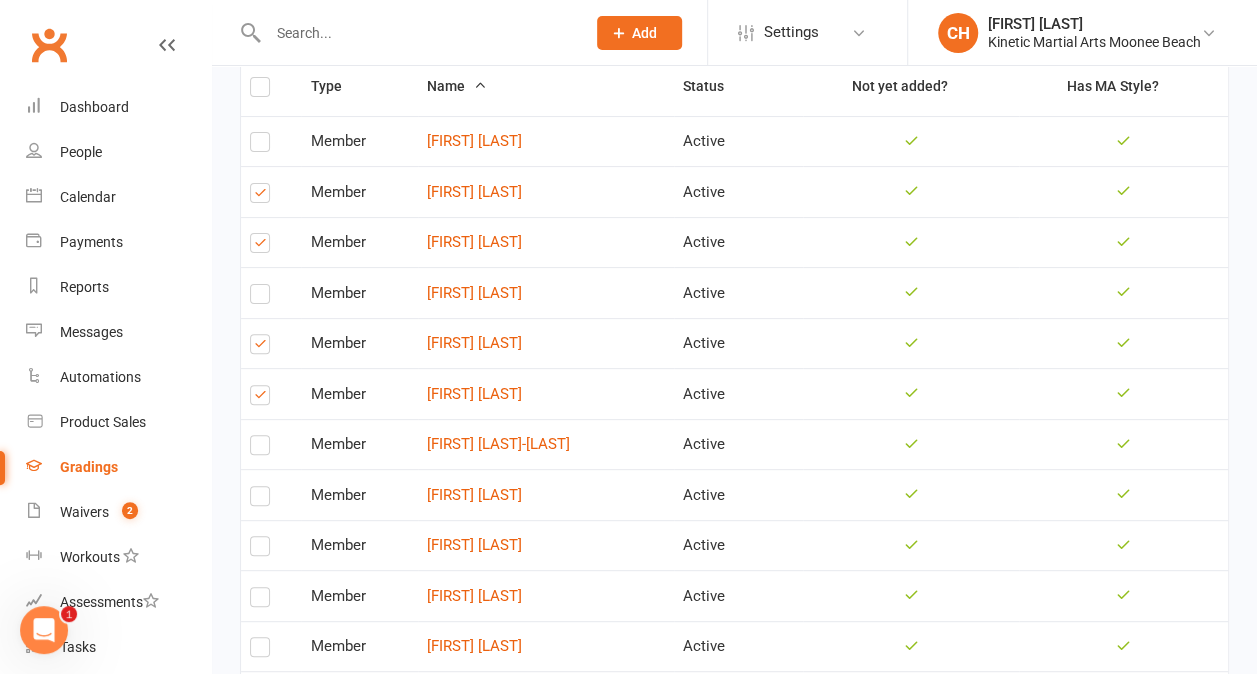 click at bounding box center [260, 449] 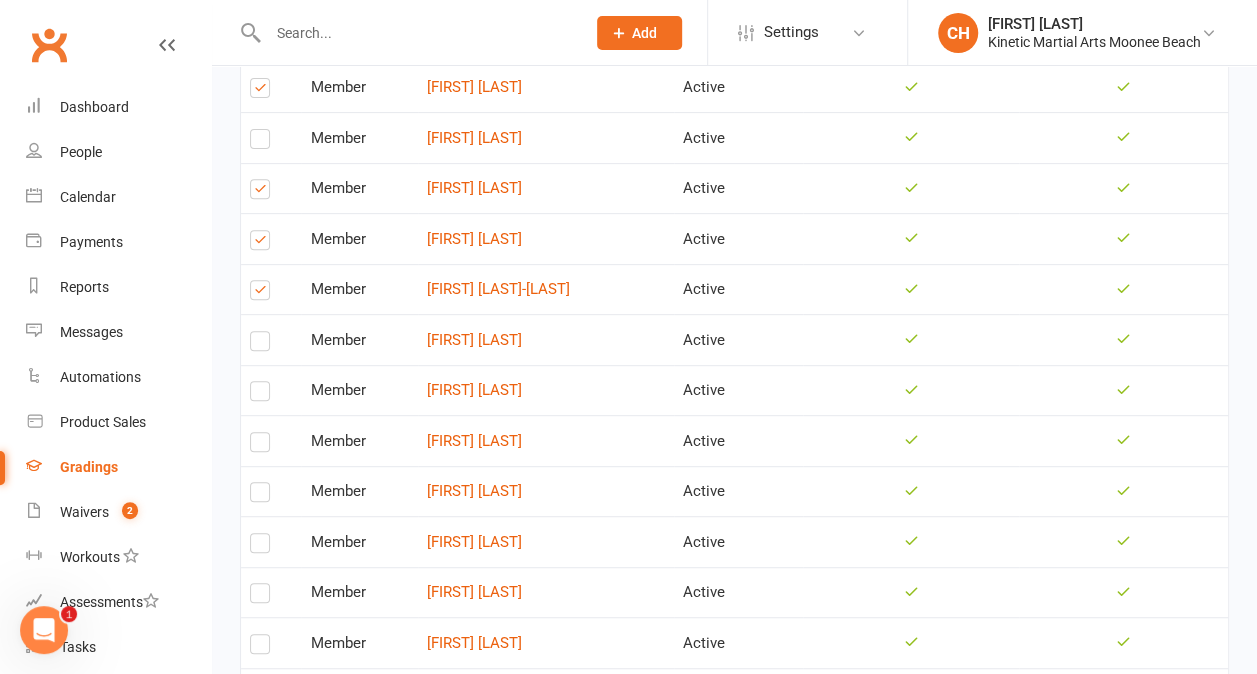 scroll, scrollTop: 332, scrollLeft: 0, axis: vertical 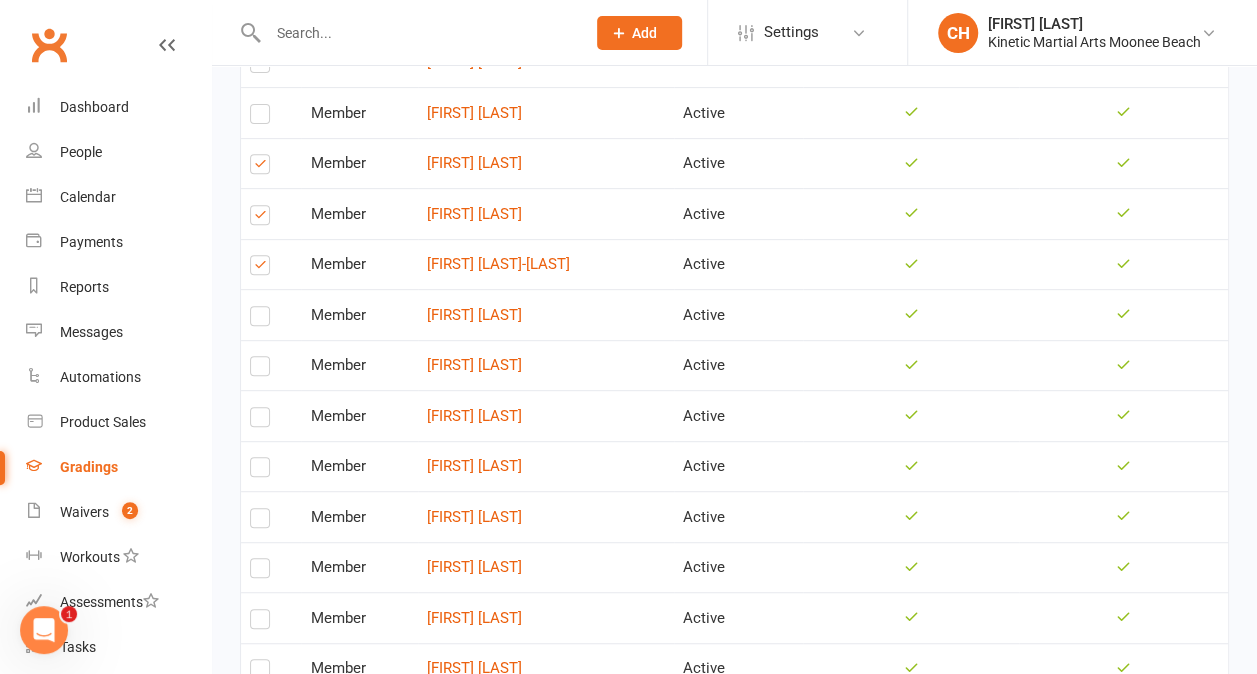 click at bounding box center (260, 471) 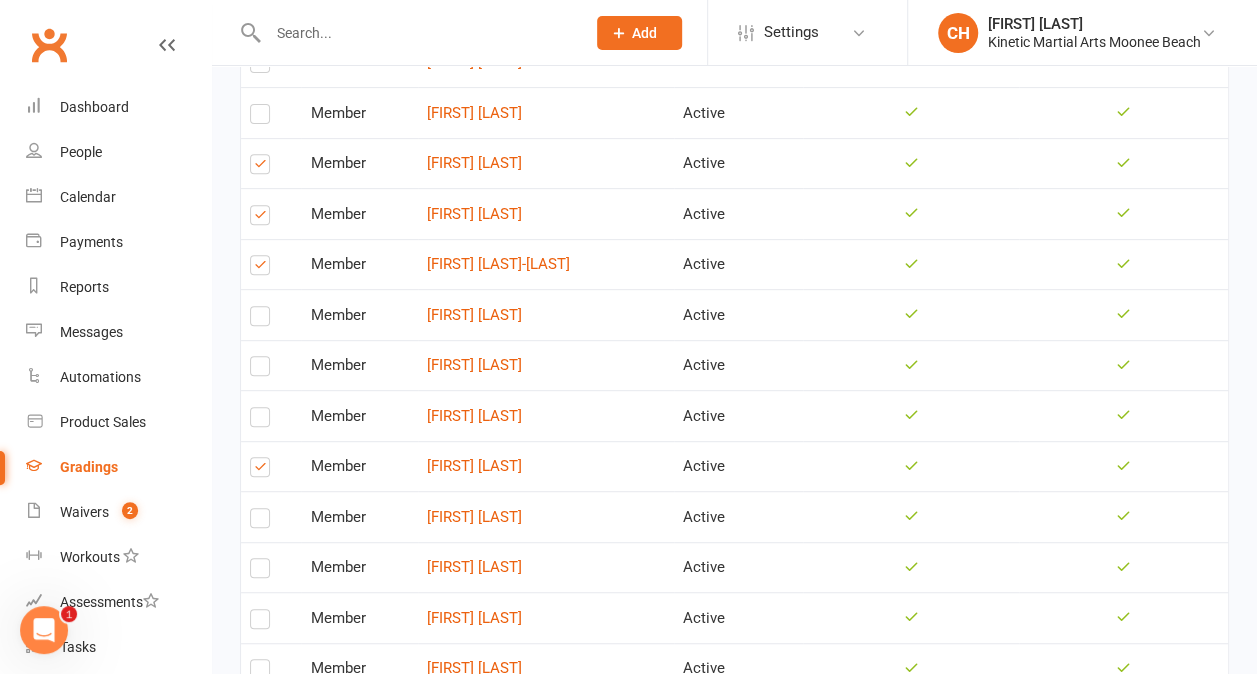 scroll, scrollTop: 443, scrollLeft: 0, axis: vertical 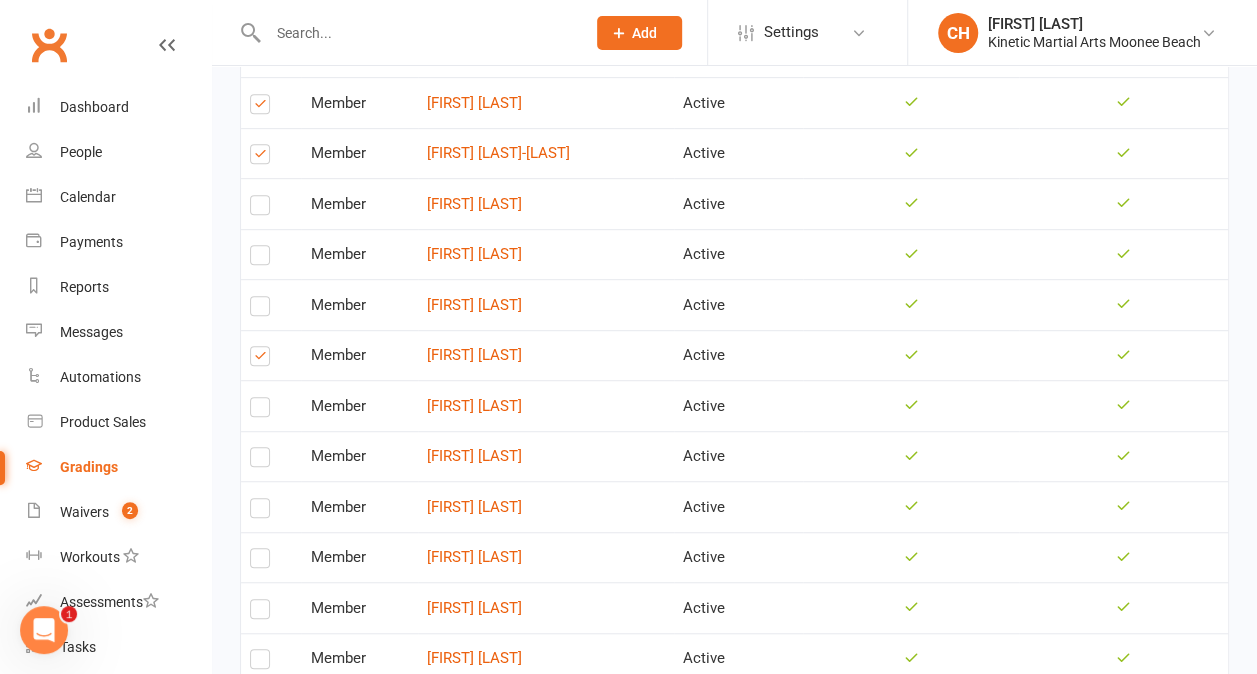 click at bounding box center (260, 512) 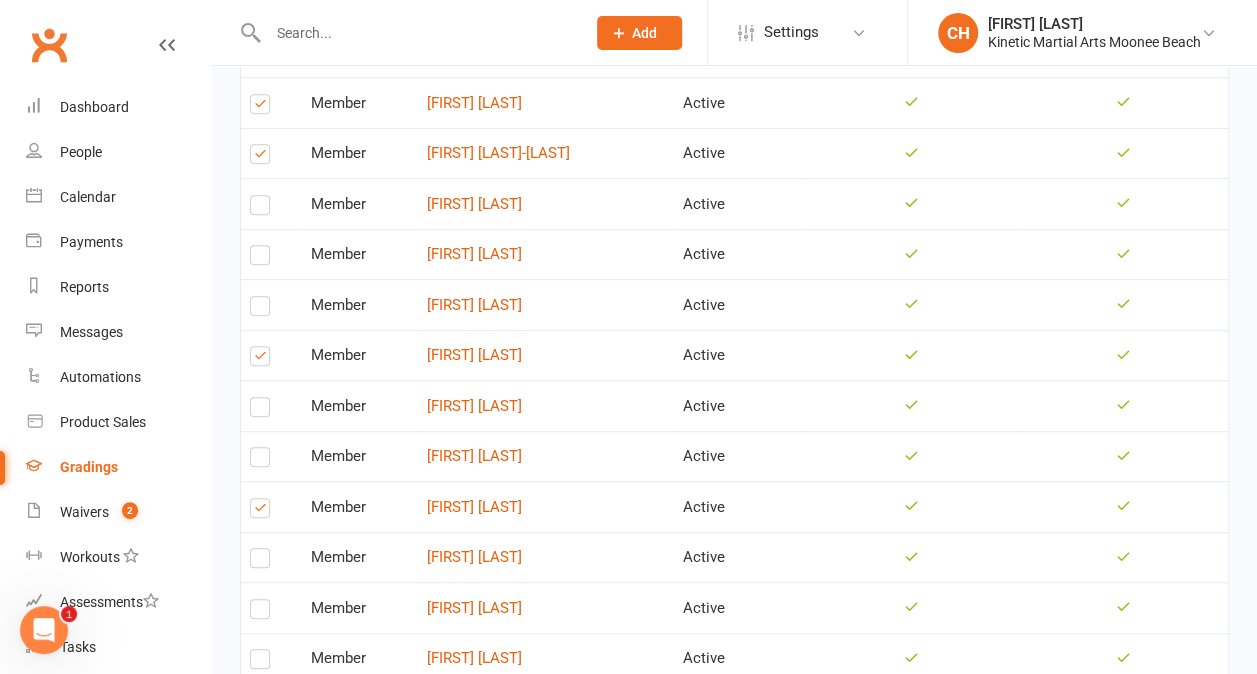 click at bounding box center [260, 562] 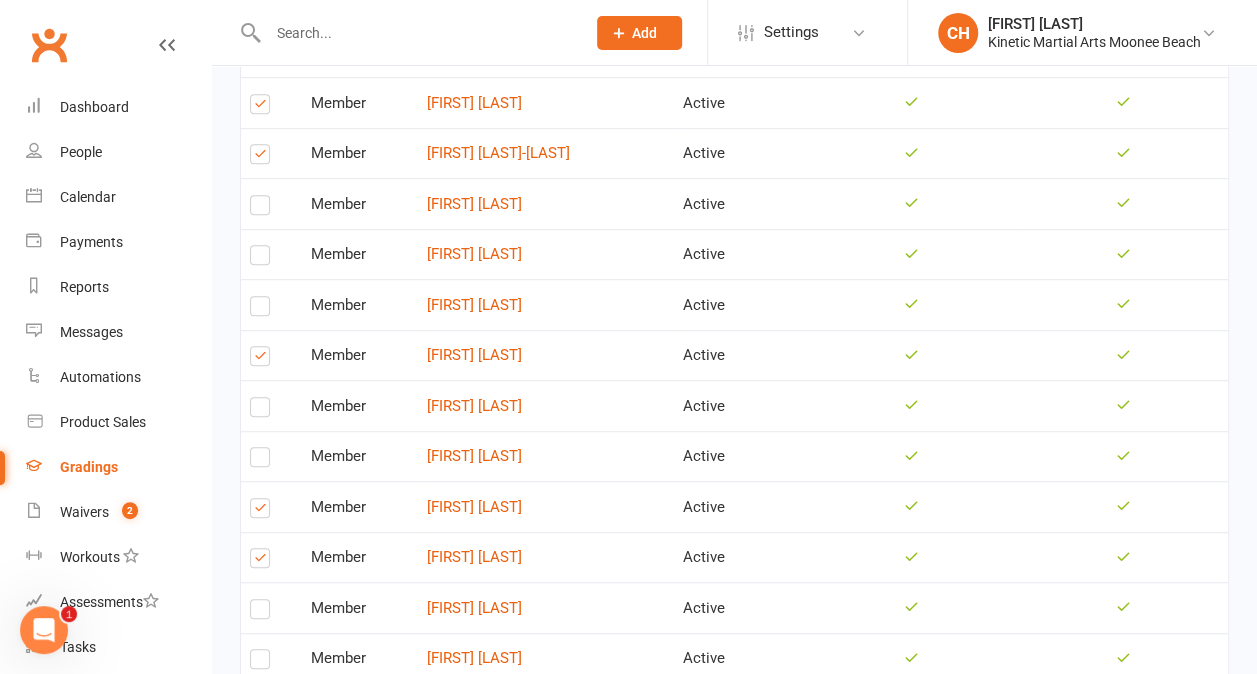 click at bounding box center (260, 613) 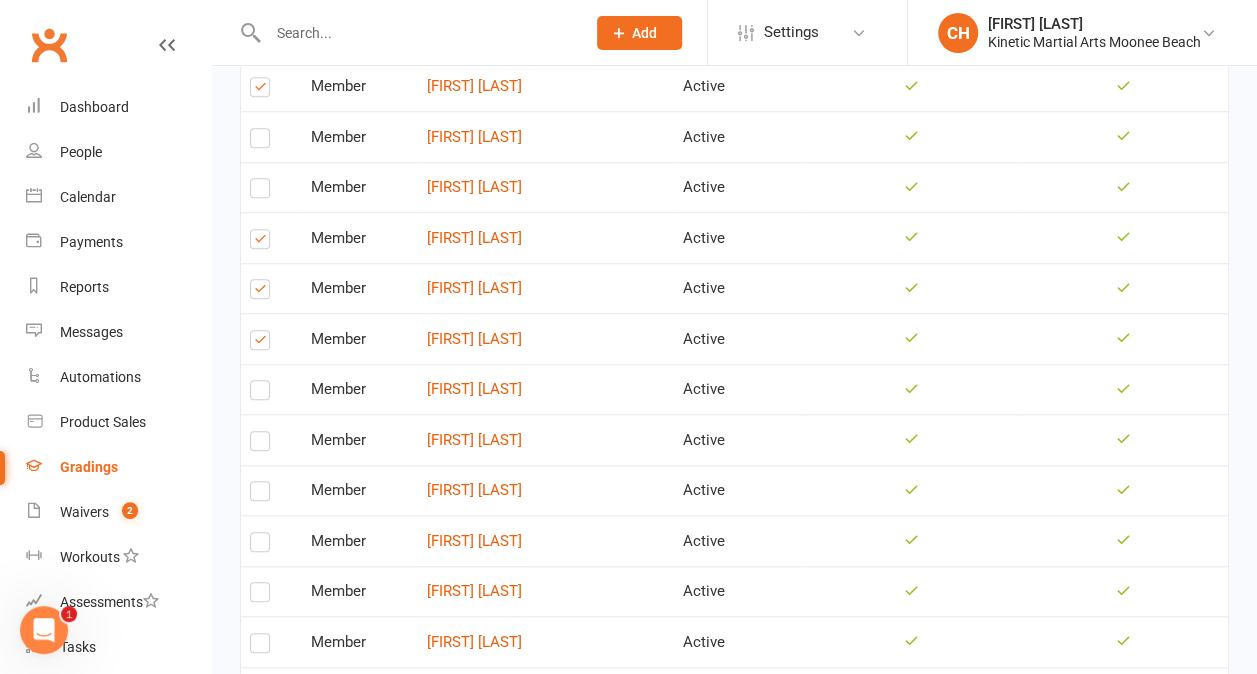 scroll, scrollTop: 839, scrollLeft: 0, axis: vertical 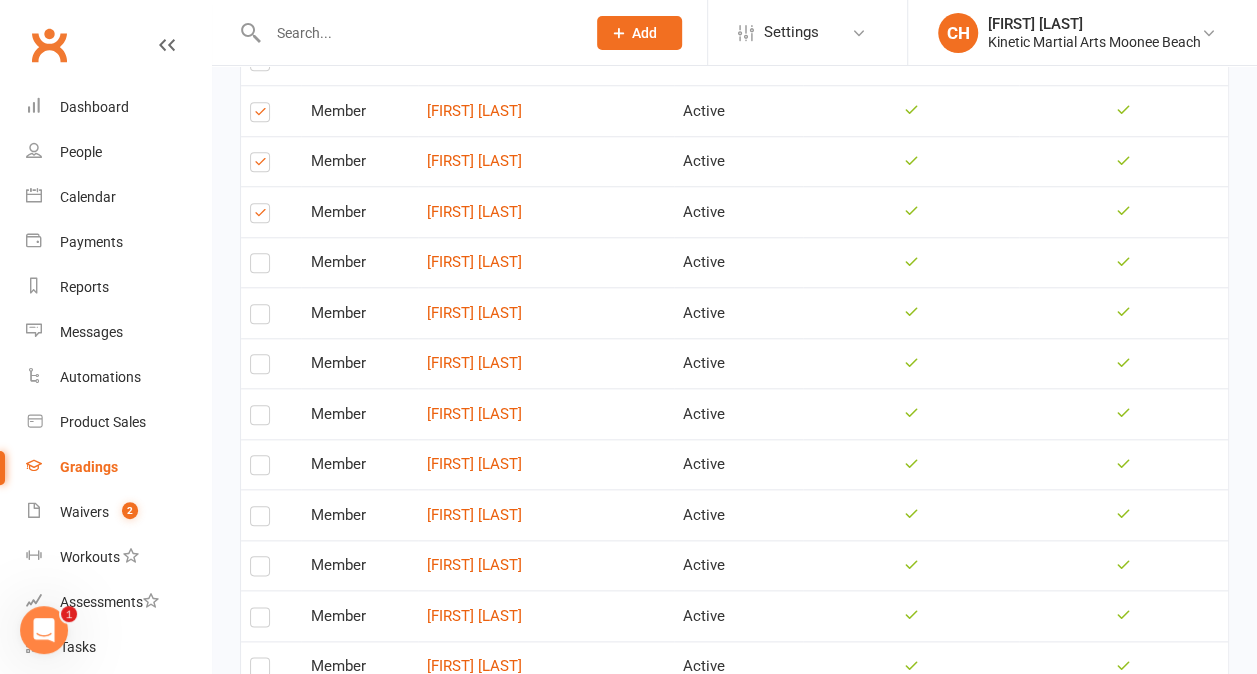 click at bounding box center (260, 368) 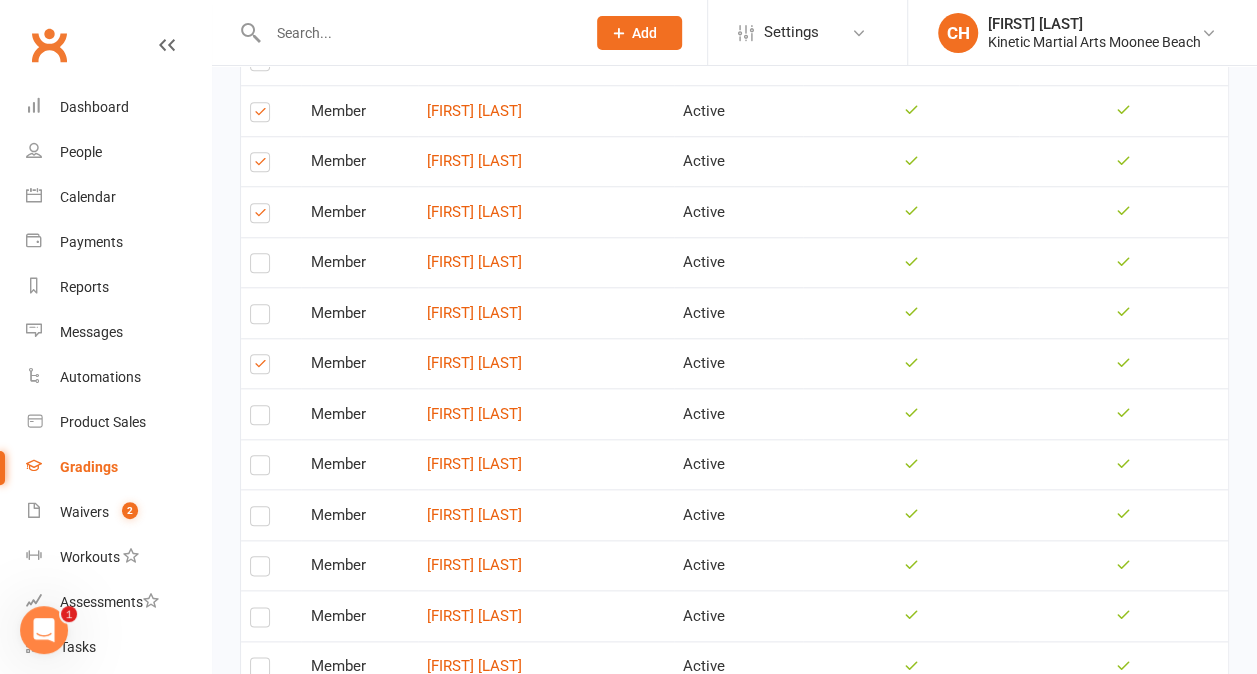 click at bounding box center (260, 469) 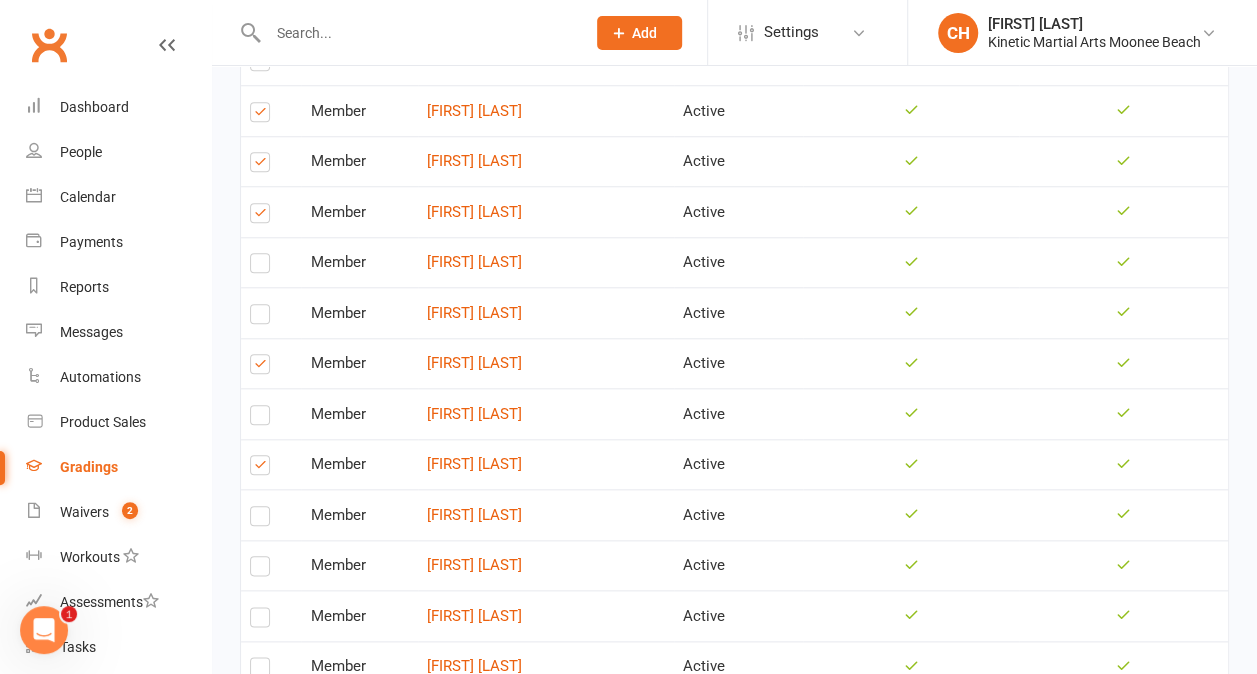click at bounding box center (260, 520) 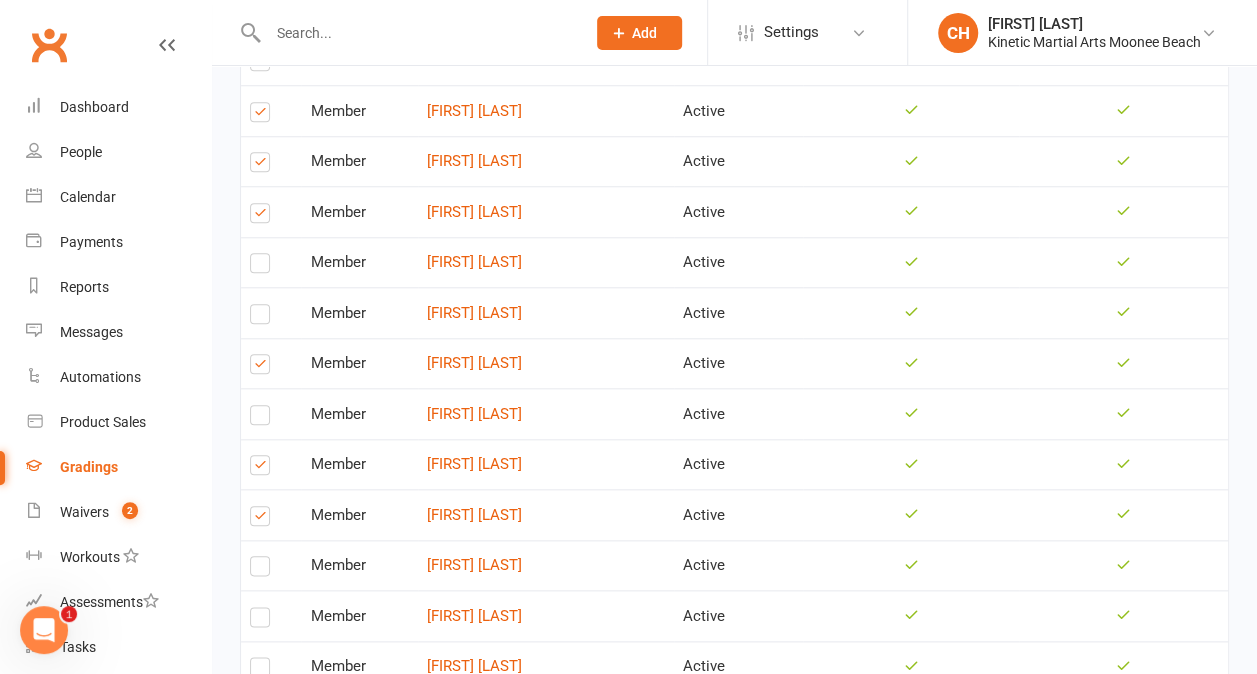 click at bounding box center [260, 570] 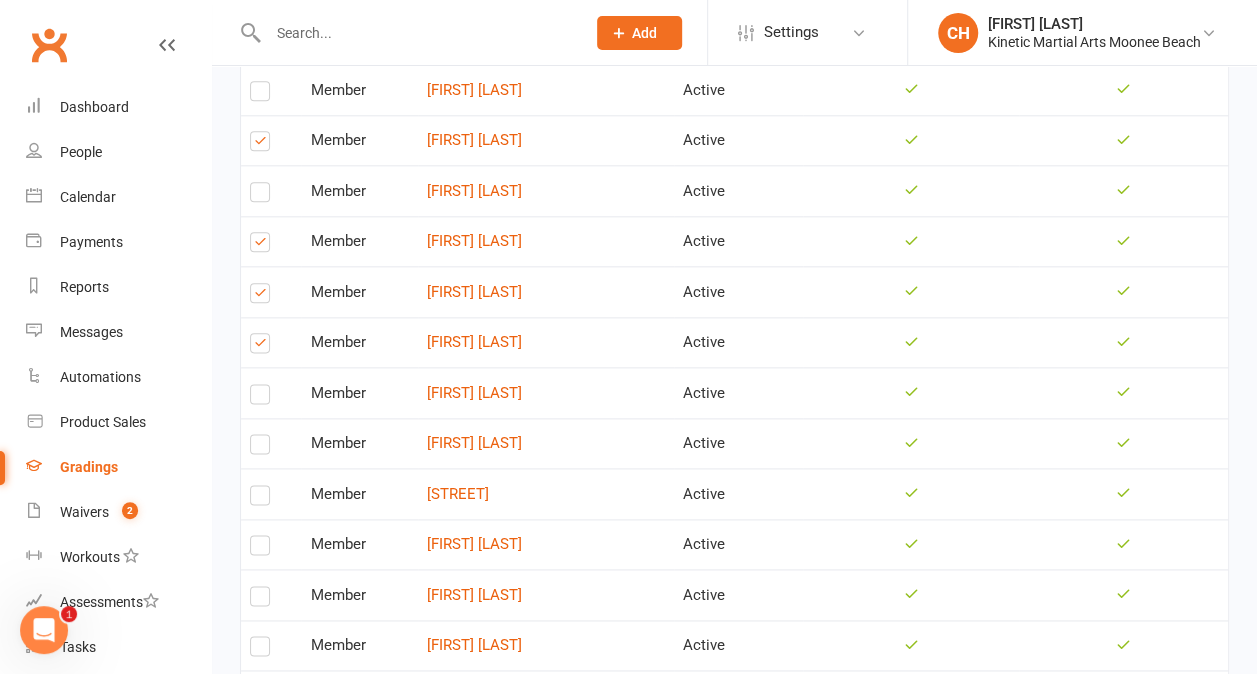 scroll, scrollTop: 1085, scrollLeft: 0, axis: vertical 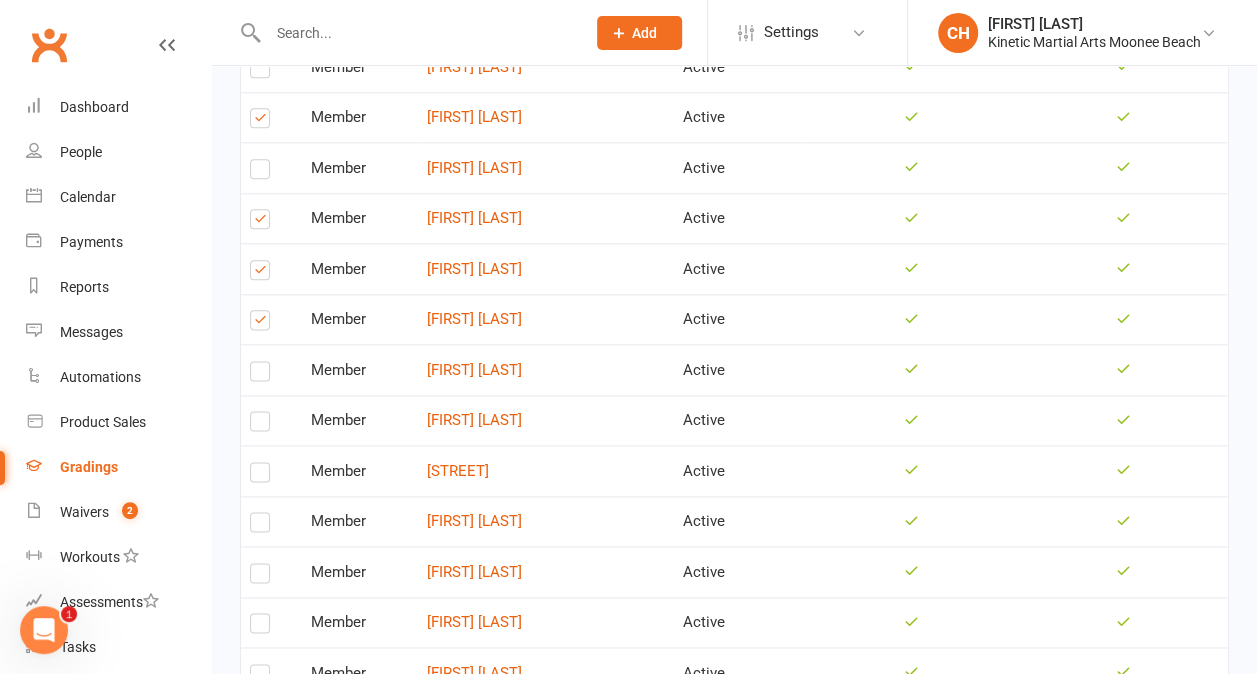 click at bounding box center (260, 375) 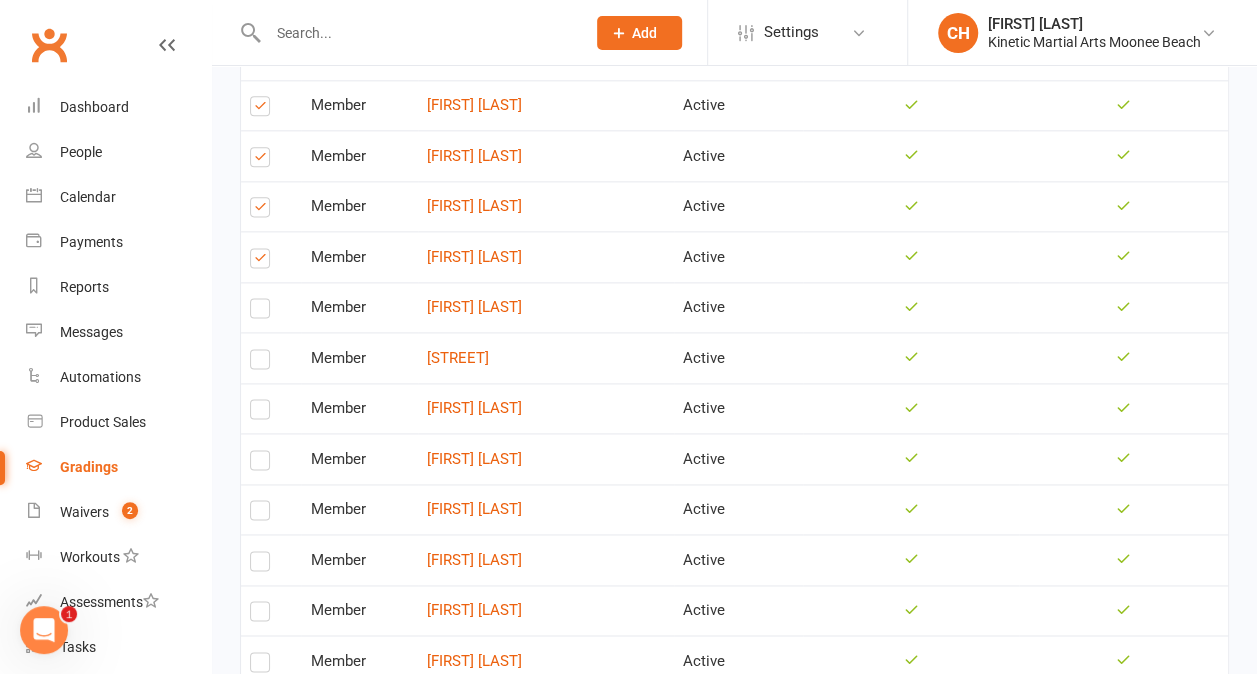 scroll, scrollTop: 1245, scrollLeft: 0, axis: vertical 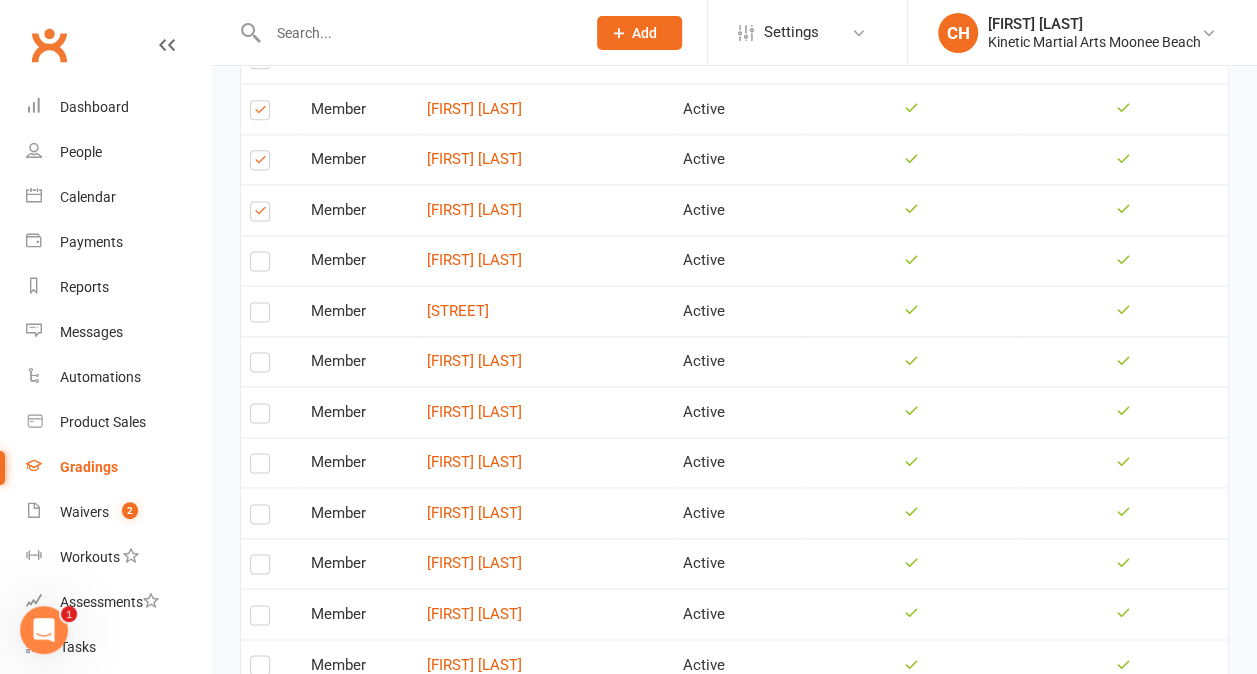 click at bounding box center [260, 316] 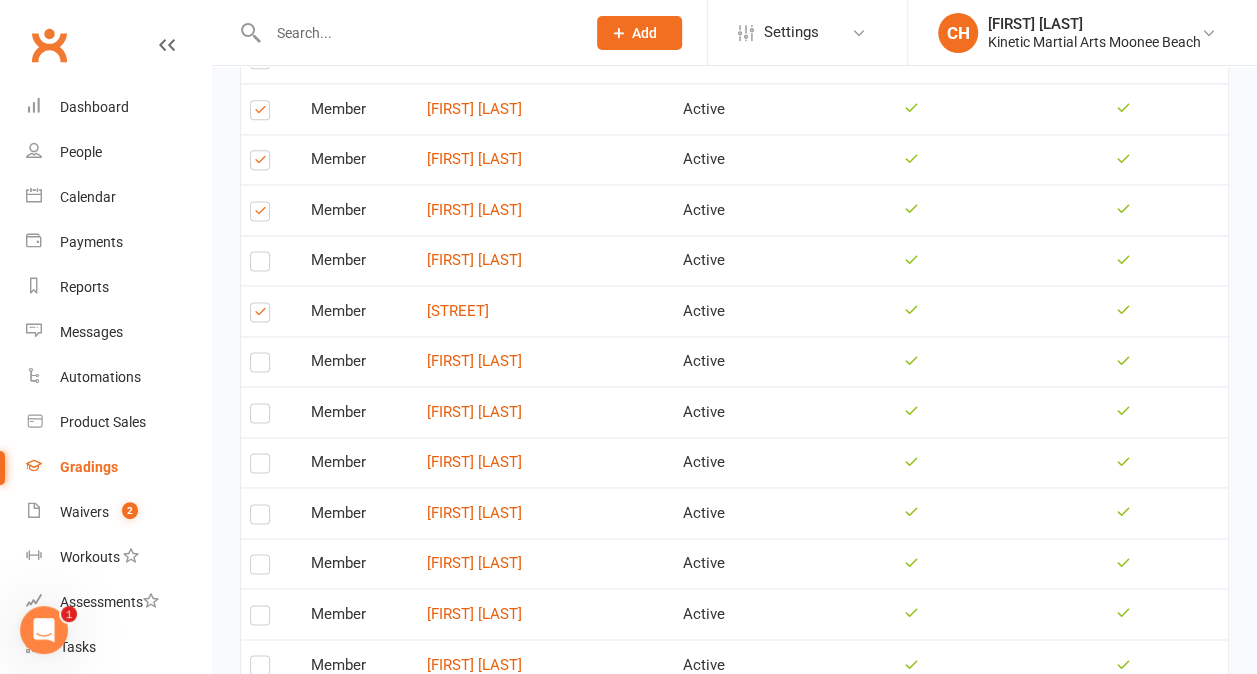 click at bounding box center [260, 366] 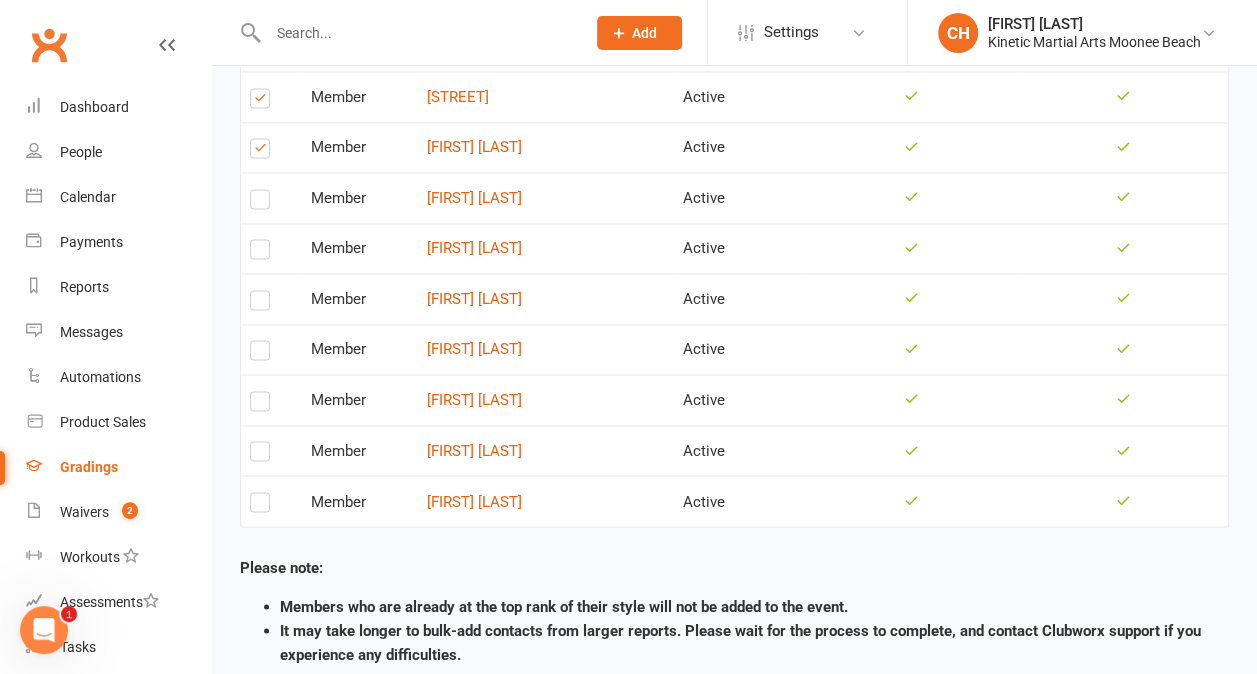 scroll, scrollTop: 1460, scrollLeft: 0, axis: vertical 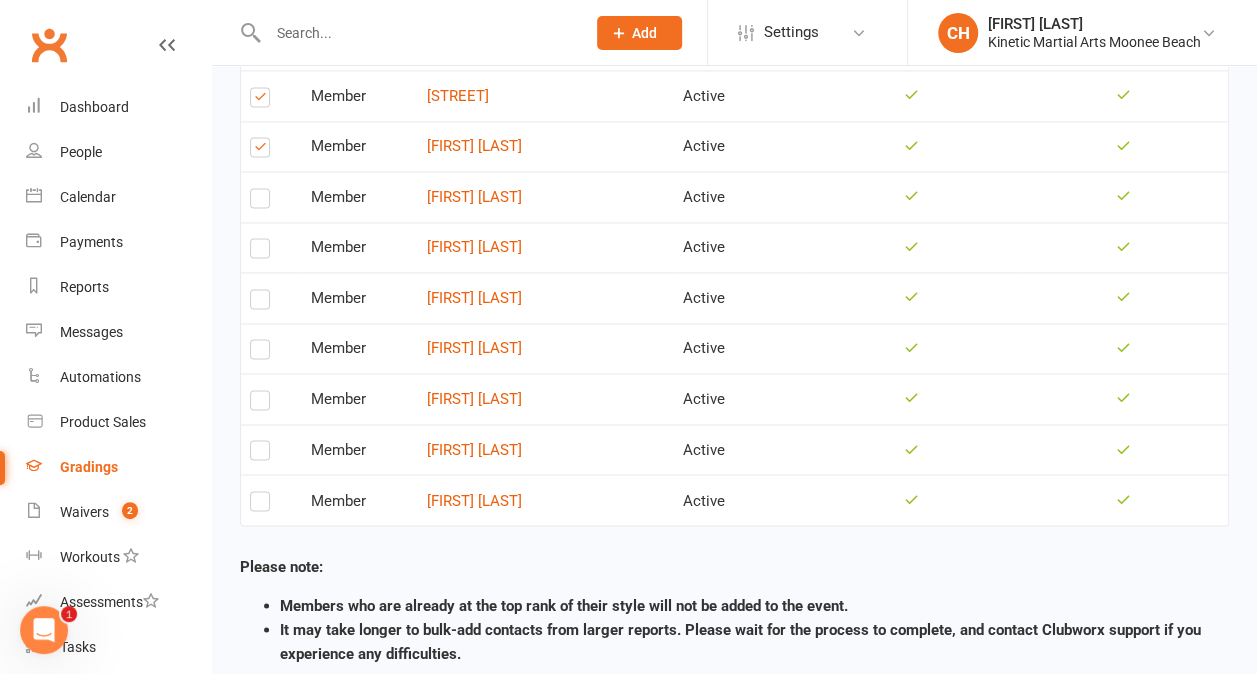 click at bounding box center (260, 252) 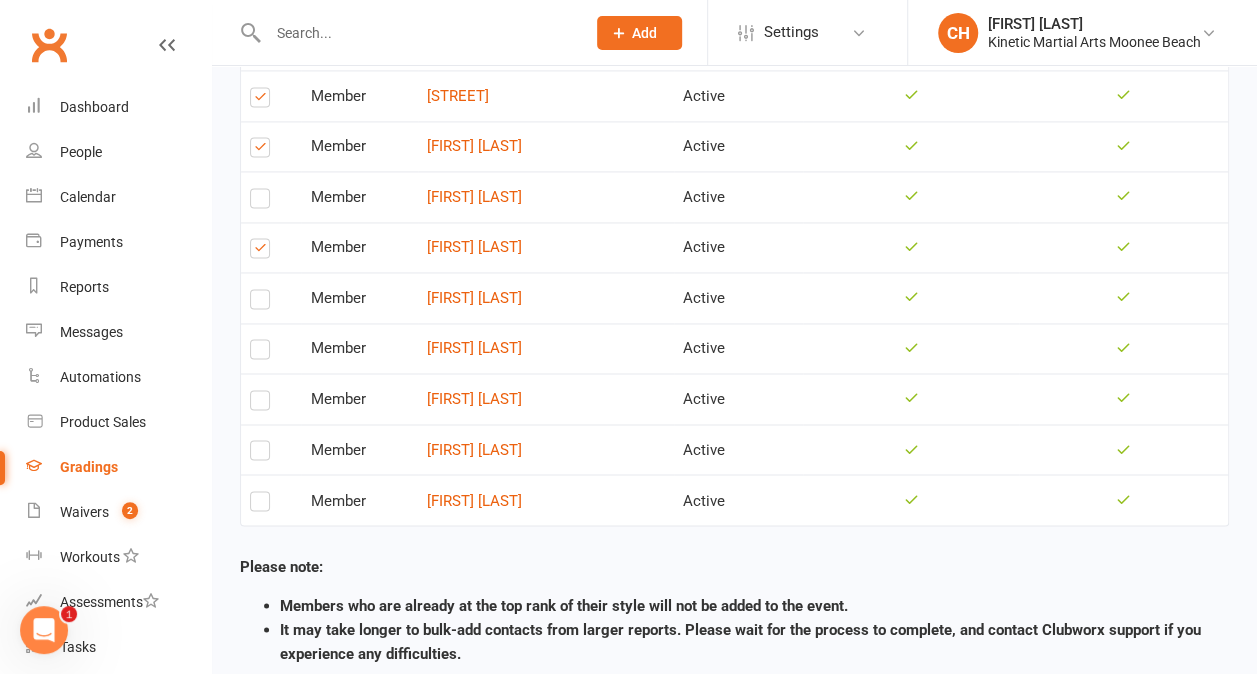 click at bounding box center [260, 353] 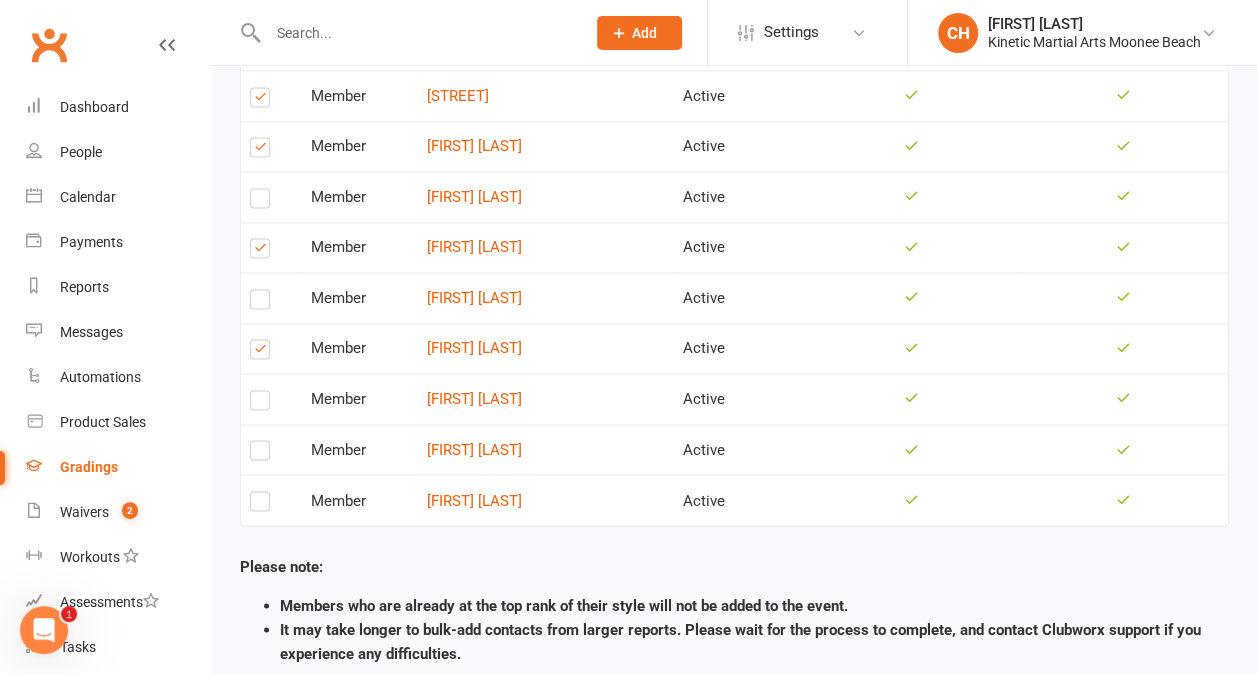 click at bounding box center (260, 505) 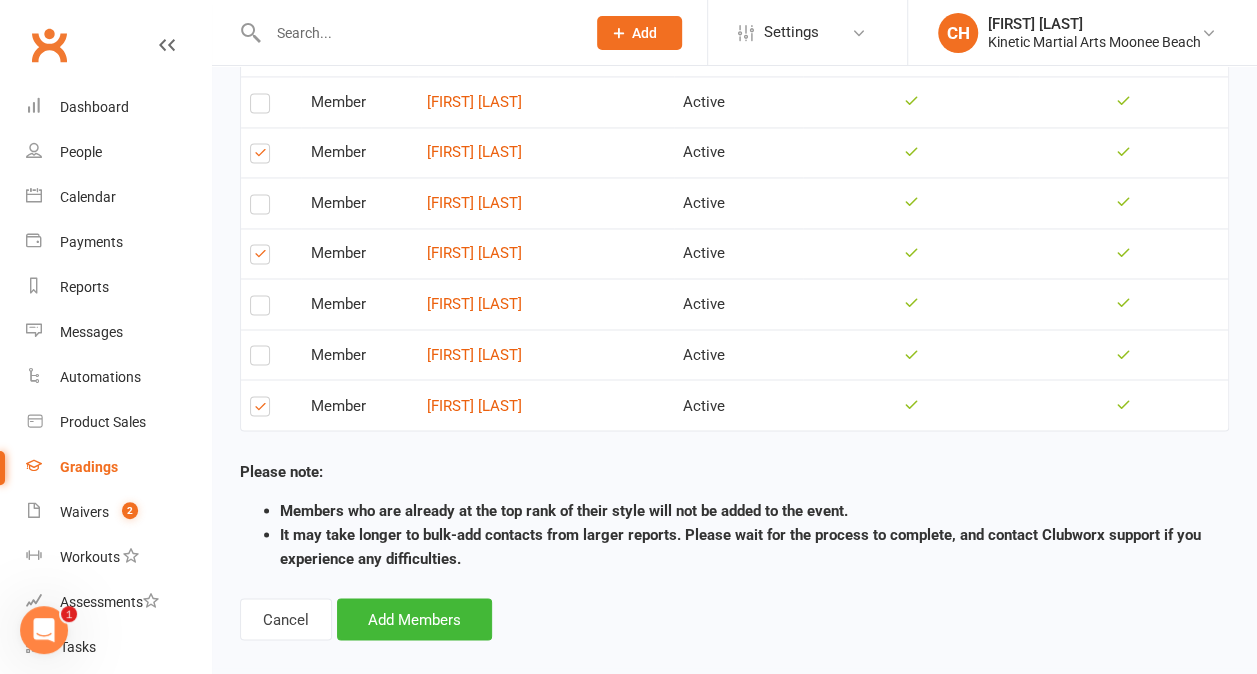 scroll, scrollTop: 1576, scrollLeft: 0, axis: vertical 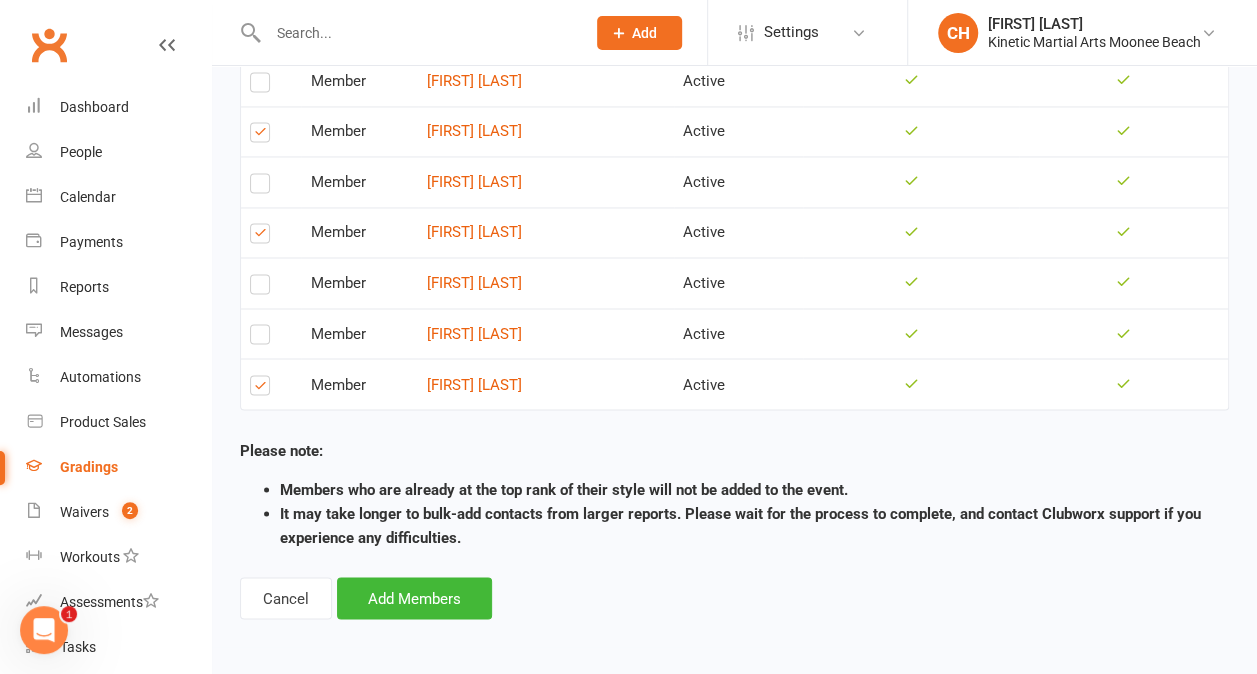 click at bounding box center (260, 338) 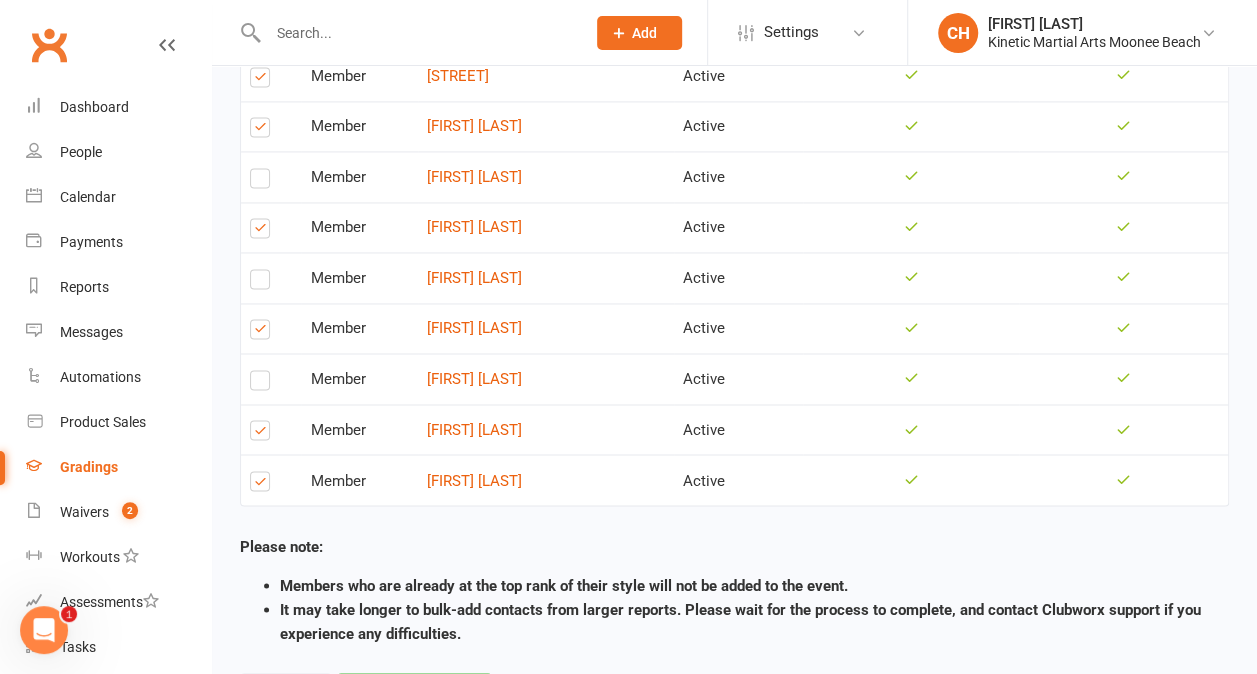 scroll, scrollTop: 1576, scrollLeft: 0, axis: vertical 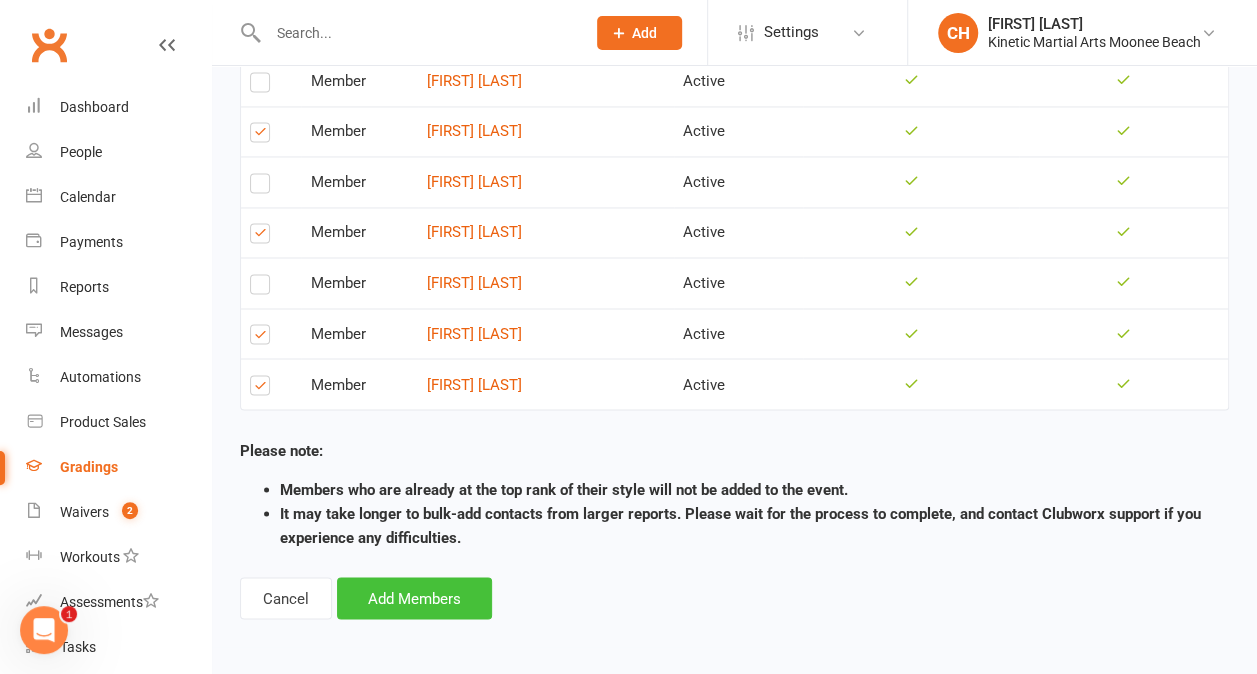 click on "Add Members" at bounding box center [414, 598] 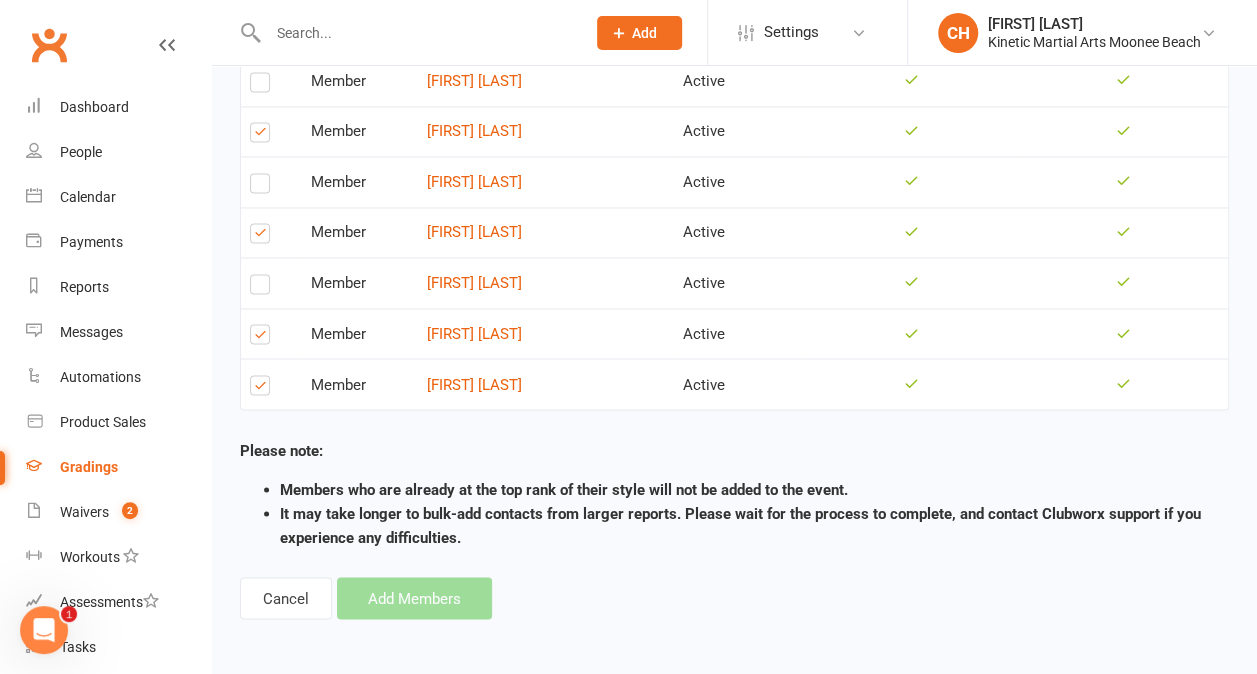 scroll, scrollTop: 0, scrollLeft: 0, axis: both 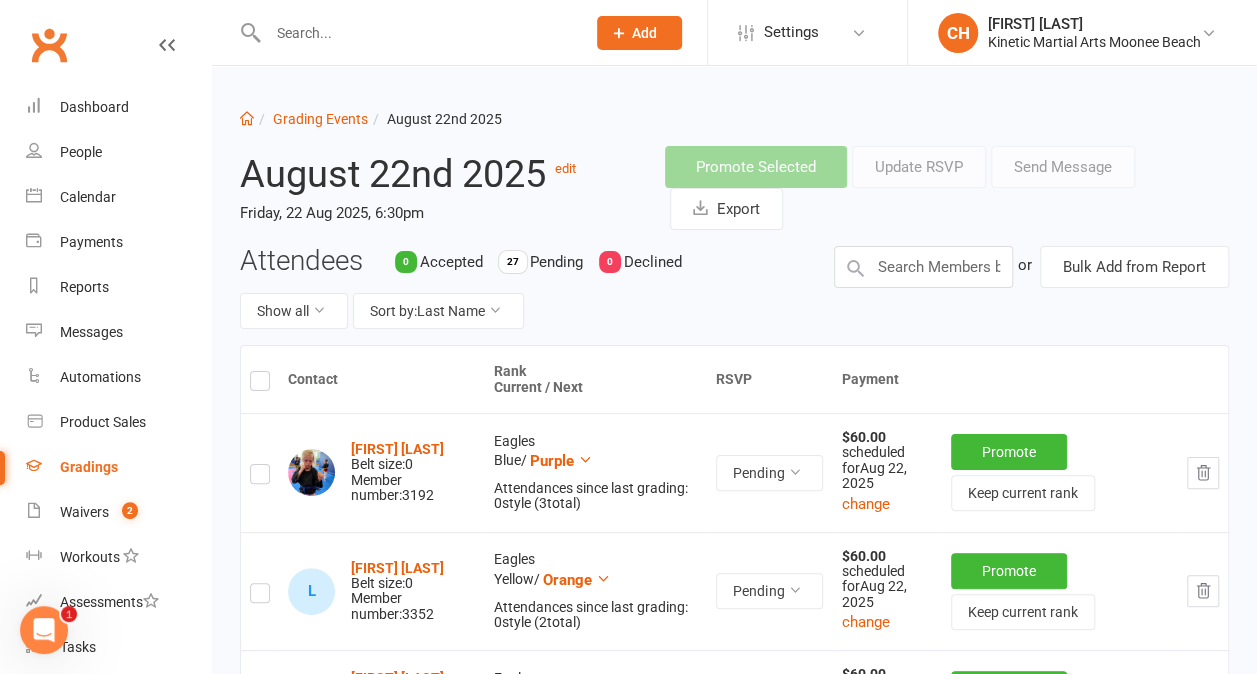 drag, startPoint x: 1152, startPoint y: 276, endPoint x: 1150, endPoint y: 132, distance: 144.01389 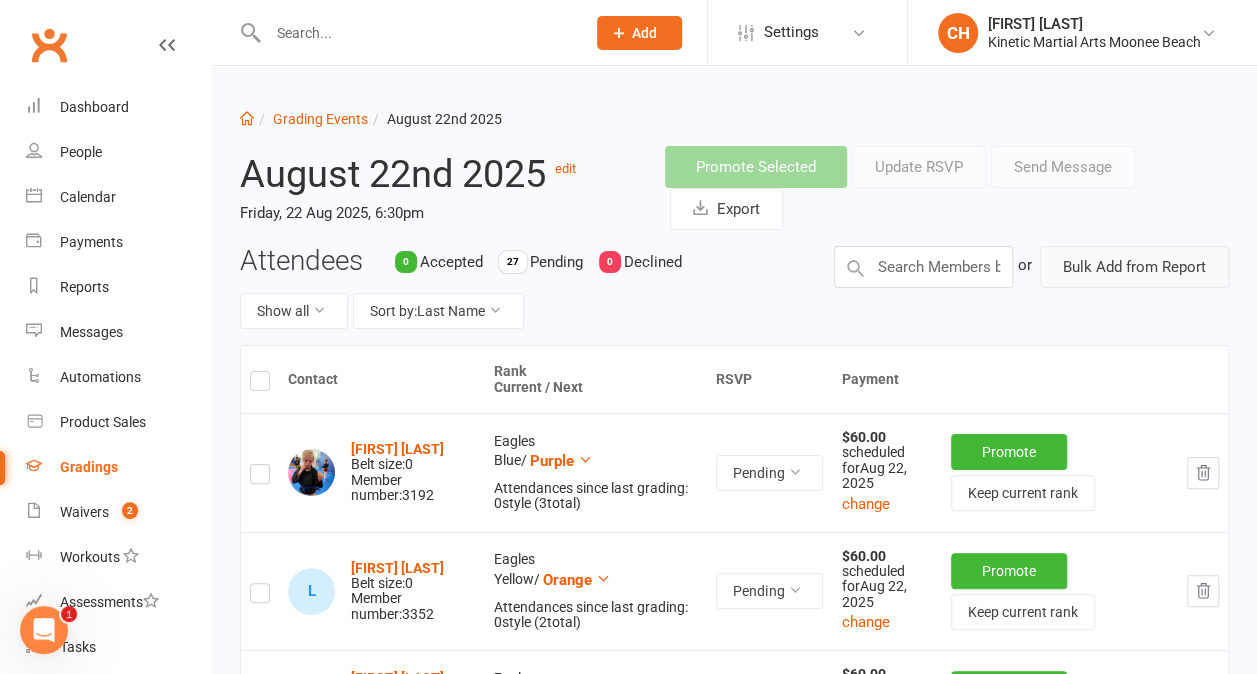 click on "Bulk Add from Report" at bounding box center (1134, 267) 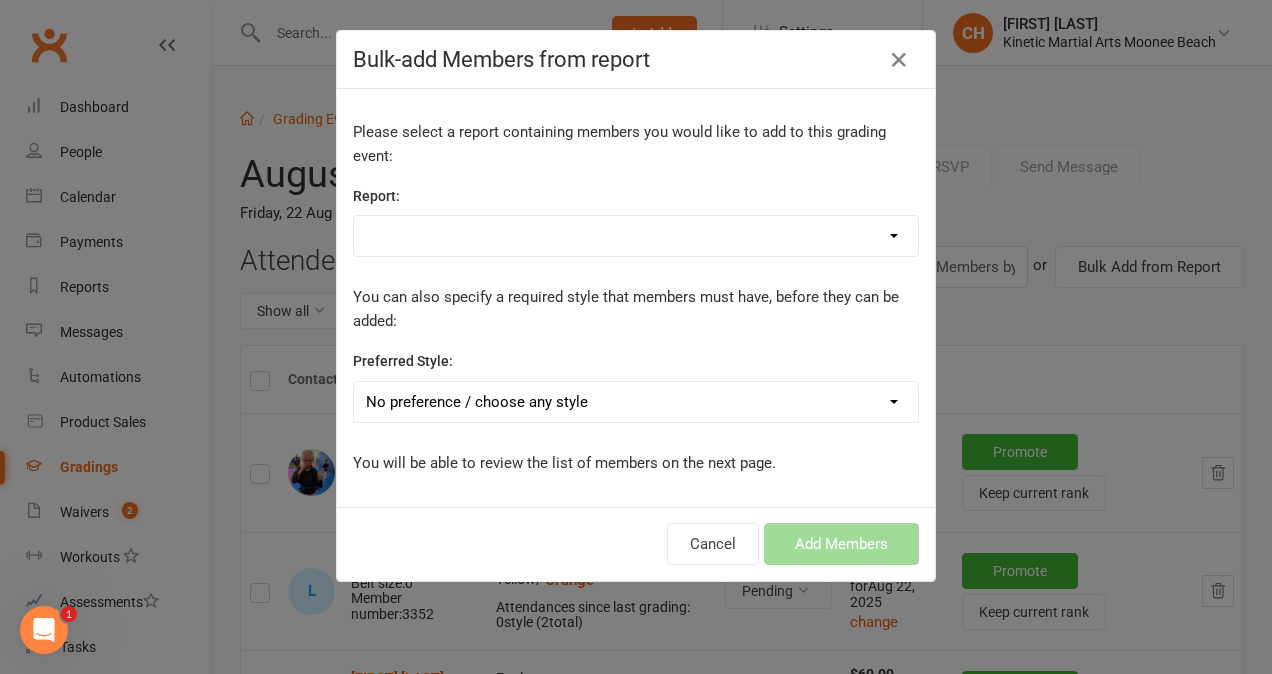 click on "Active Members that joined on or after 1 Jan 2025 Active Members that joined on or before 31 Dec 2024 Active Trials comms Comms Settings for Active Members under 18 CWX Support - Connected Payers CWX Support - Contact Relationships CWX Support - Membership information CWX Support - No Wallet Details Finches Grading Kids Night Sept 2024 [KINETIC] All Active Eagles Kinetic All Members [KINETIC] Contacts for Migration [KINETIC] Current Adult BJJ [KINETIC] Current Adult Hapkido [KINETIC] Current Adult & Teen Hapkido [KINETIC] Current Condors 2 [KINETIC] Current Eagles 2 [KINETIC] Current Finches [KINETIC] Current Teens [KINETIC] Event Billing [KINETIC] Event Billing - Leadership Program Members Kinetic Grading Kinetic Grading November 2023 [Kinetic] insurance 2024 [KINETIC] Kids Birthdays - 01 January [KINETIC] Kids Birthdays - 02 February [KINETIC] Kids Birthdays - 03 March [KINETIC] Kids Birthdays - 04 April [KINETIC] Kids Birthdays - 05 May [KINETIC] Kids Birthdays - 06 June [KINETIC] Kids Birthdays - 07 July" at bounding box center (636, 236) 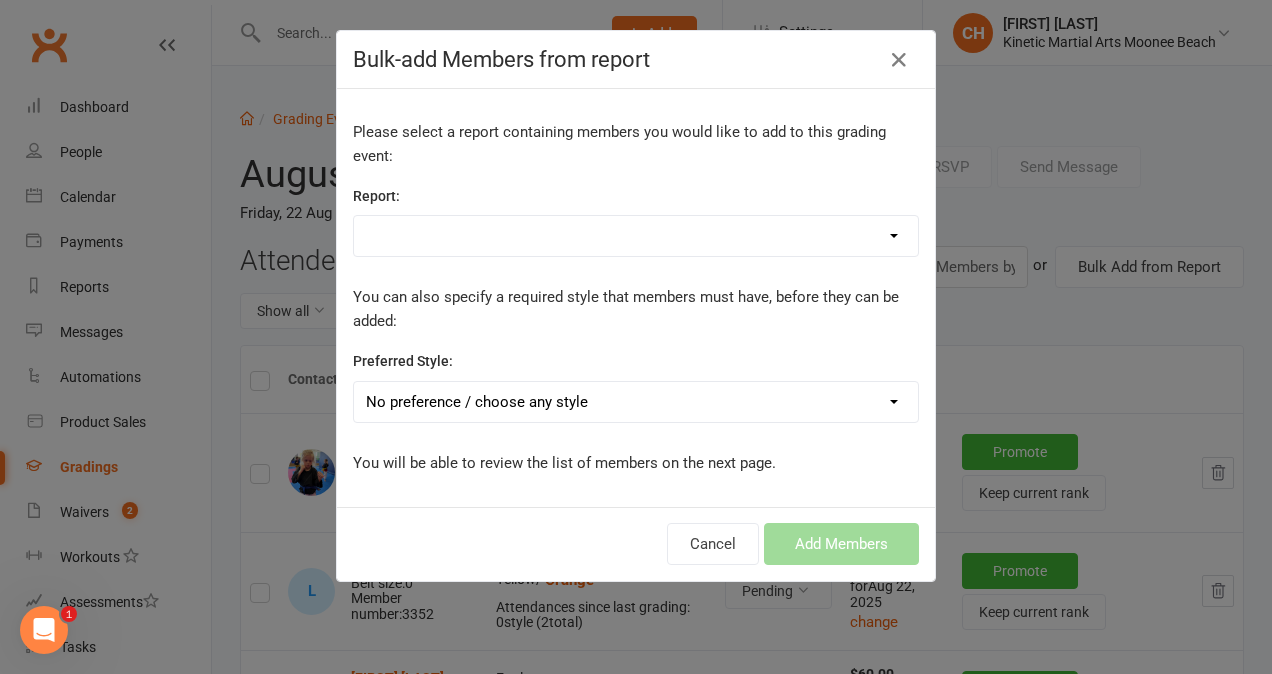 select on "123843" 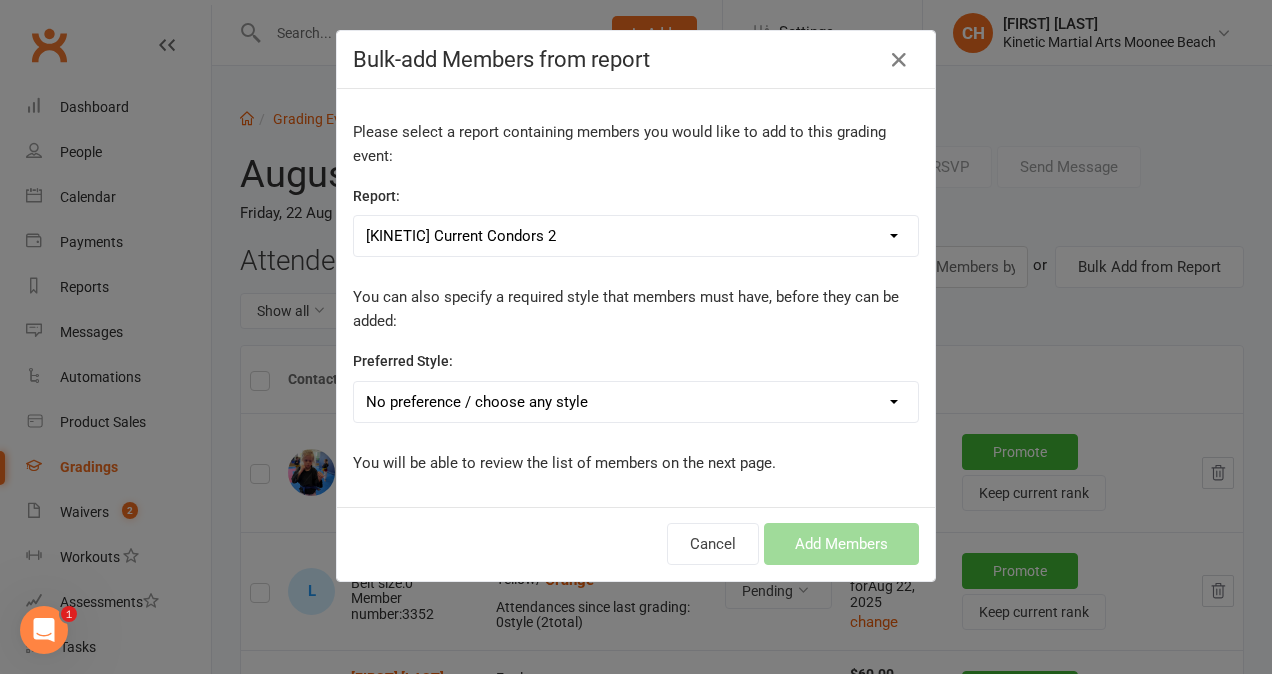 click on "Active Members that joined on or after 1 Jan 2025 Active Members that joined on or before 31 Dec 2024 Active Trials comms Comms Settings for Active Members under 18 CWX Support - Connected Payers CWX Support - Contact Relationships CWX Support - Membership information CWX Support - No Wallet Details Finches Grading Kids Night Sept 2024 [KINETIC] All Active Eagles Kinetic All Members [KINETIC] Contacts for Migration [KINETIC] Current Adult BJJ [KINETIC] Current Adult Hapkido [KINETIC] Current Adult & Teen Hapkido [KINETIC] Current Condors 2 [KINETIC] Current Eagles 2 [KINETIC] Current Finches [KINETIC] Current Teens [KINETIC] Event Billing [KINETIC] Event Billing - Leadership Program Members Kinetic Grading Kinetic Grading November 2023 [Kinetic] insurance 2024 [KINETIC] Kids Birthdays - 01 January [KINETIC] Kids Birthdays - 02 February [KINETIC] Kids Birthdays - 03 March [KINETIC] Kids Birthdays - 04 April [KINETIC] Kids Birthdays - 05 May [KINETIC] Kids Birthdays - 06 June [KINETIC] Kids Birthdays - 07 July" at bounding box center (636, 236) 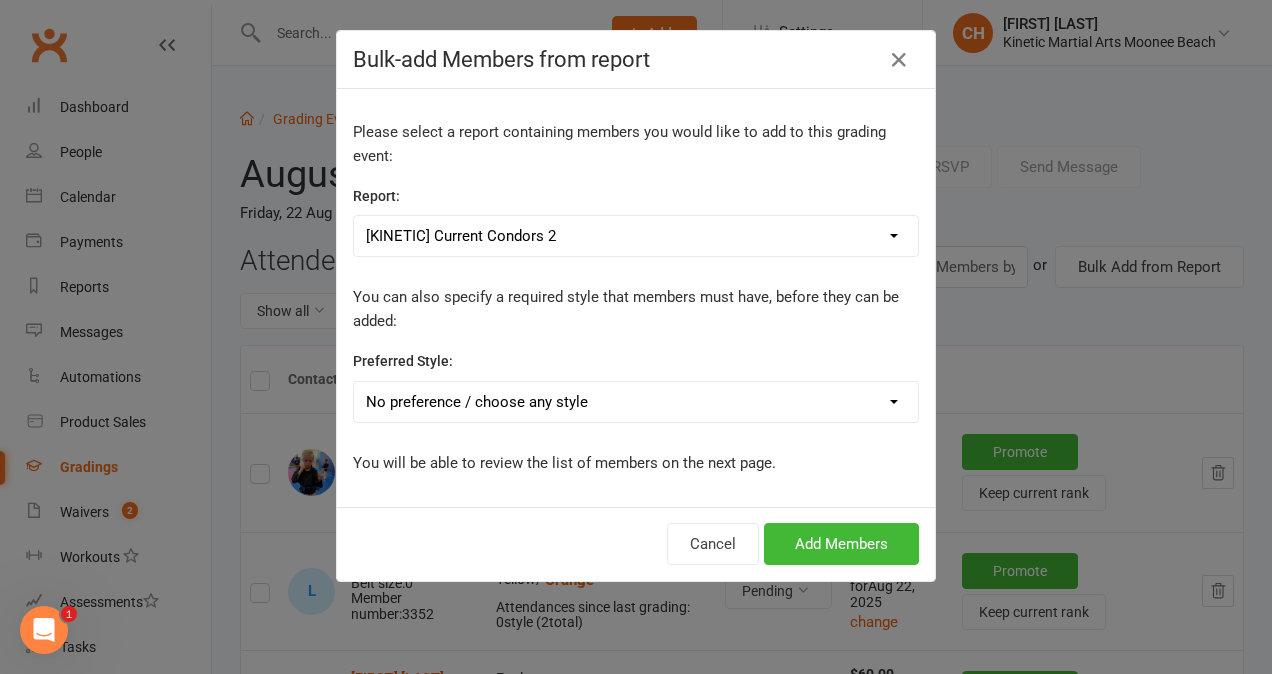 click on "No preference / choose any style BJJ Condors Eagles Finches Hapkido Hapkido (2) Kumdo Leadership Progam" at bounding box center (636, 402) 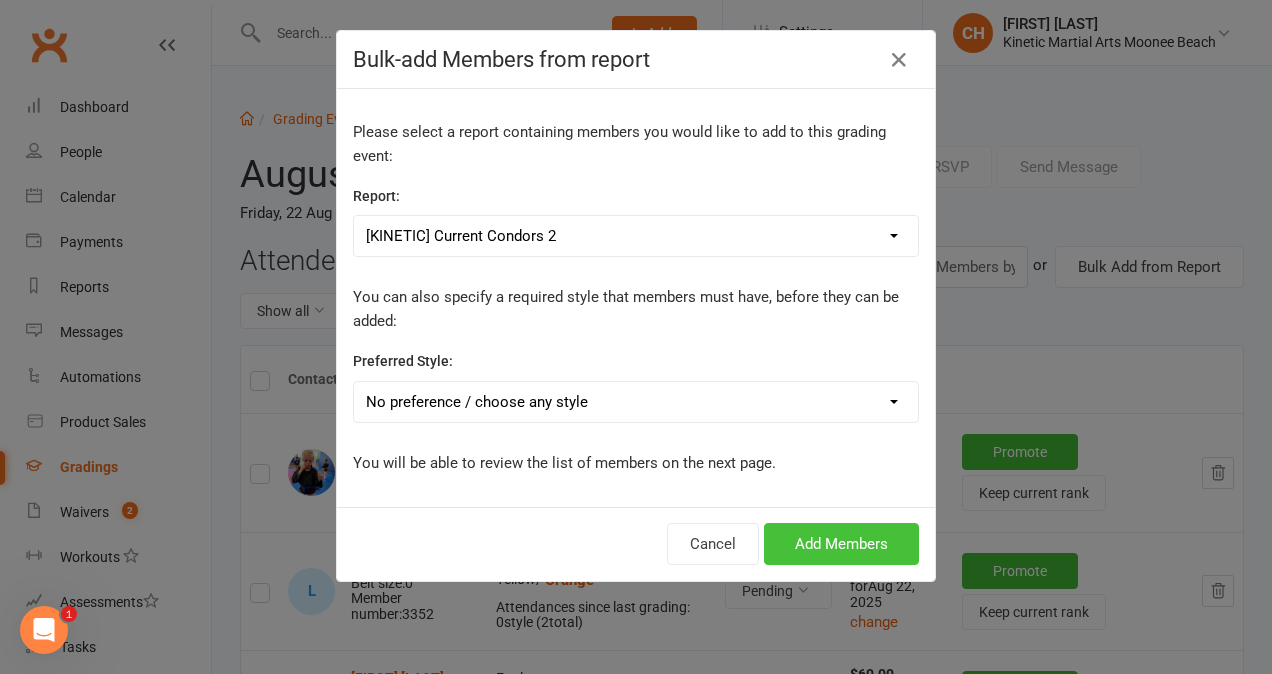 click on "Add Members" at bounding box center [841, 544] 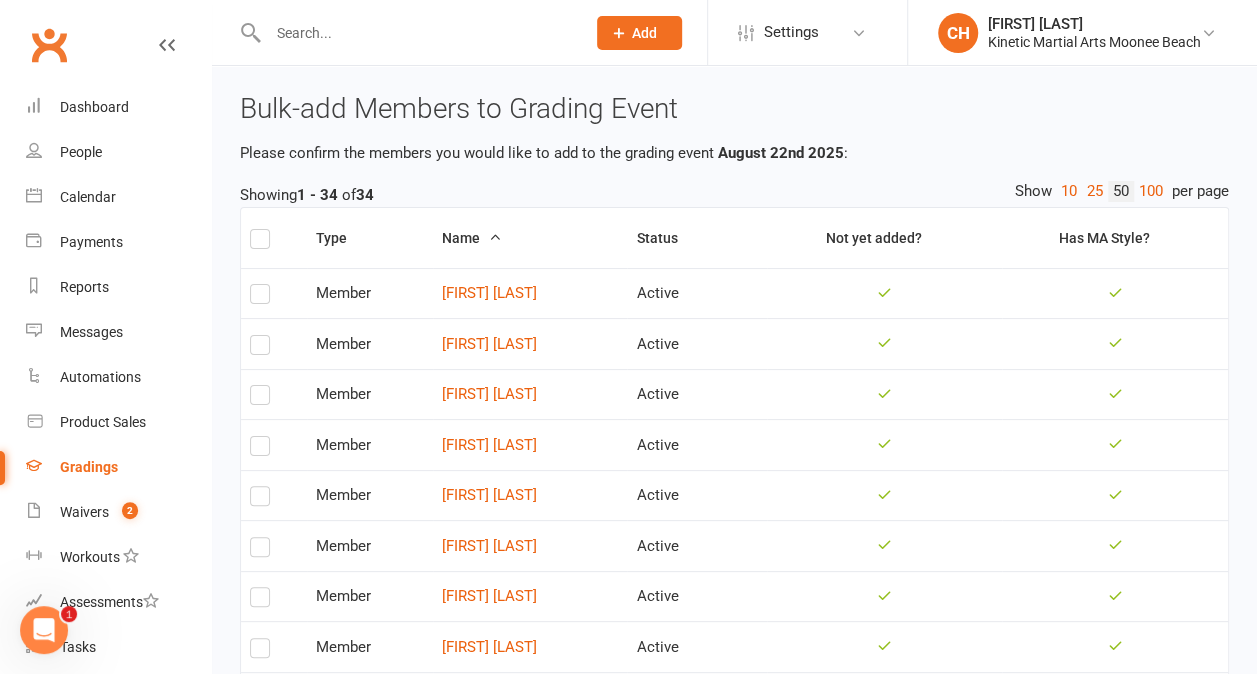 click at bounding box center [260, 298] 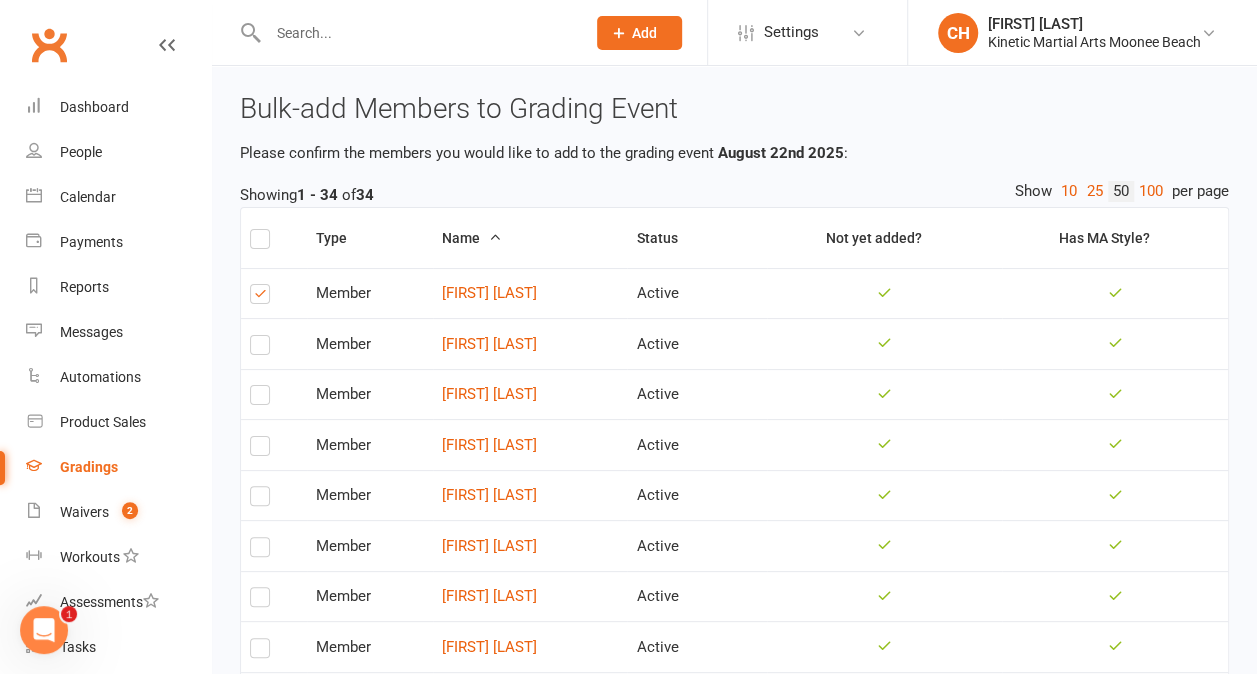 click at bounding box center (260, 349) 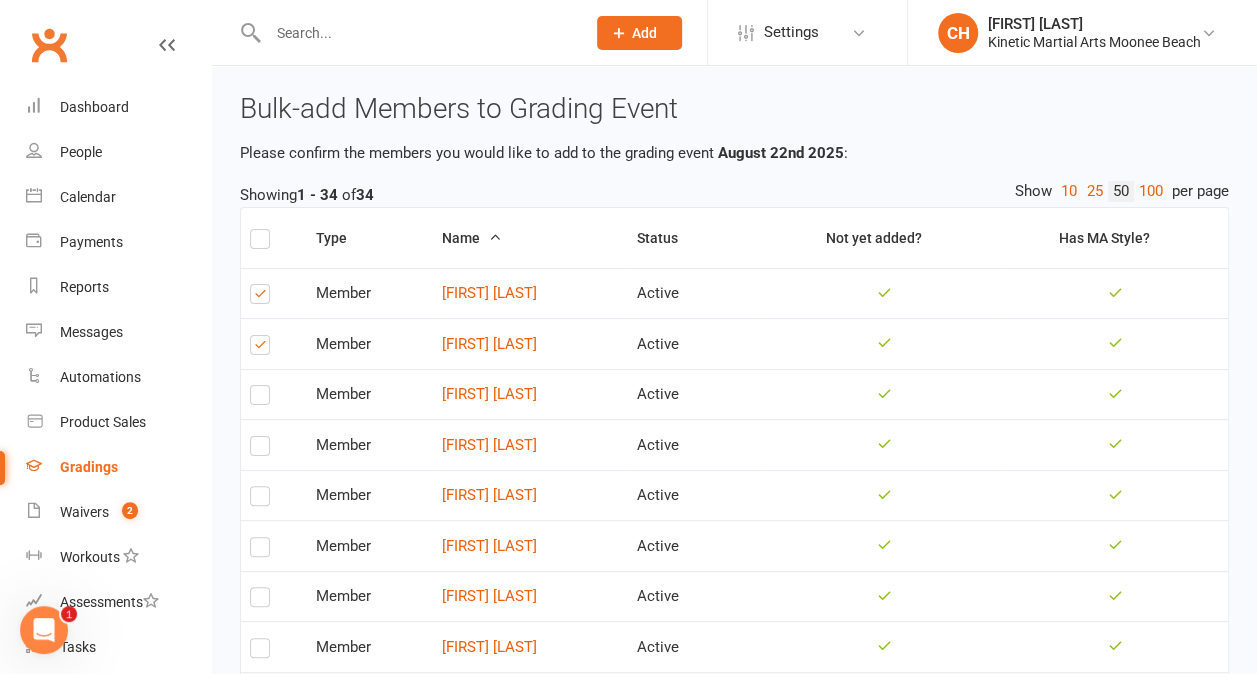 click at bounding box center (260, 450) 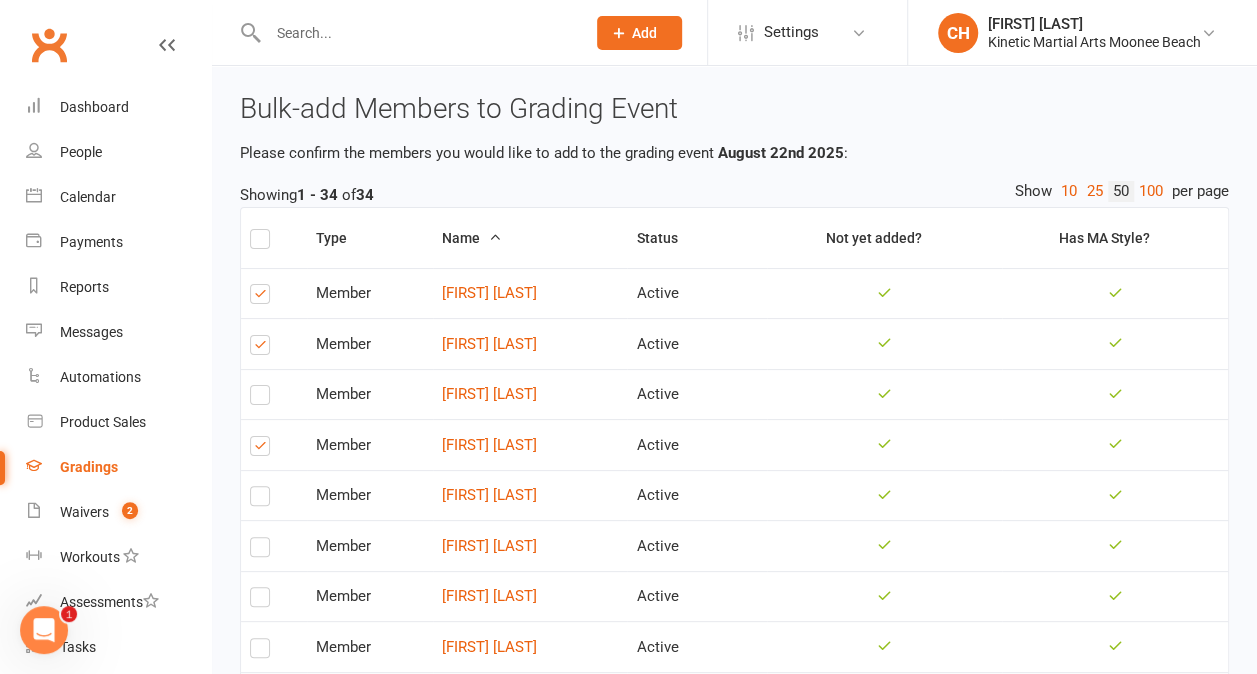 scroll, scrollTop: 80, scrollLeft: 0, axis: vertical 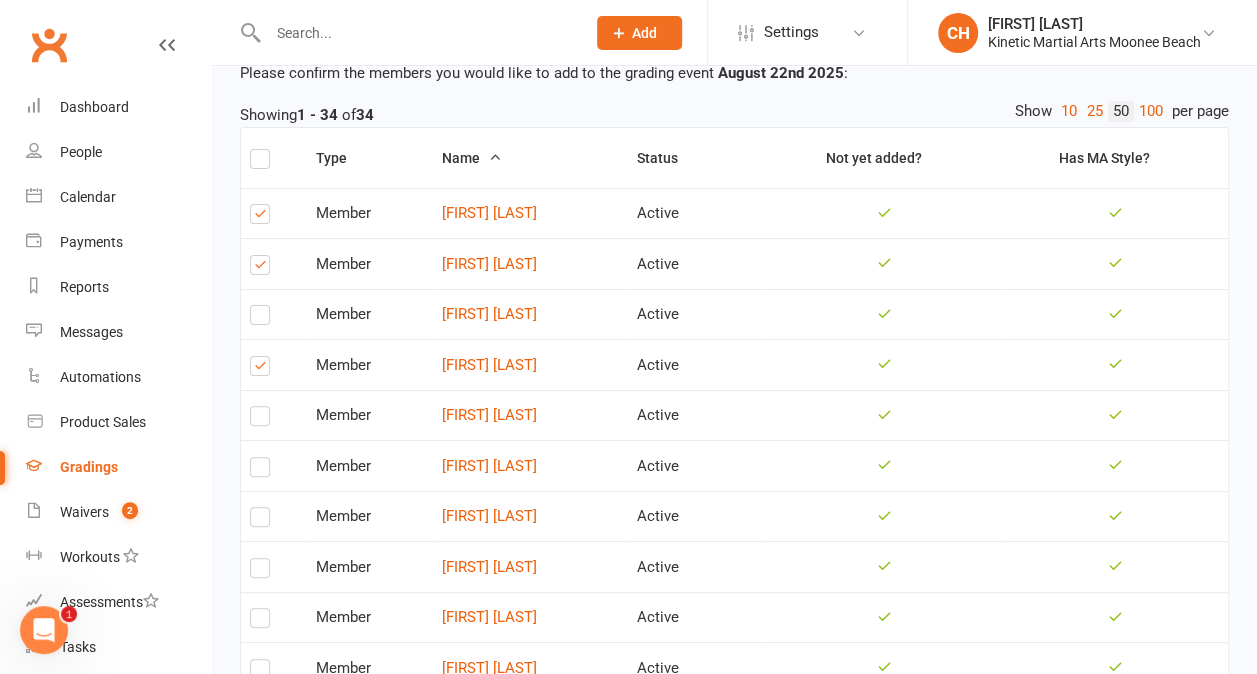 click at bounding box center (260, 521) 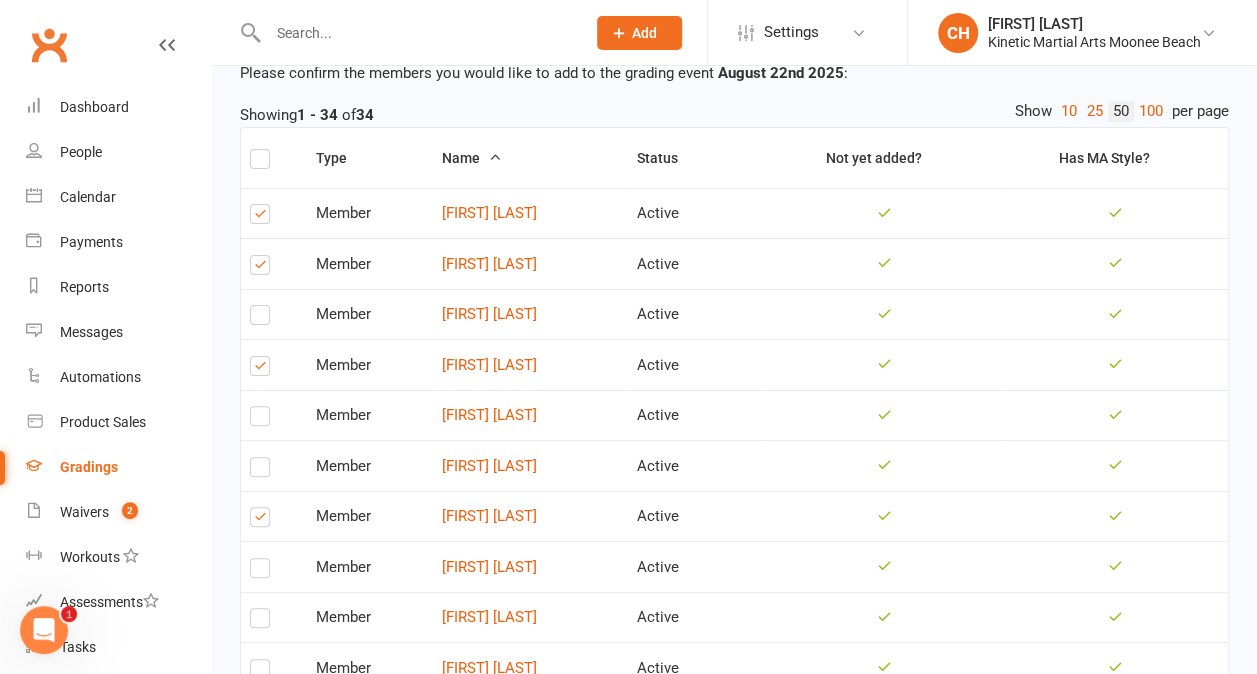 click at bounding box center (260, 572) 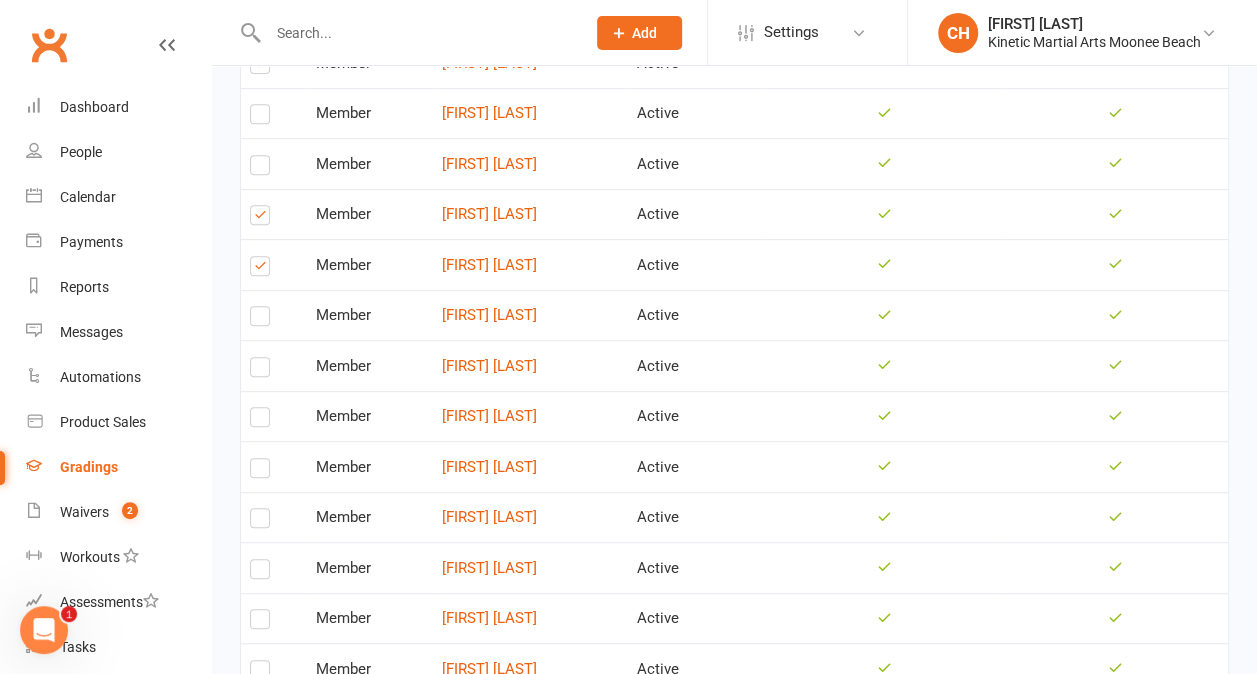 scroll, scrollTop: 383, scrollLeft: 0, axis: vertical 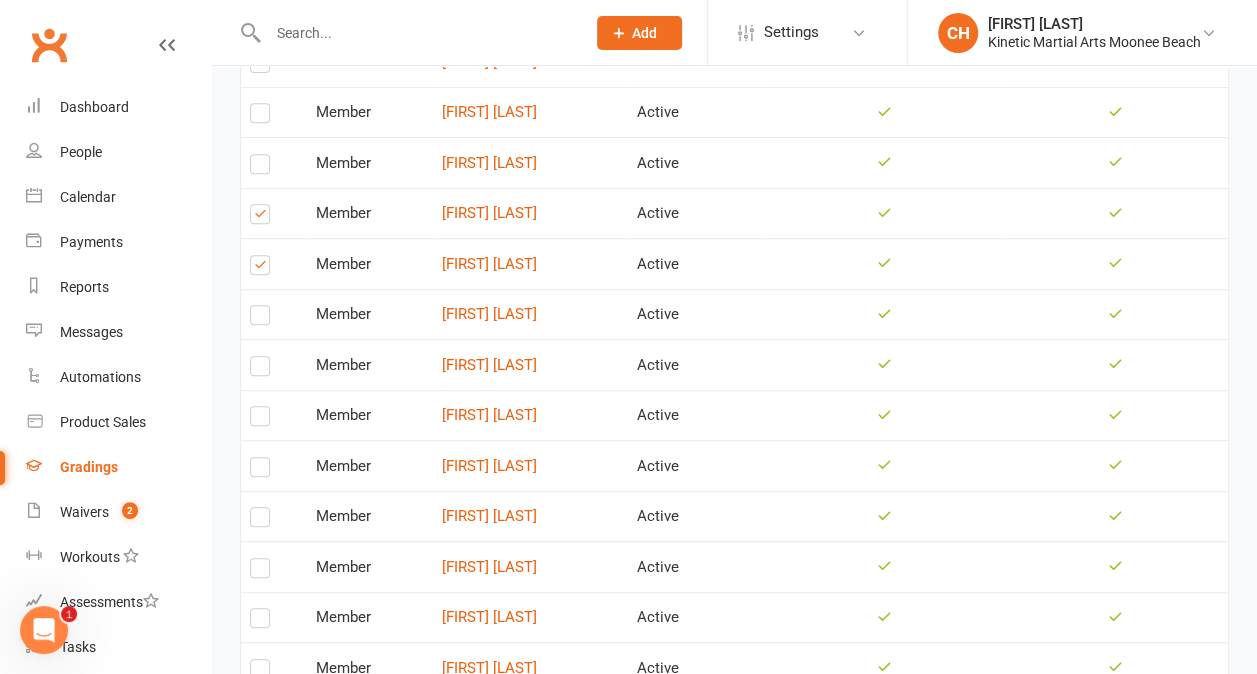 click at bounding box center (260, 521) 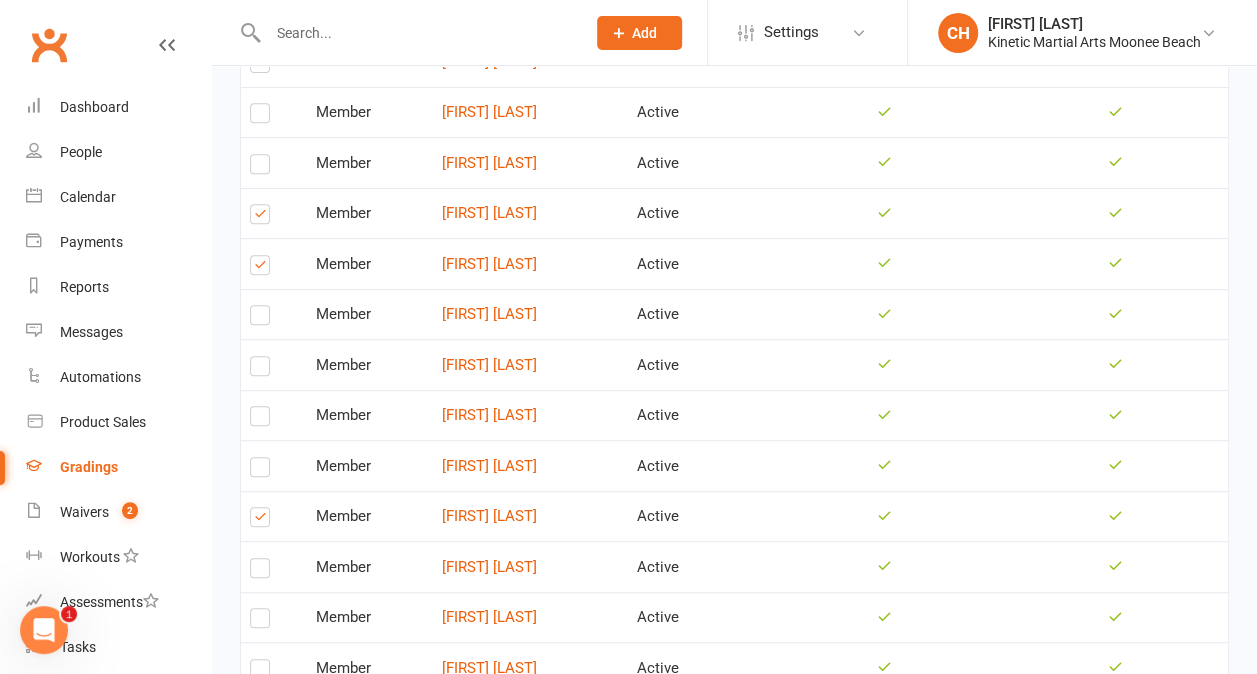 click at bounding box center (260, 572) 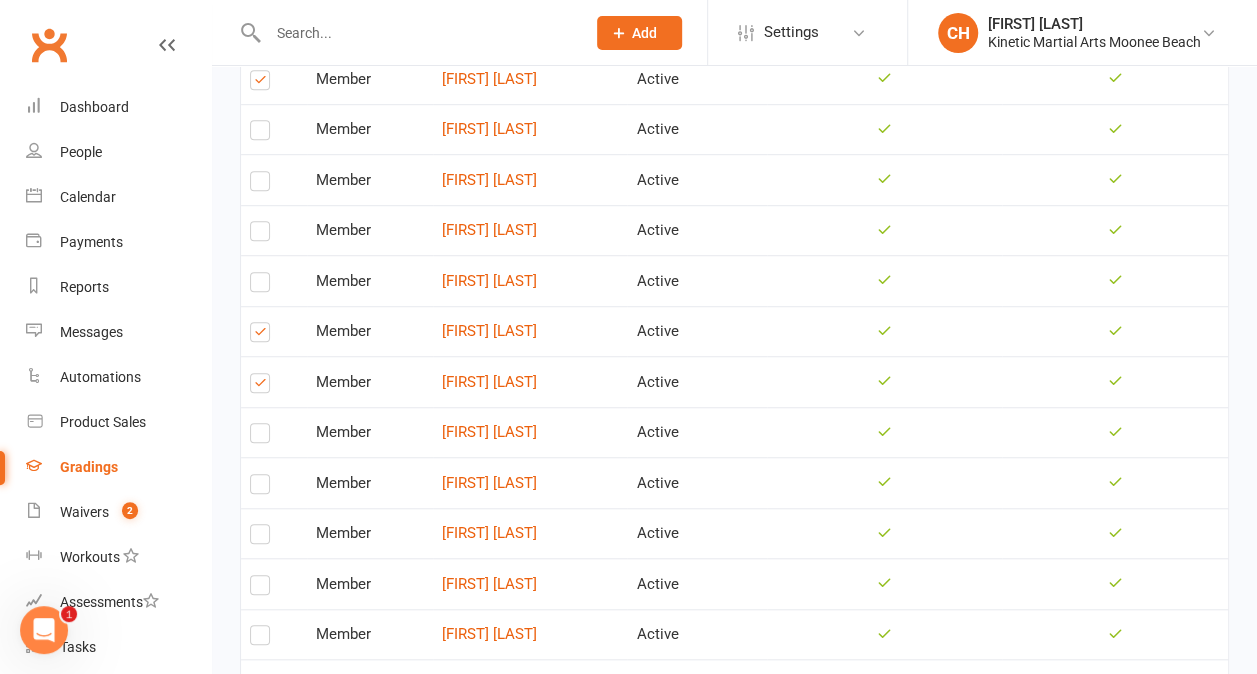scroll, scrollTop: 571, scrollLeft: 0, axis: vertical 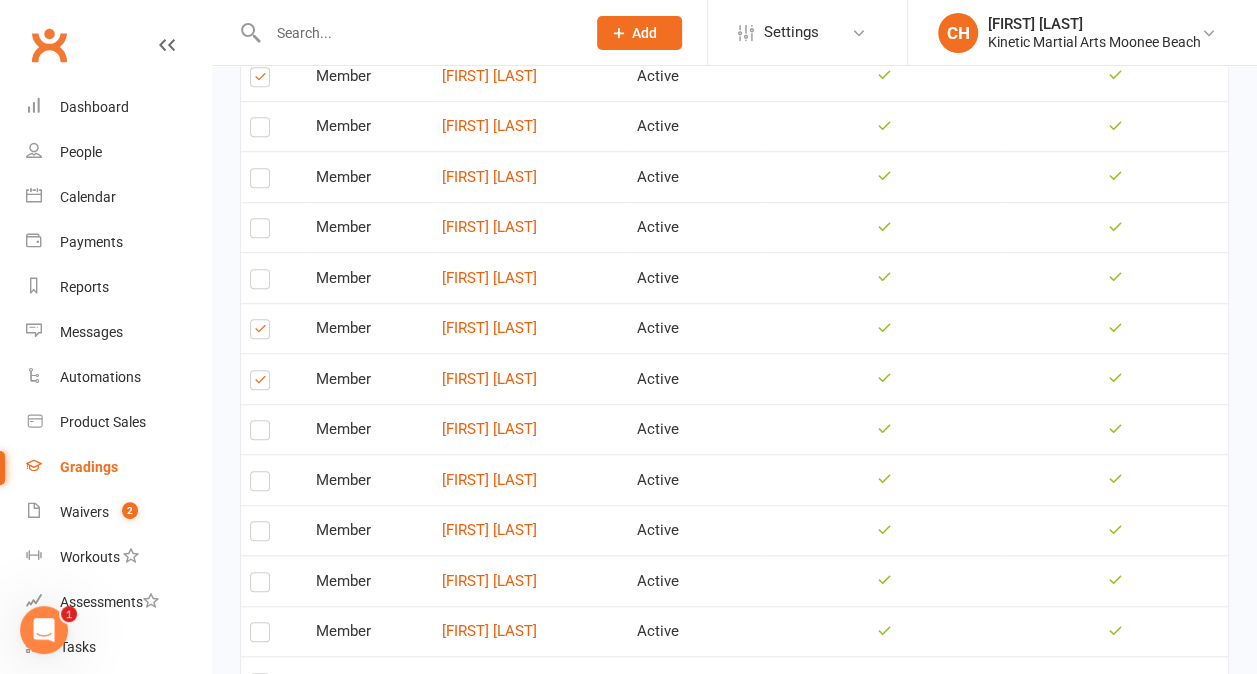 click at bounding box center [260, 485] 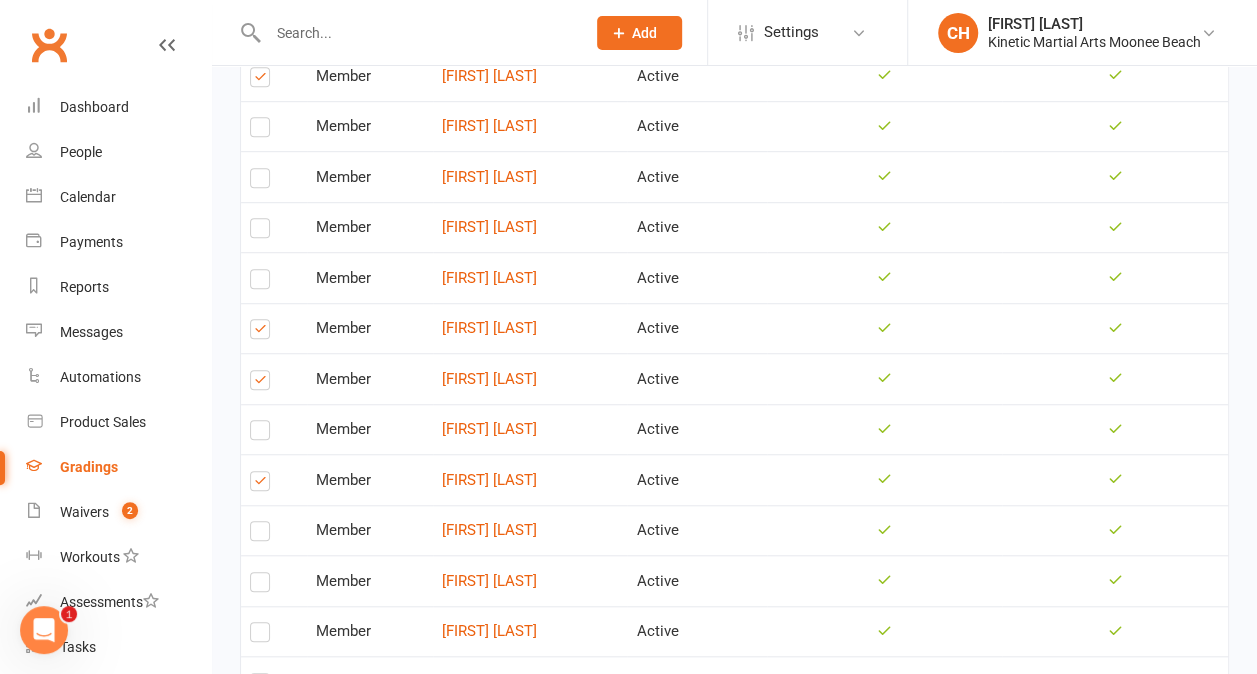 click at bounding box center (260, 535) 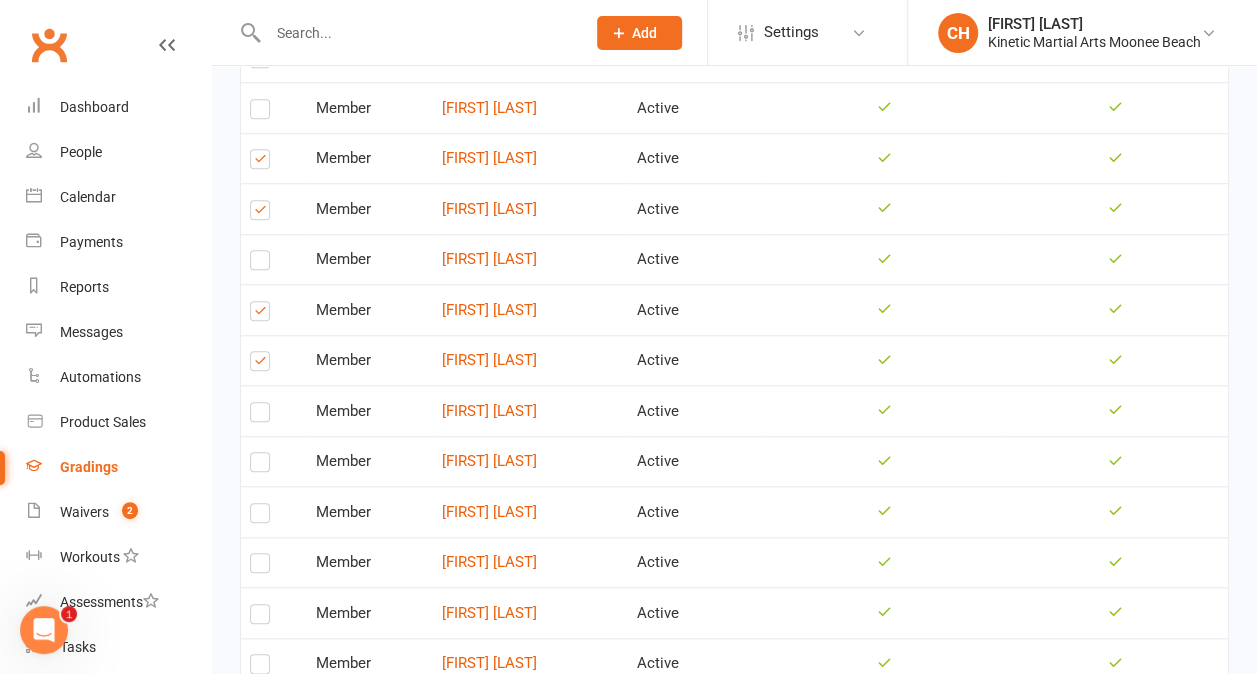 scroll, scrollTop: 772, scrollLeft: 0, axis: vertical 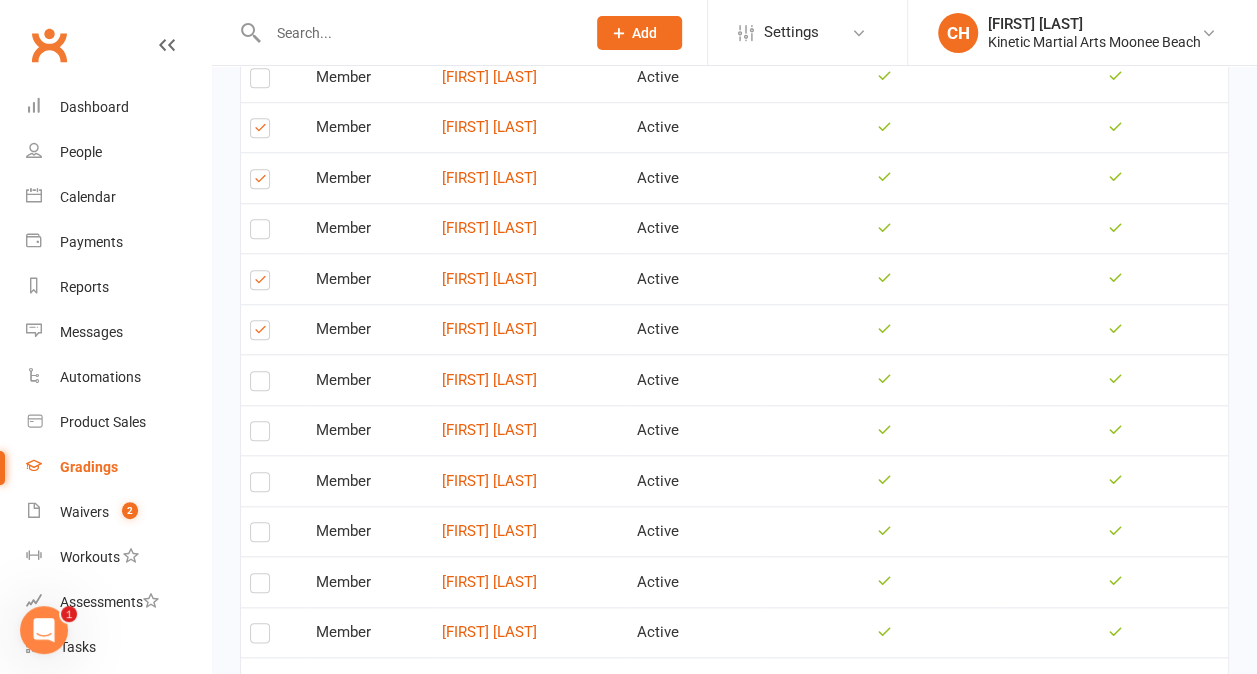 click at bounding box center [260, 486] 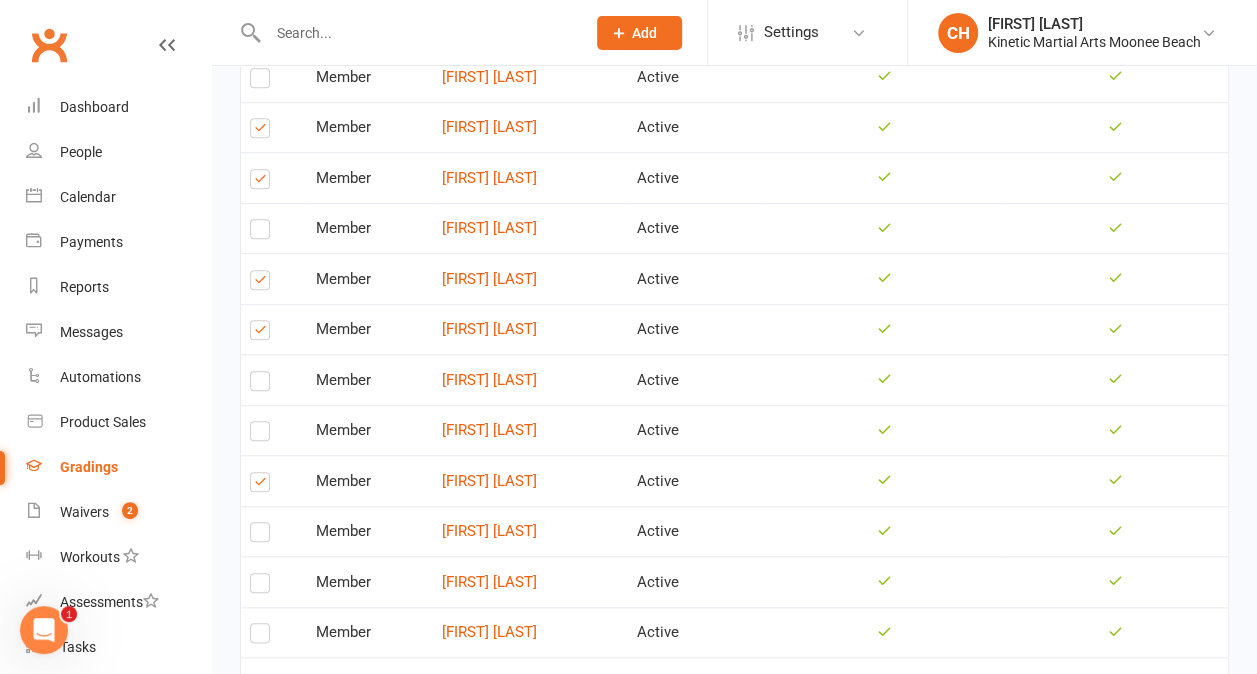 click at bounding box center (260, 536) 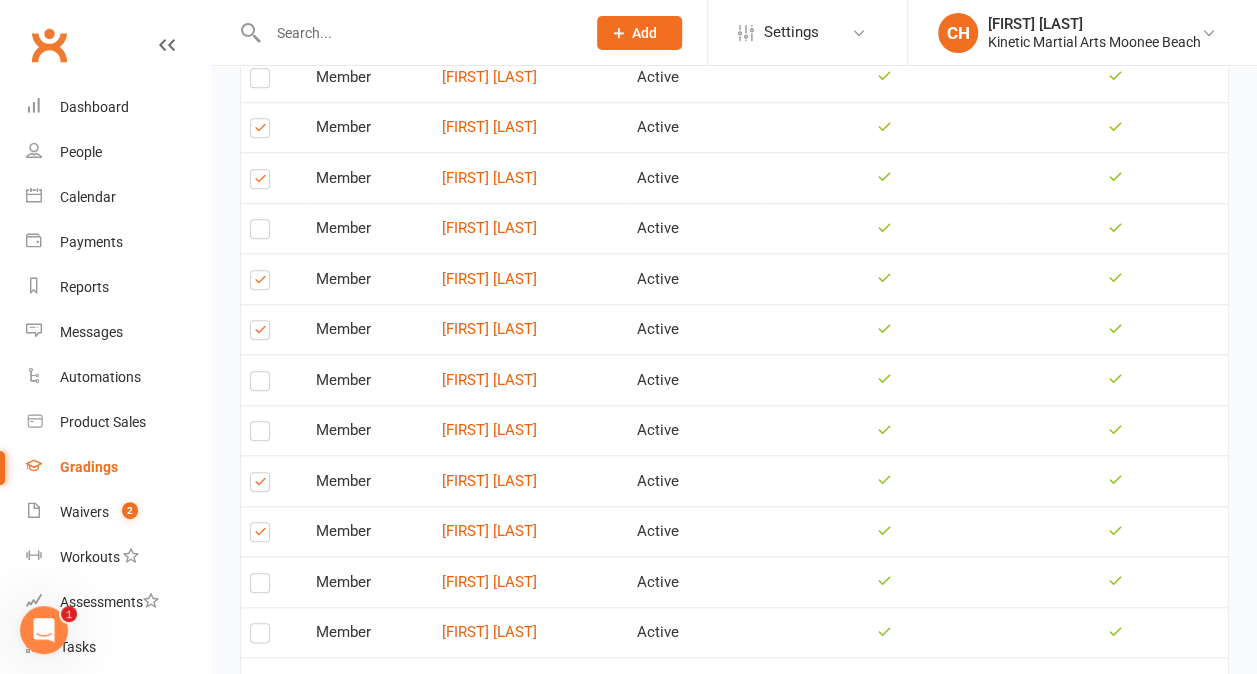 click at bounding box center (260, 587) 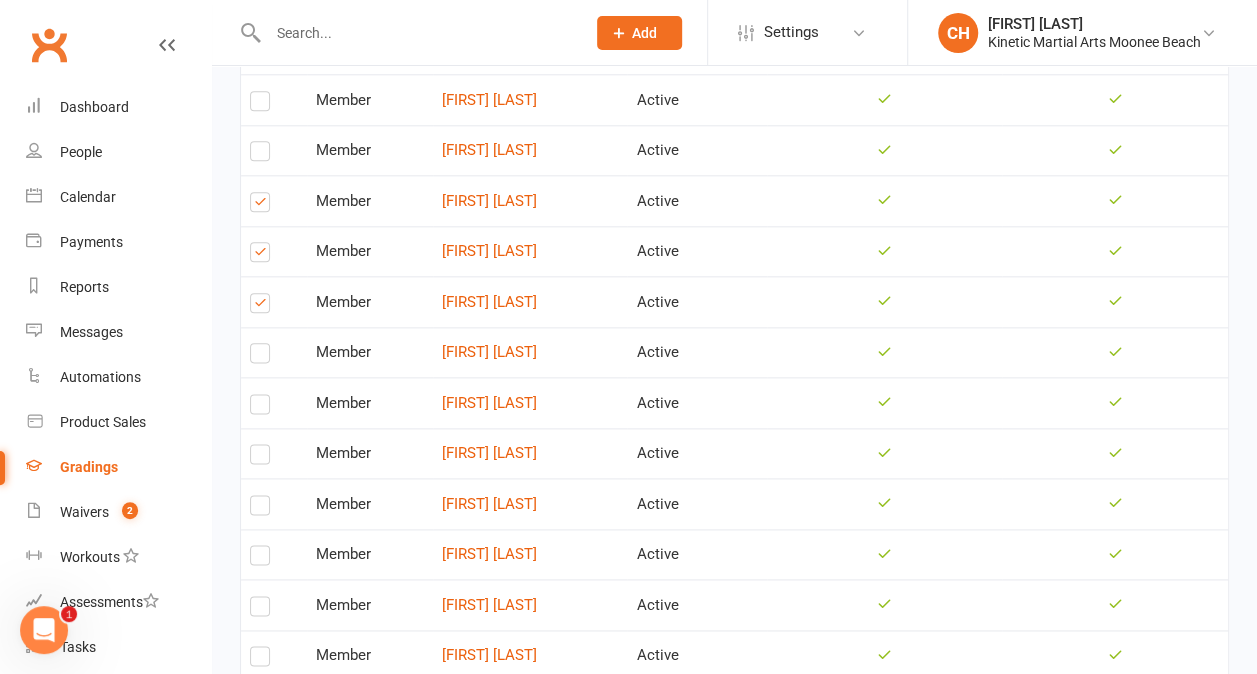 scroll, scrollTop: 1058, scrollLeft: 0, axis: vertical 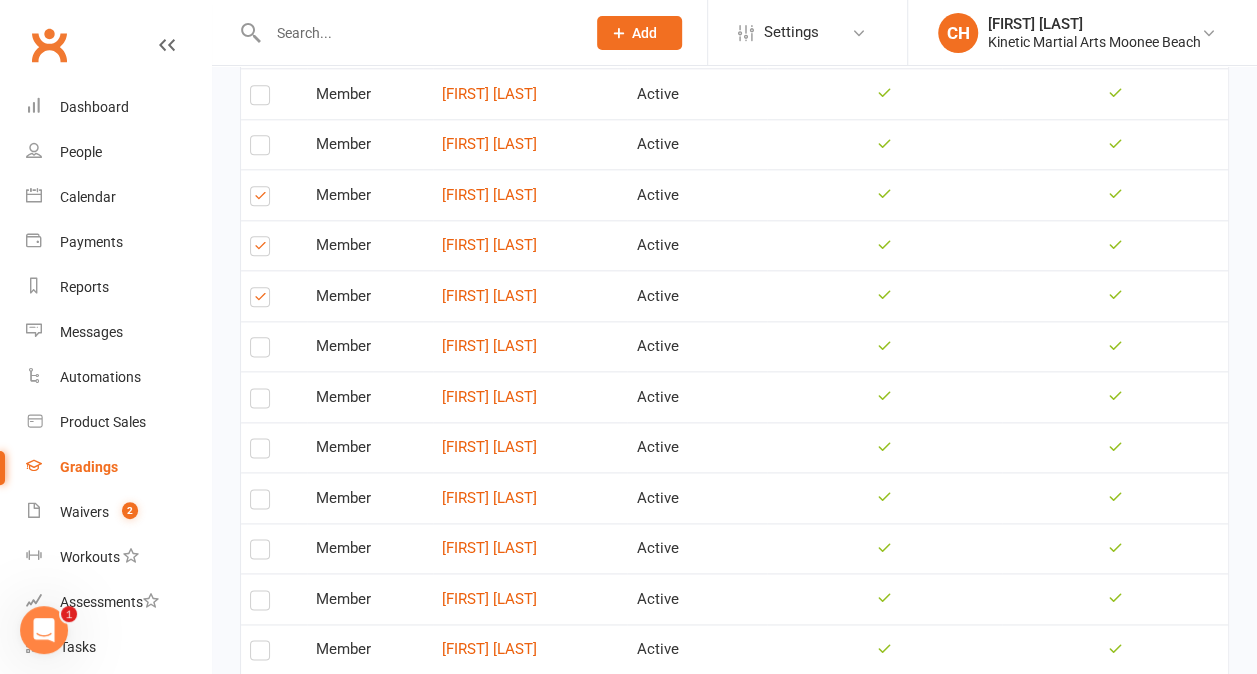 click at bounding box center [260, 402] 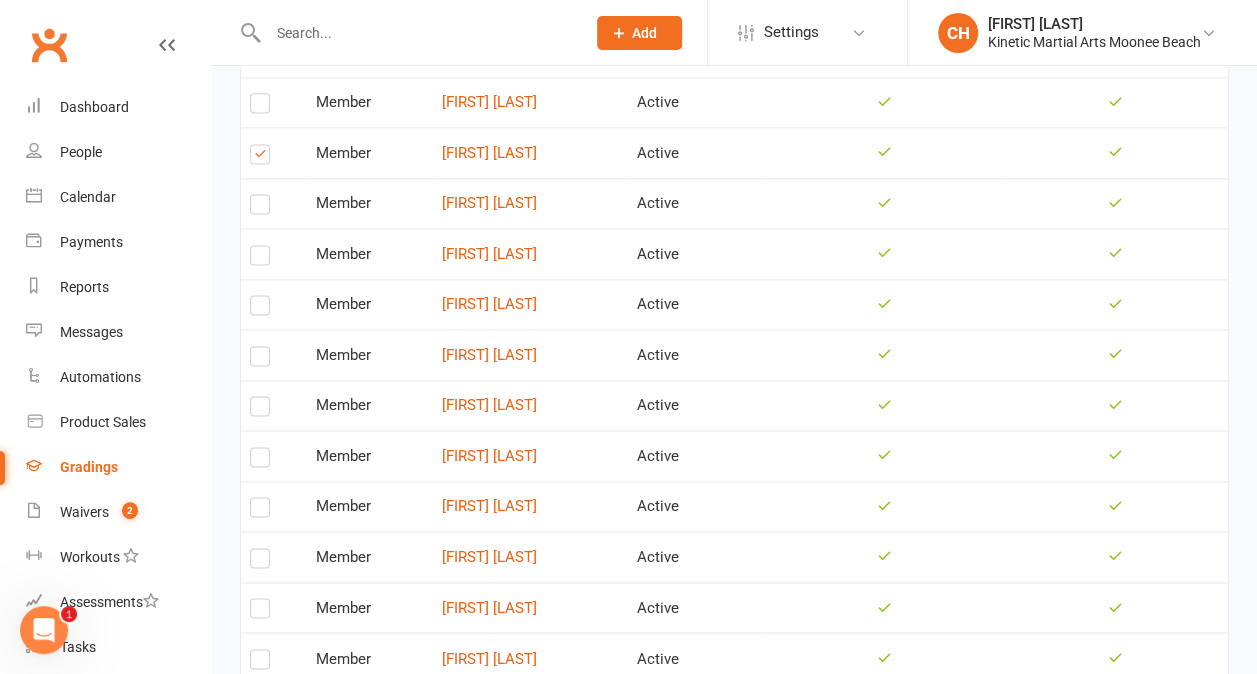 scroll, scrollTop: 1316, scrollLeft: 0, axis: vertical 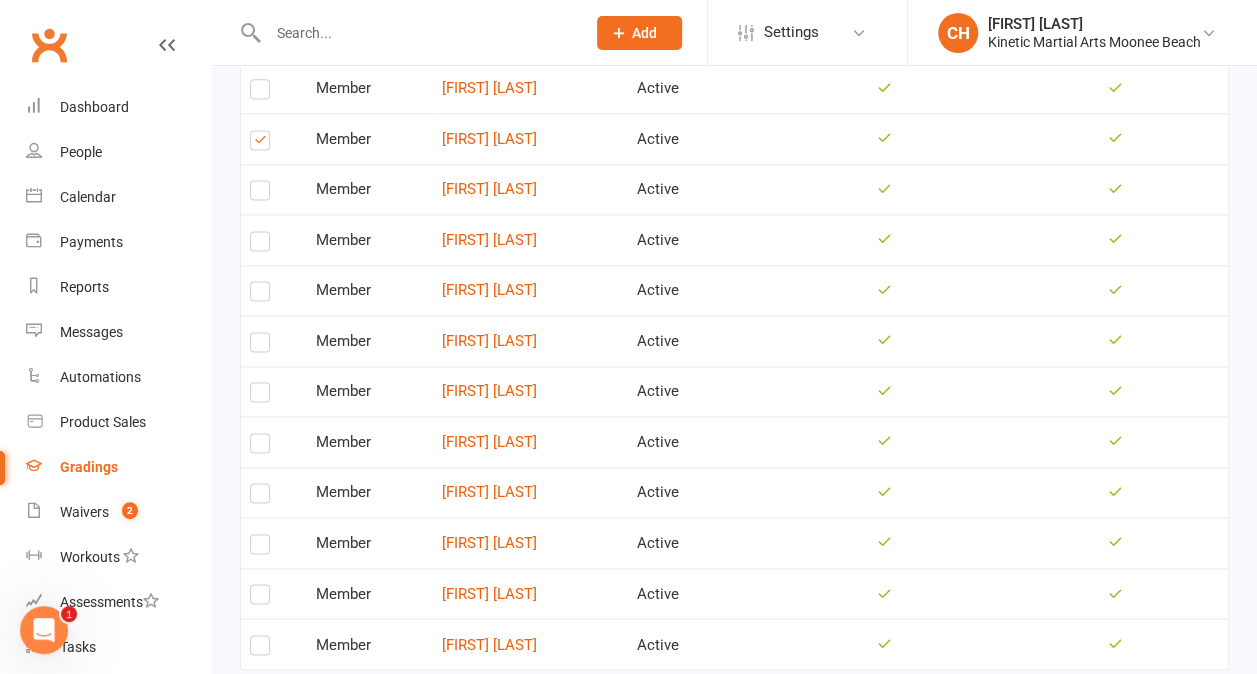 click at bounding box center [260, 598] 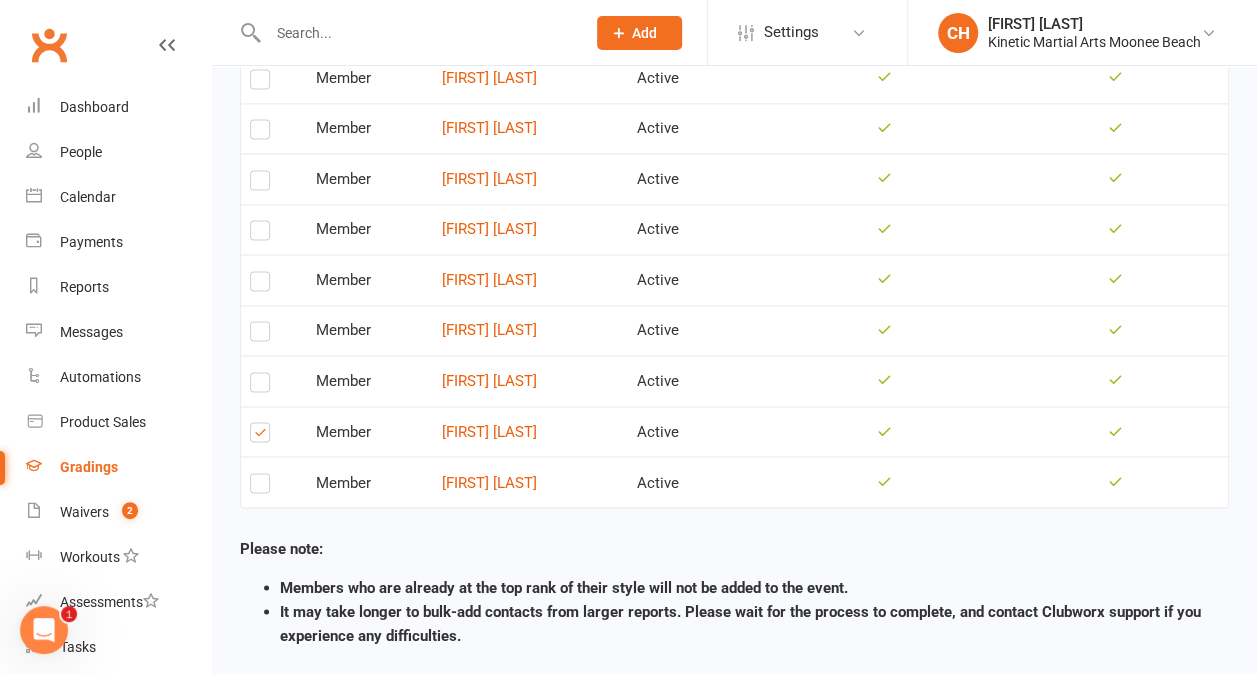 scroll, scrollTop: 1540, scrollLeft: 0, axis: vertical 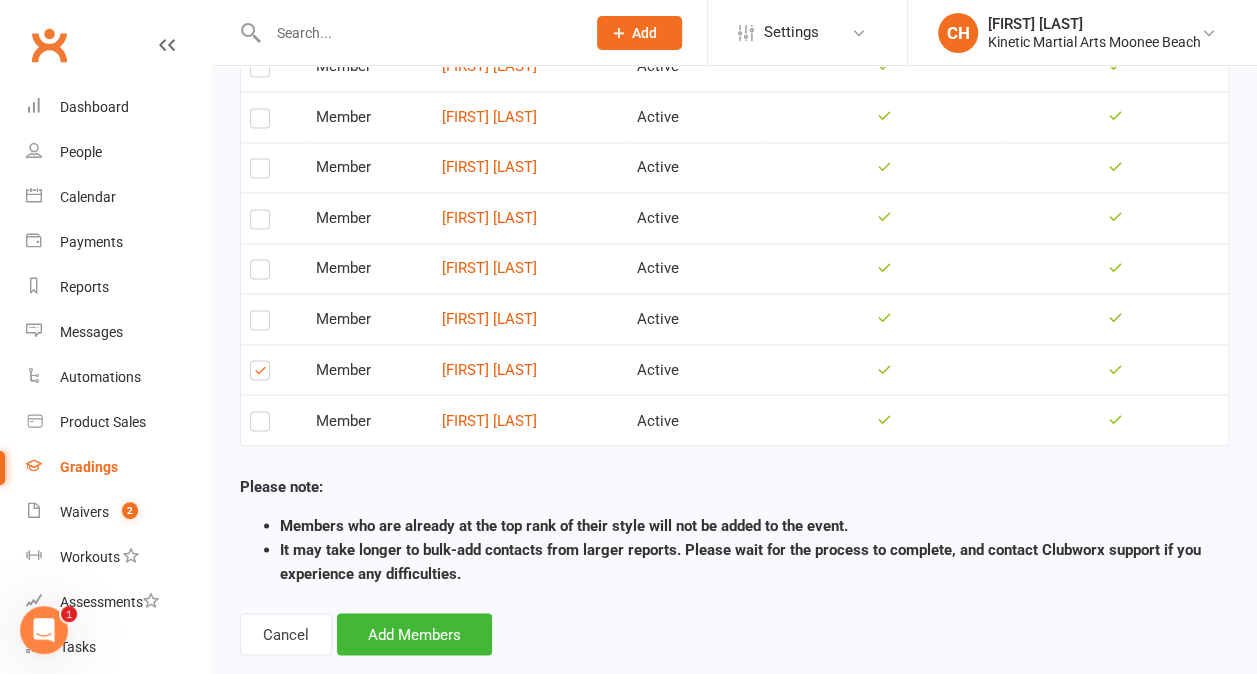 click at bounding box center (260, 420) 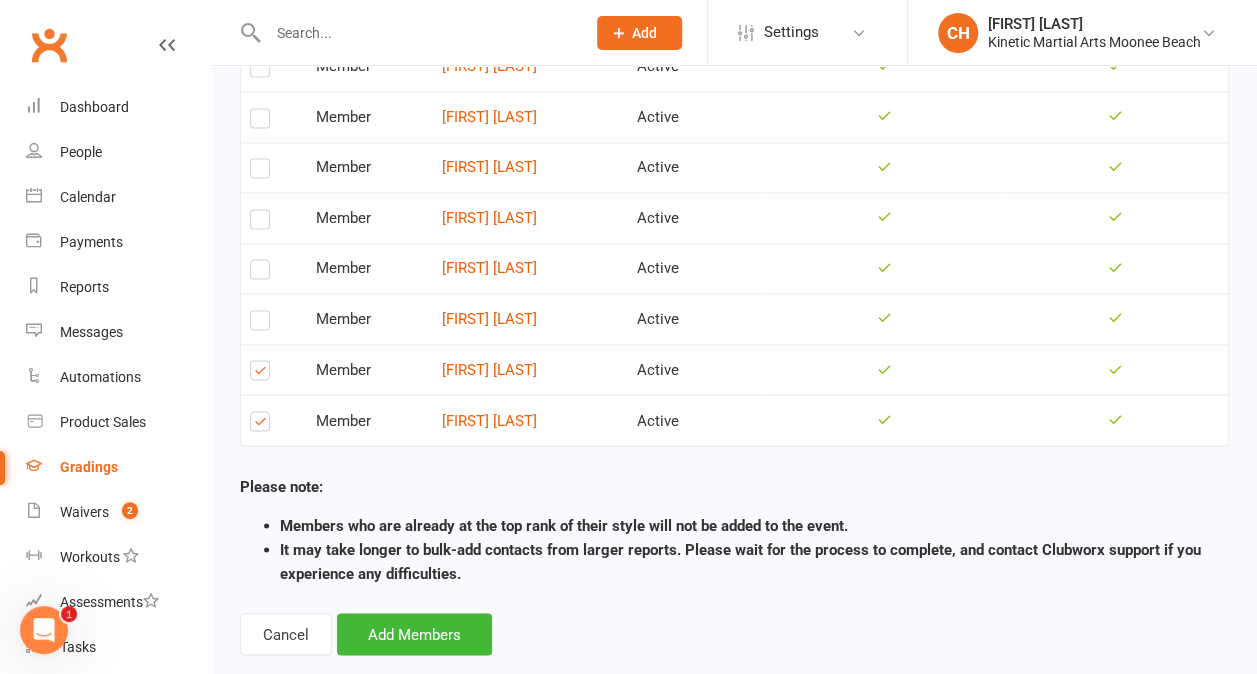 scroll, scrollTop: 1576, scrollLeft: 0, axis: vertical 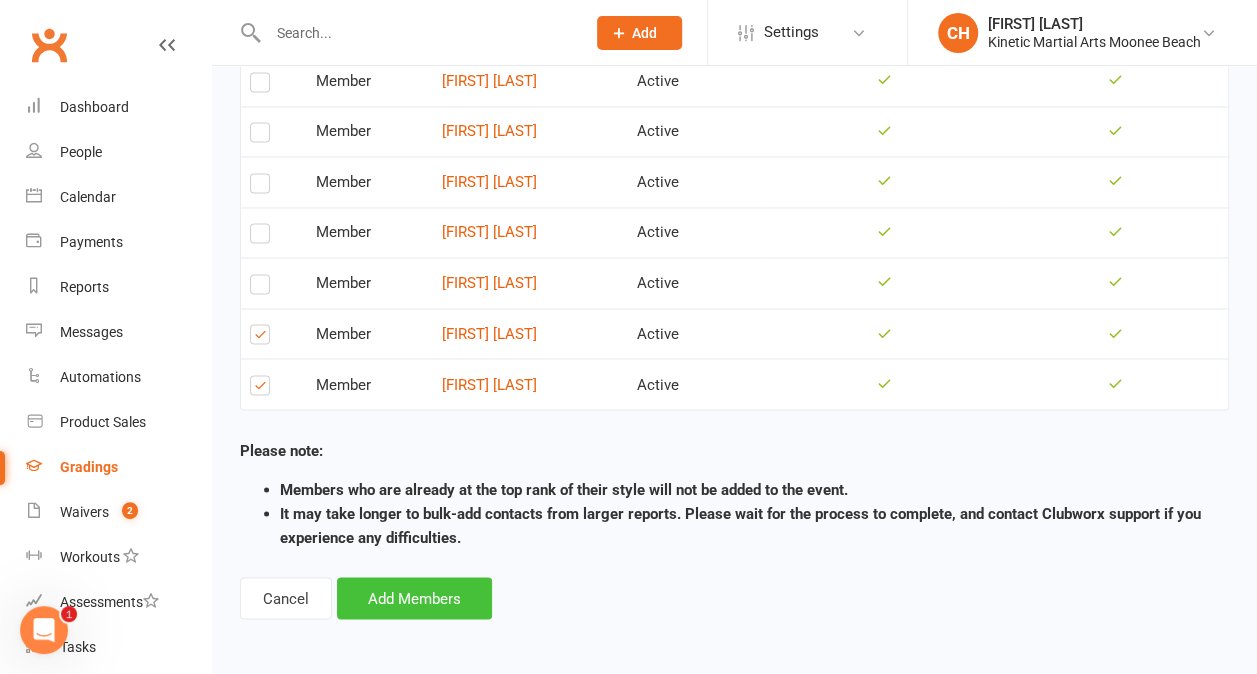 click on "Add Members" at bounding box center (414, 598) 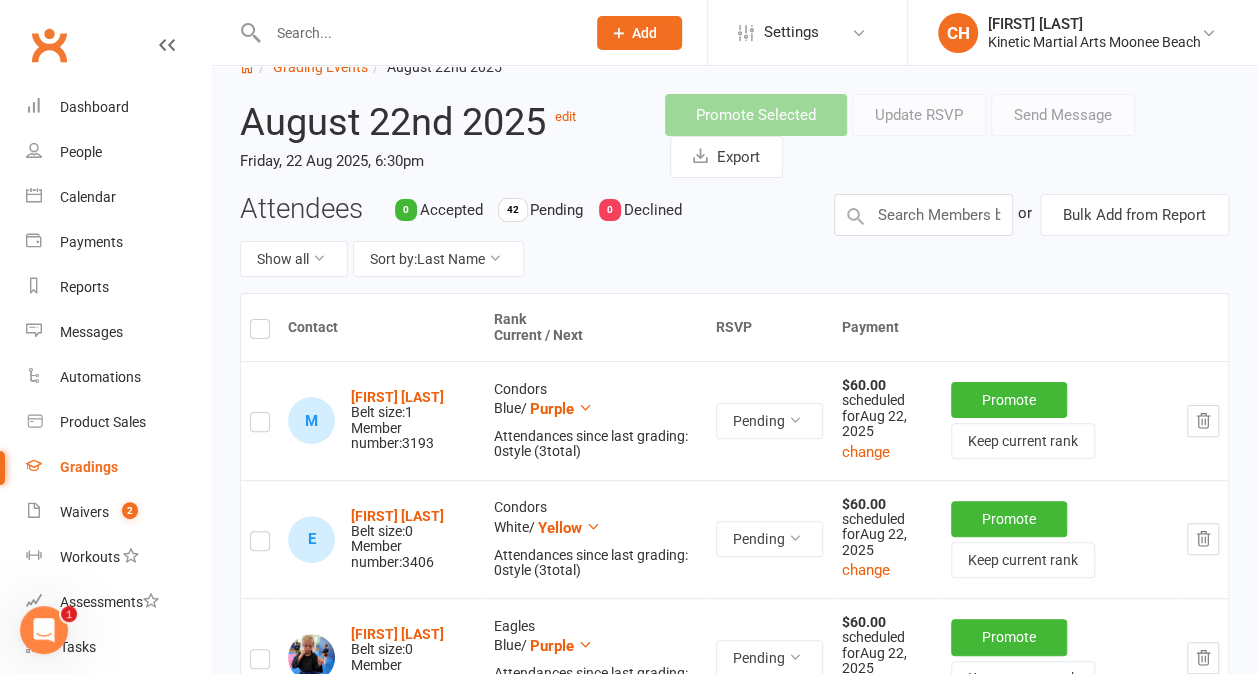scroll, scrollTop: 52, scrollLeft: 0, axis: vertical 